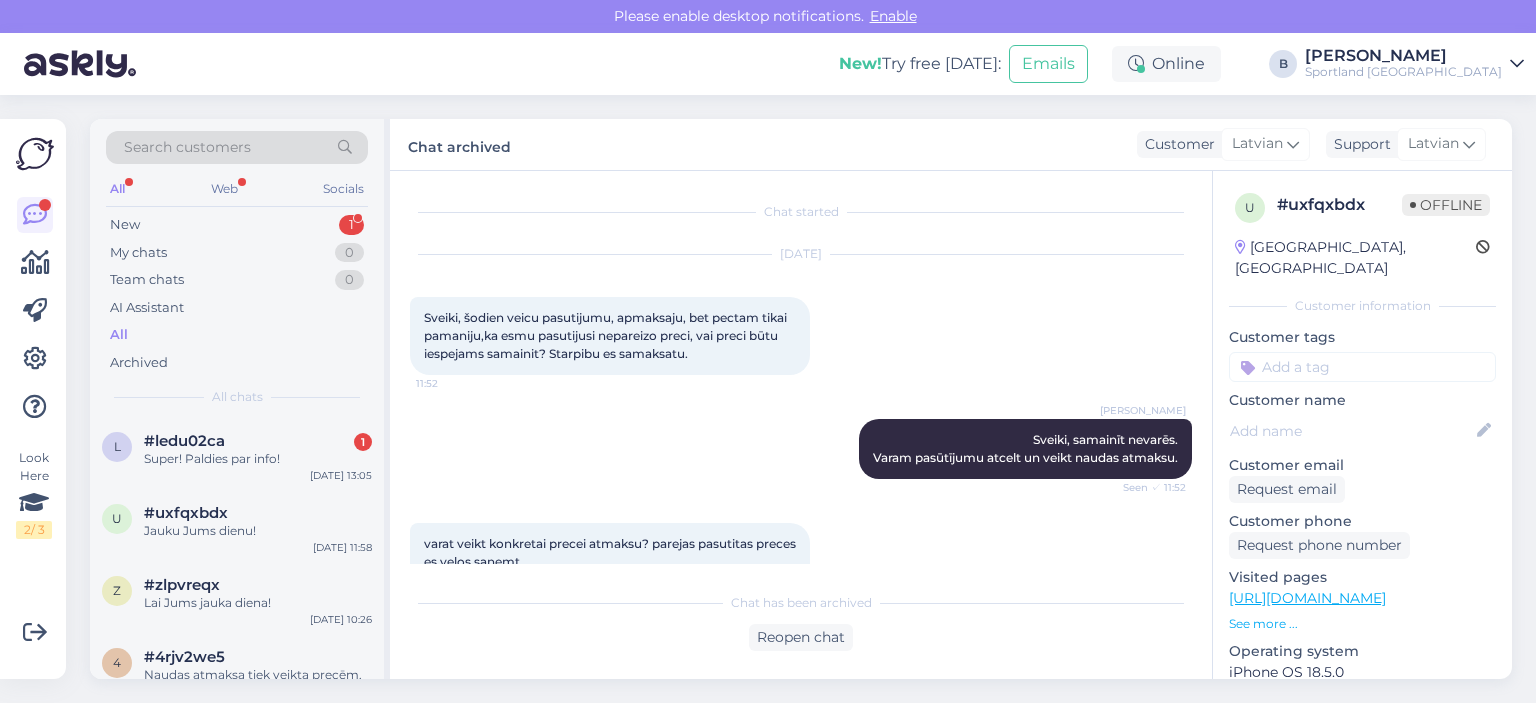 click on "#ledu02ca 1" at bounding box center [258, 441] 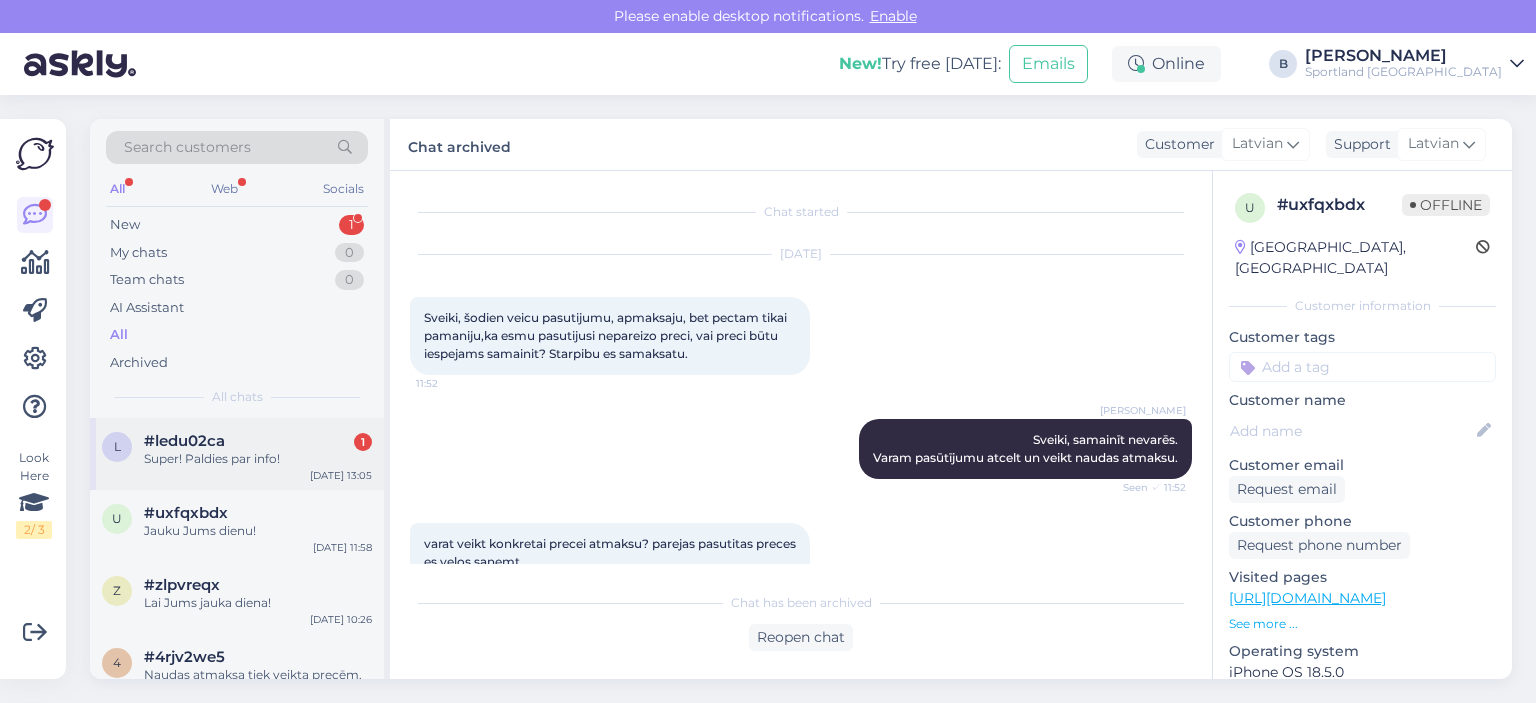 scroll, scrollTop: 0, scrollLeft: 0, axis: both 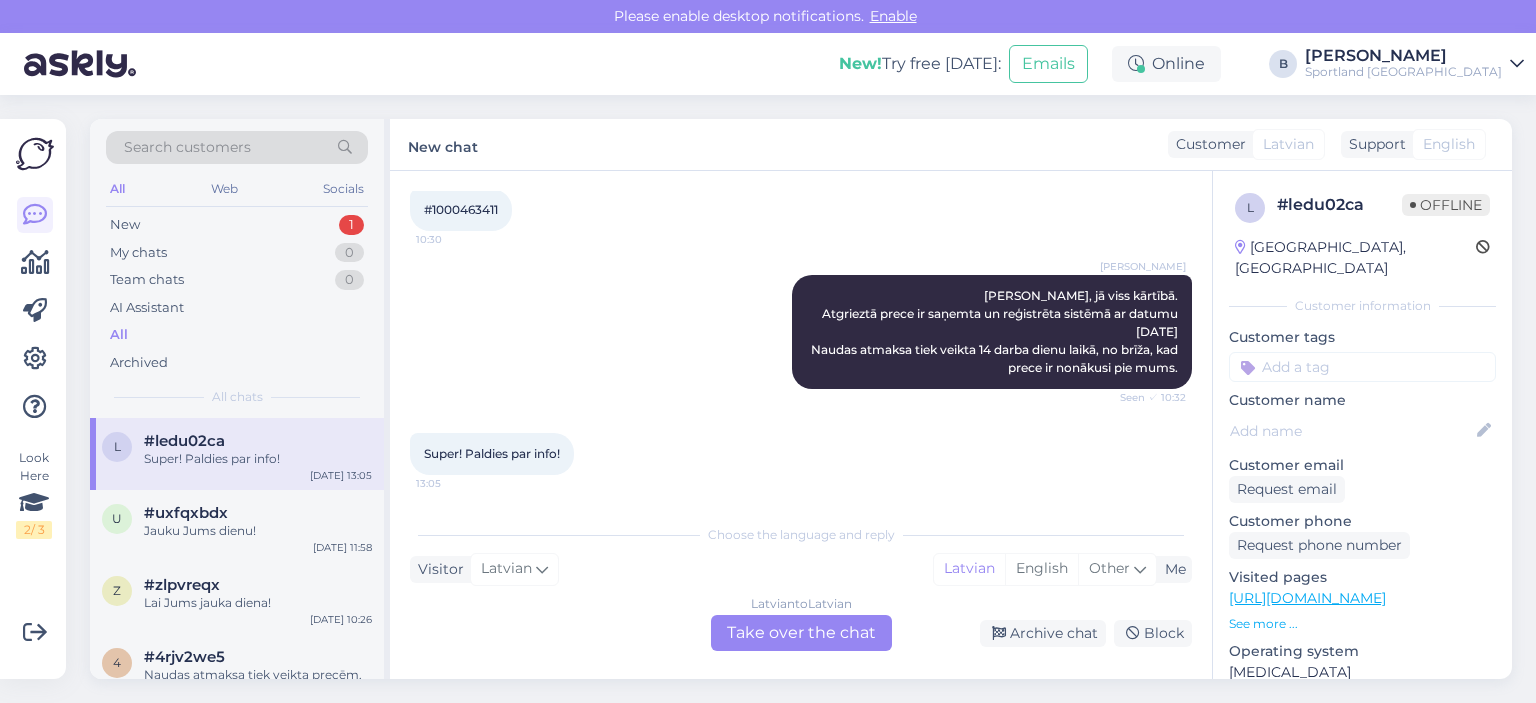 click on "Latvian  to  Latvian Take over the chat" at bounding box center (801, 633) 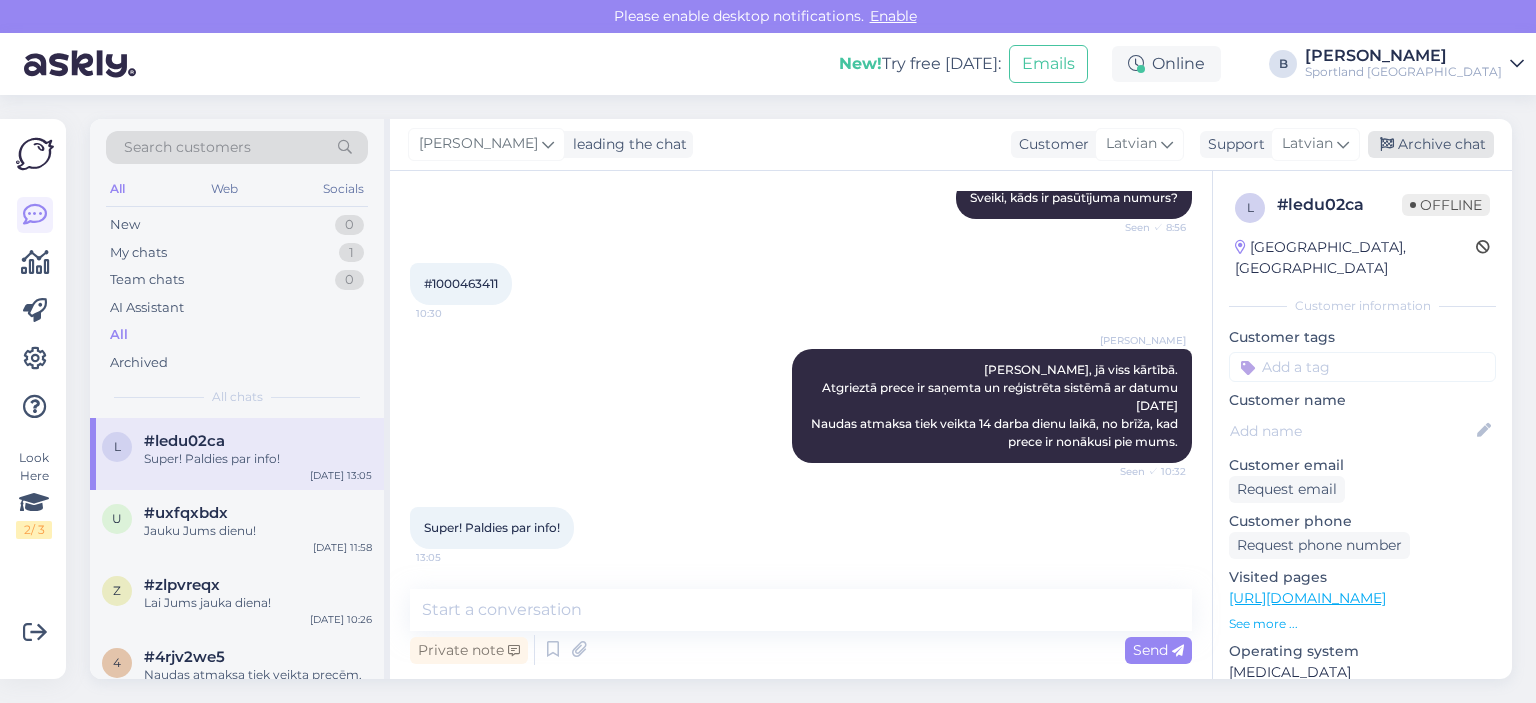 click on "Archive chat" at bounding box center [1431, 144] 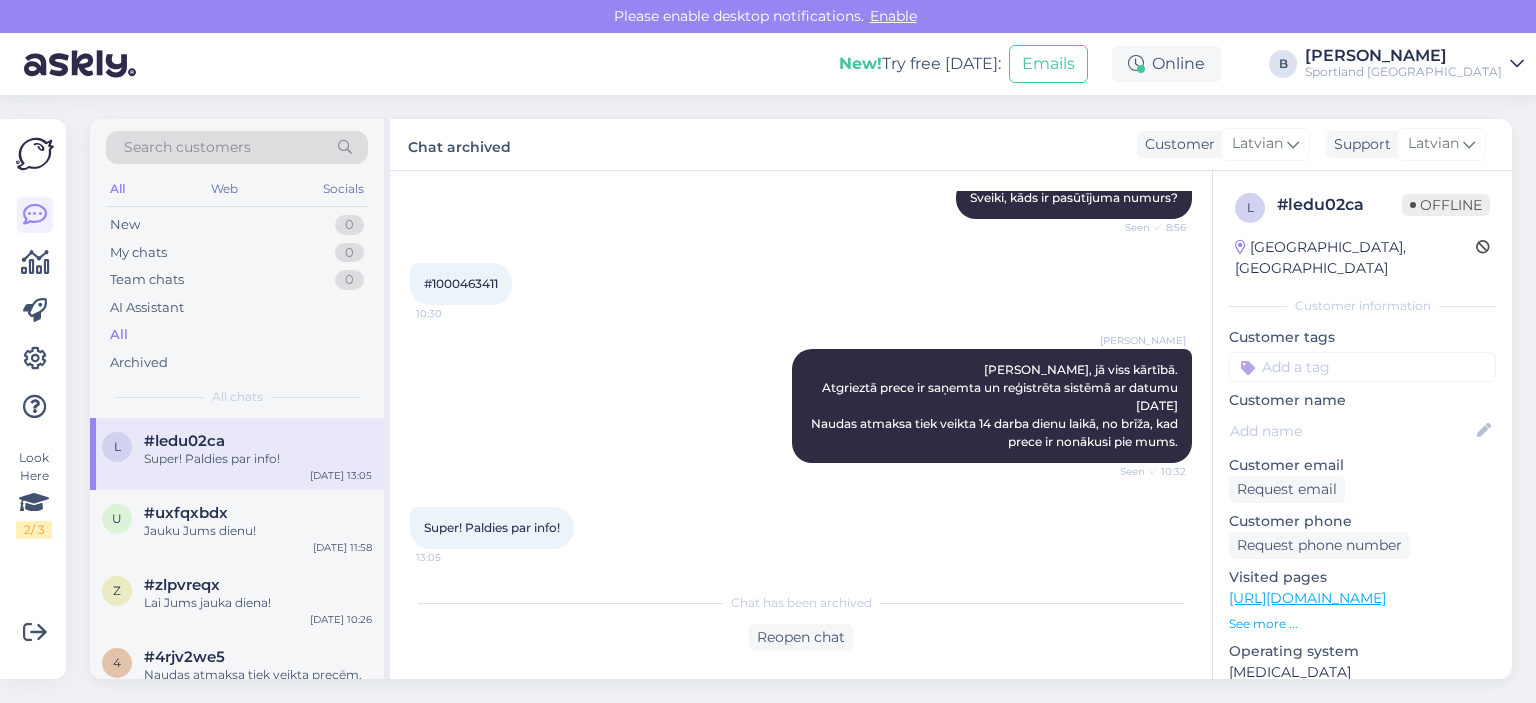 scroll, scrollTop: 212, scrollLeft: 0, axis: vertical 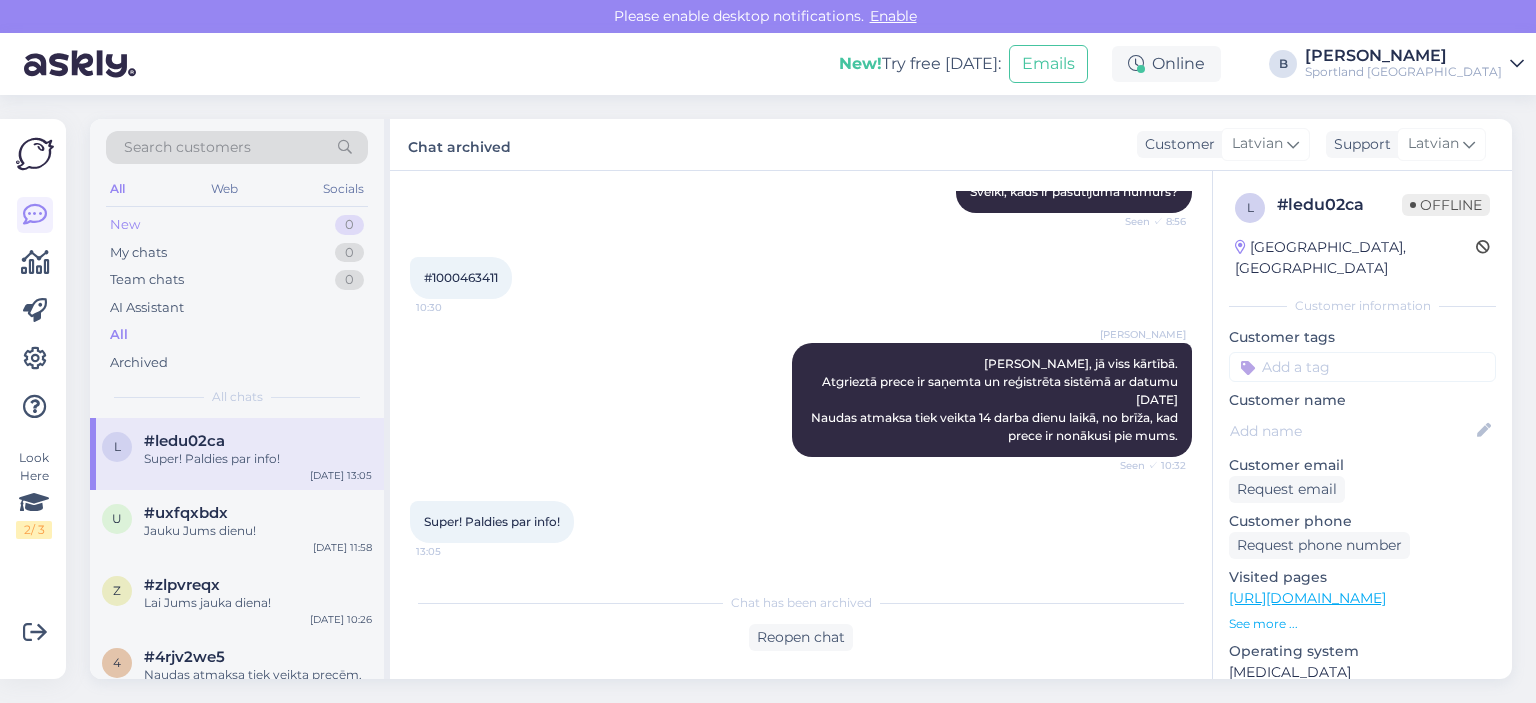 click on "New 0" at bounding box center (237, 225) 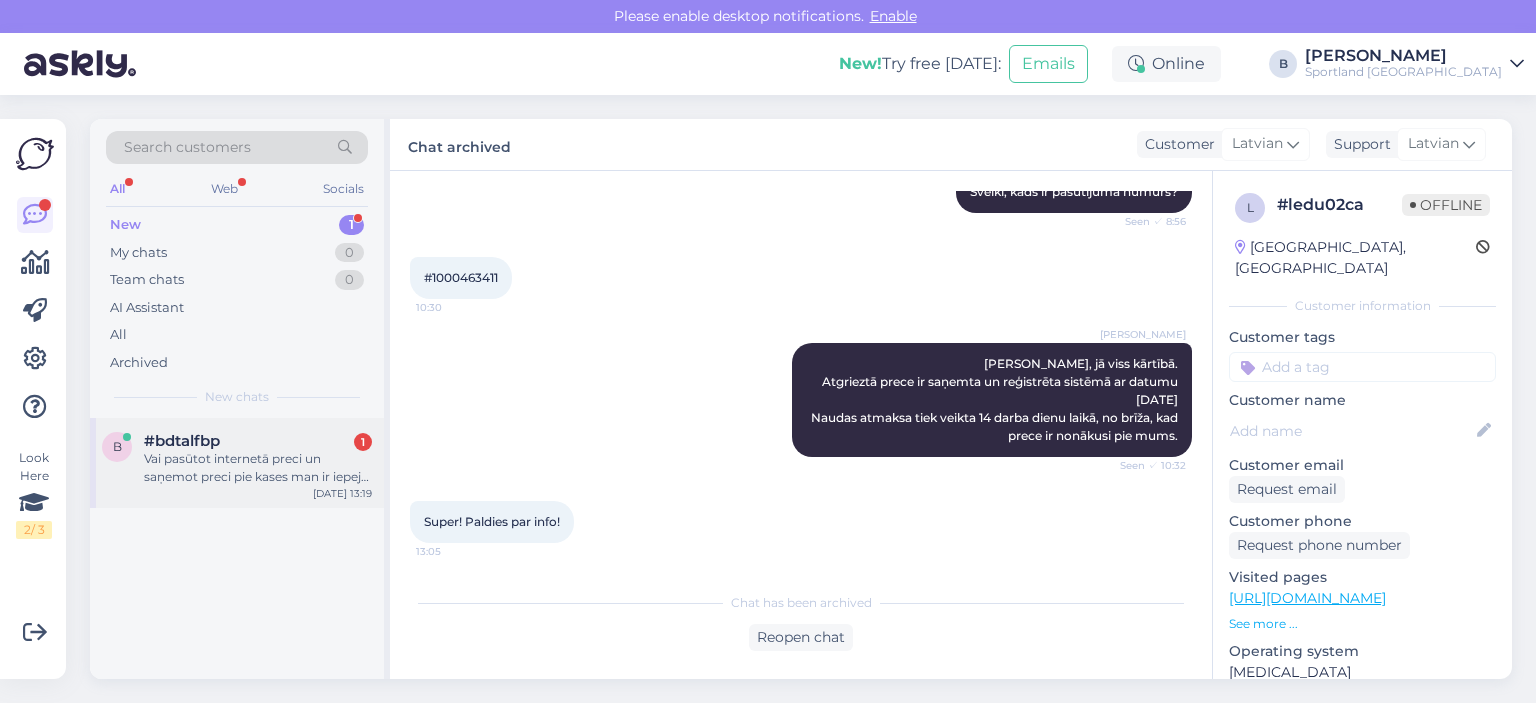 click on "Vai pasūtot internetā preci un saņemot preci pie kases man ir iepeja ari maksat pie kases ?" at bounding box center (258, 468) 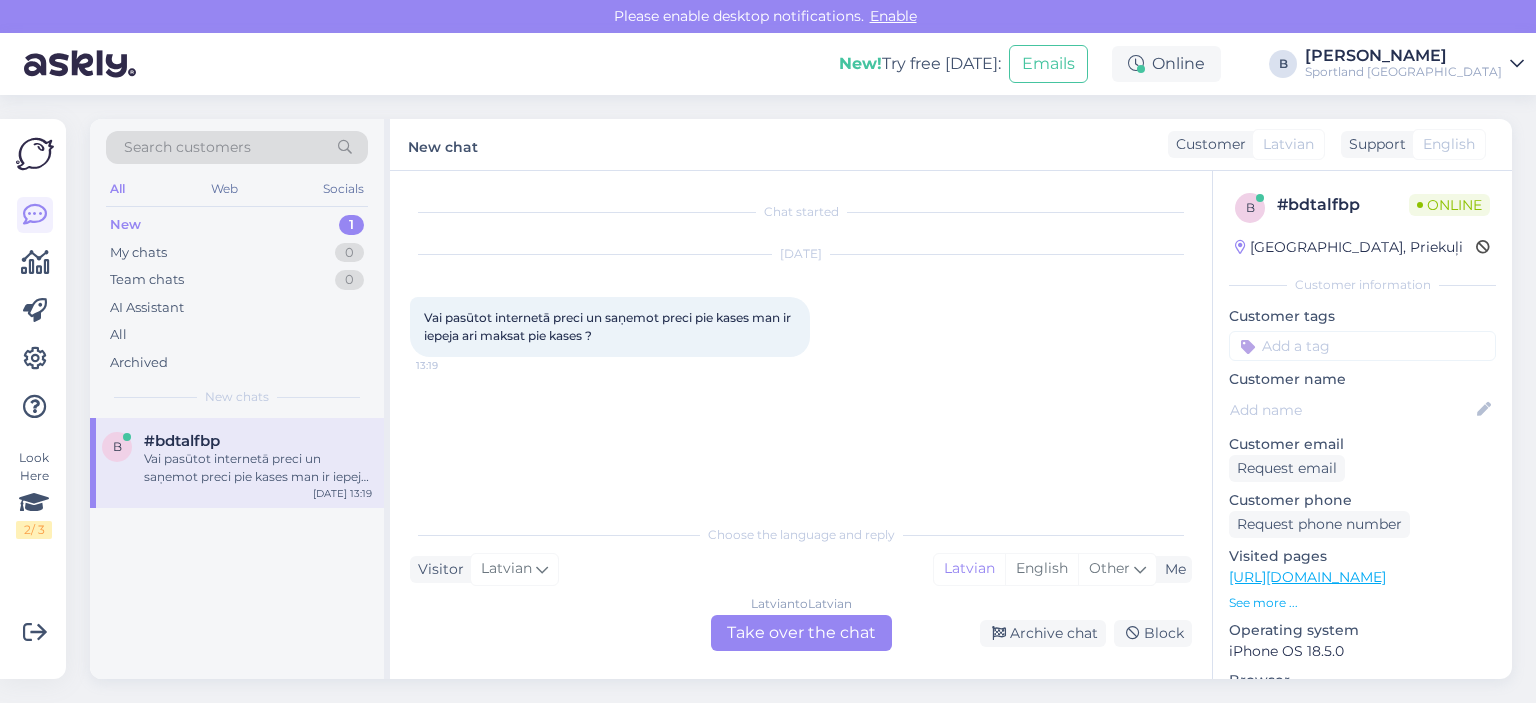 scroll, scrollTop: 0, scrollLeft: 0, axis: both 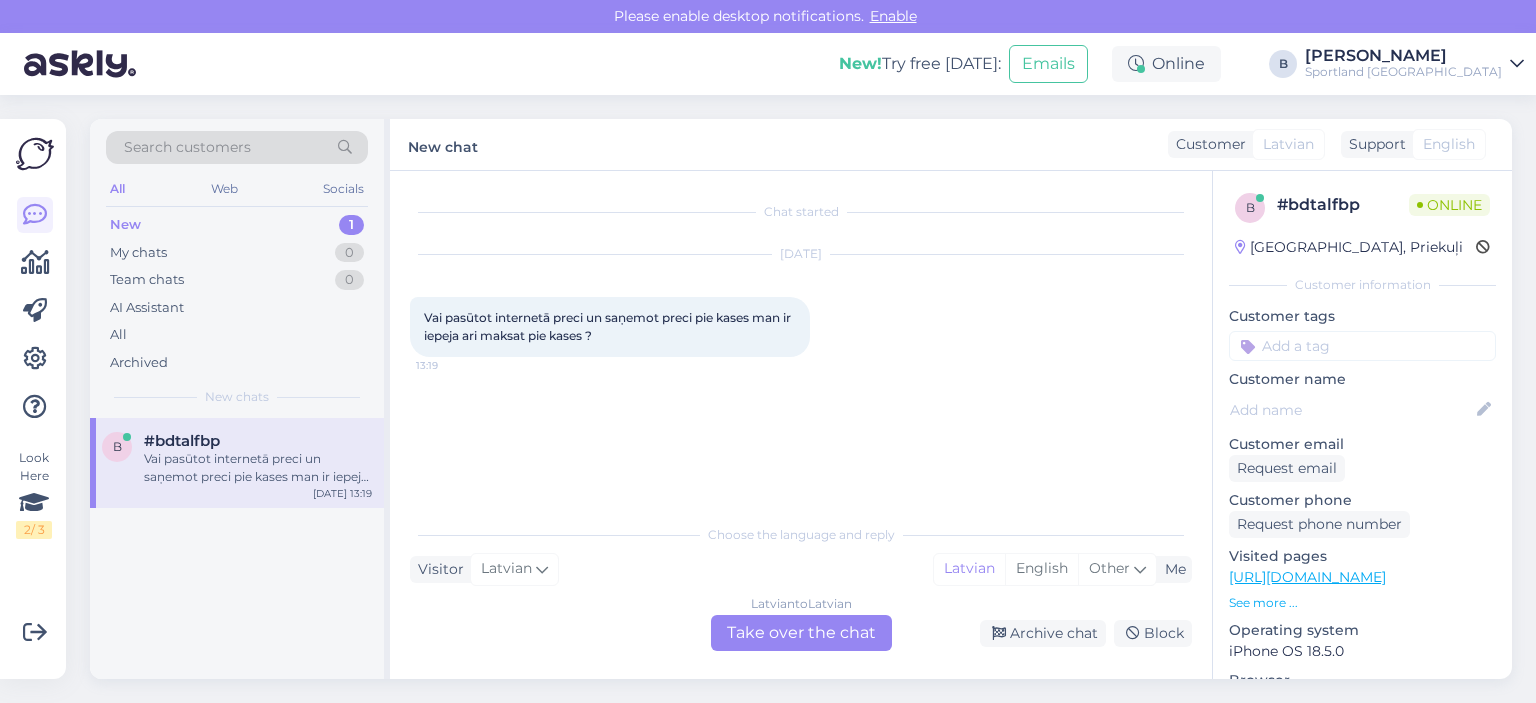 click on "Latvian  to  Latvian Take over the chat" at bounding box center (801, 633) 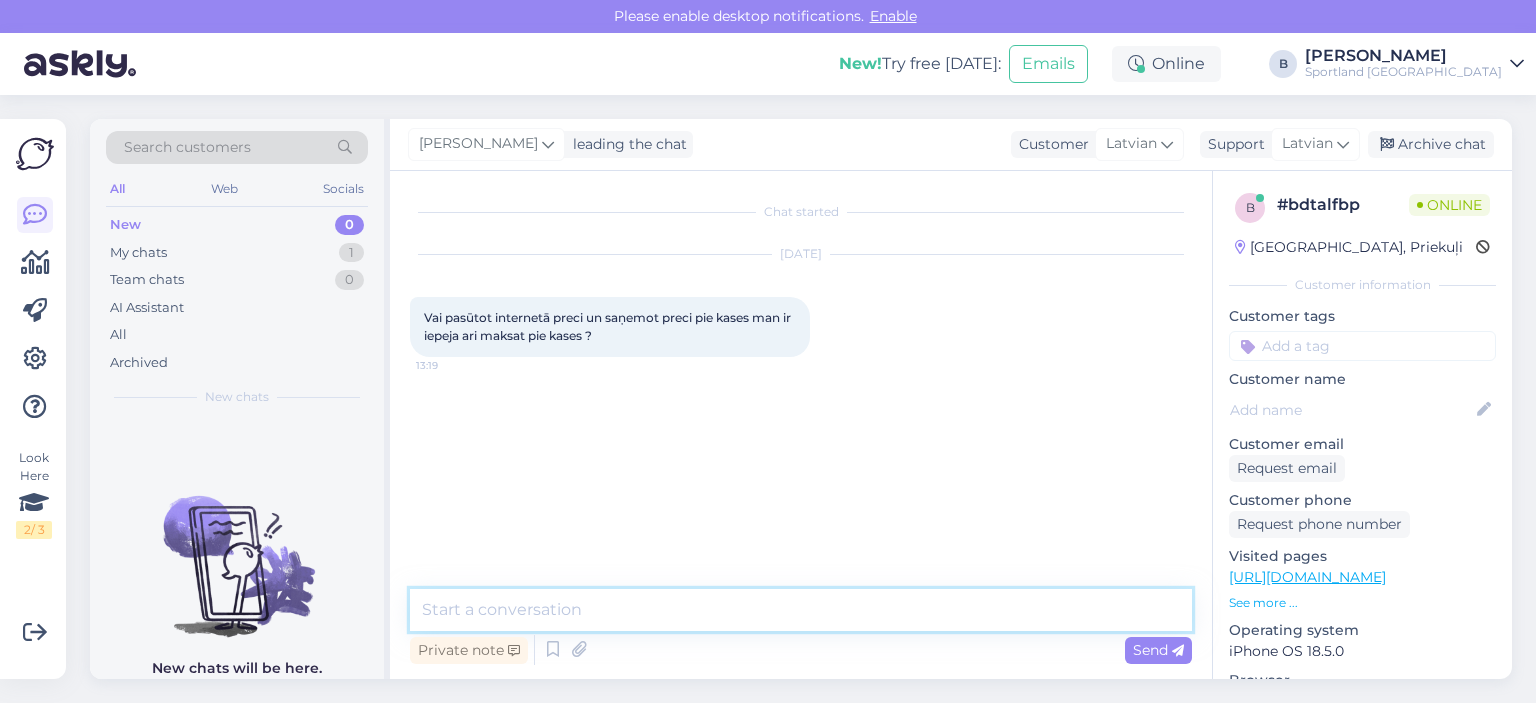 click at bounding box center (801, 610) 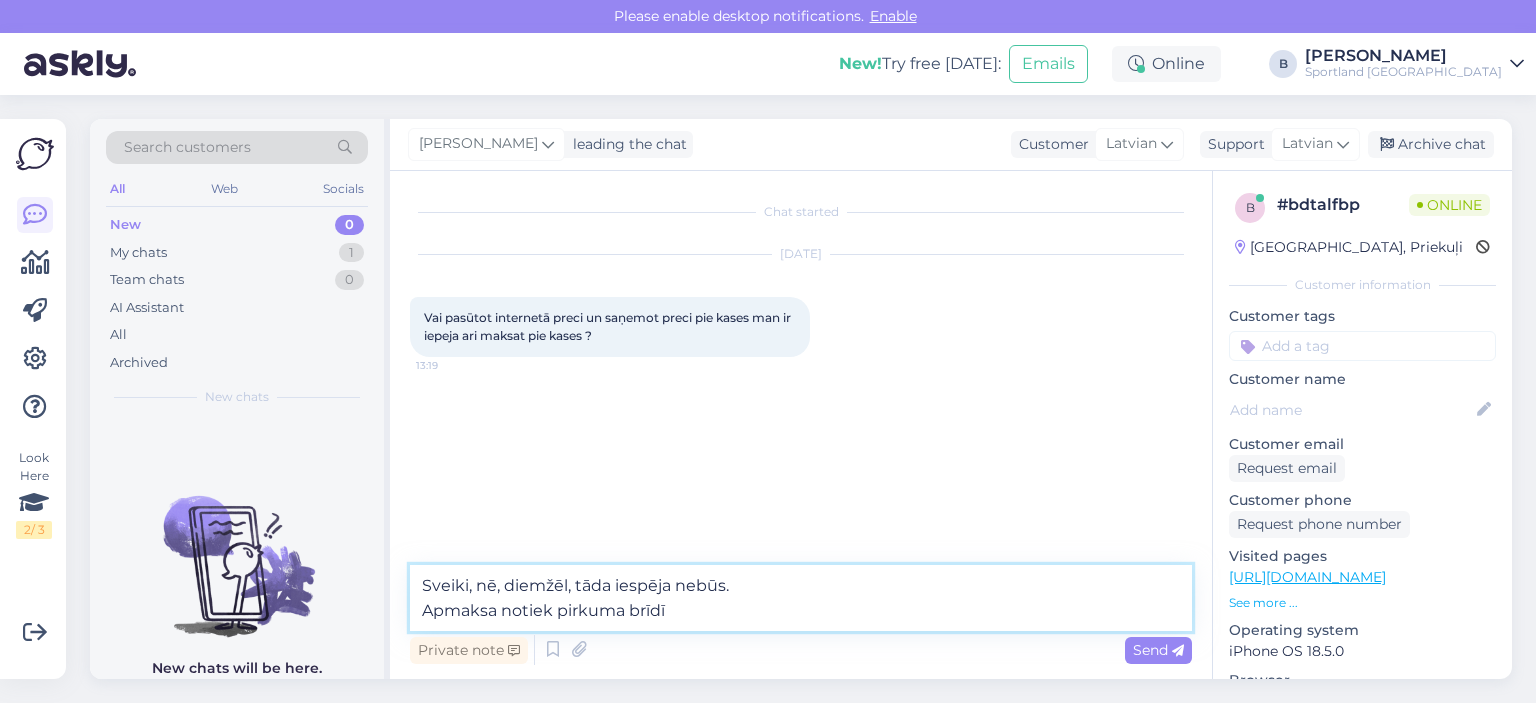 type on "Sveiki, nē, diemžēl, tāda iespēja nebūs.
Apmaksa notiek pirkuma brīdī." 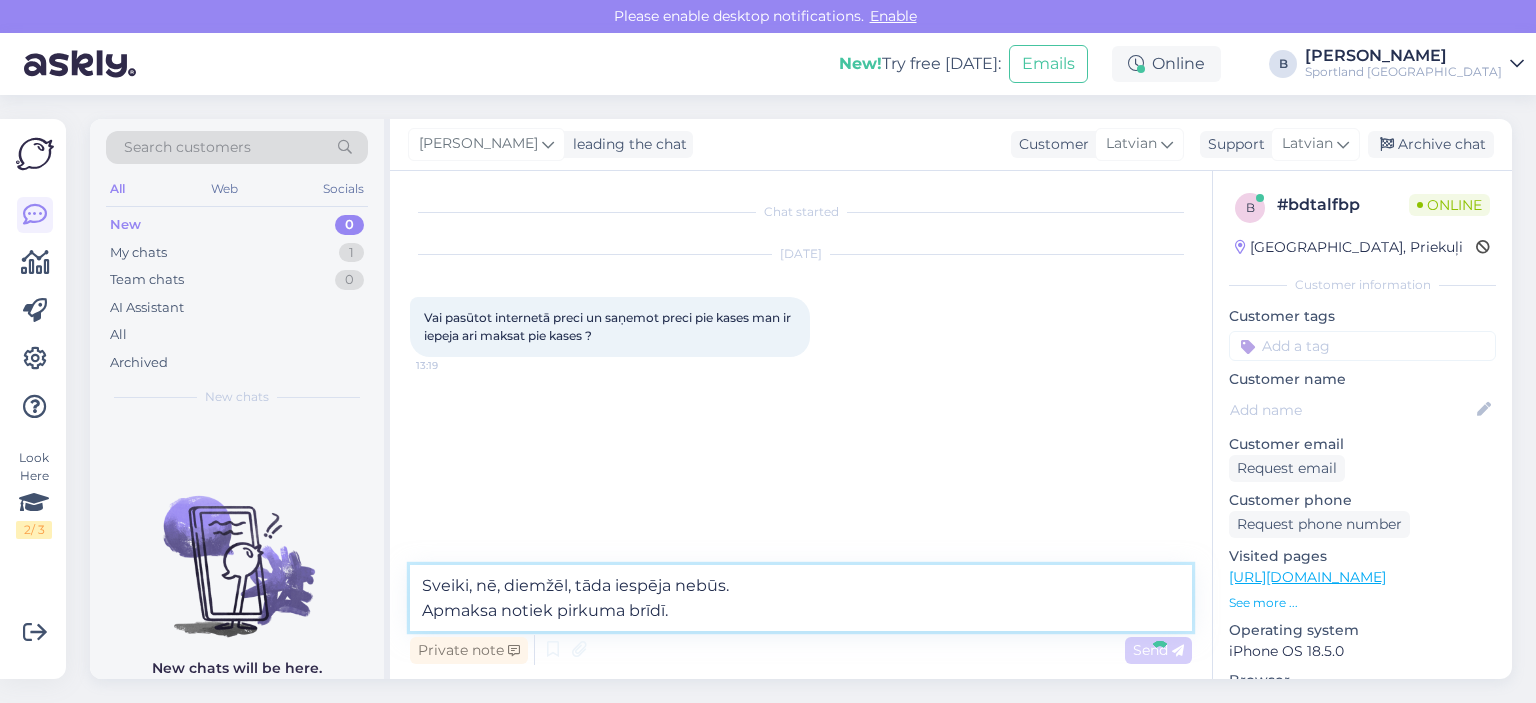 type 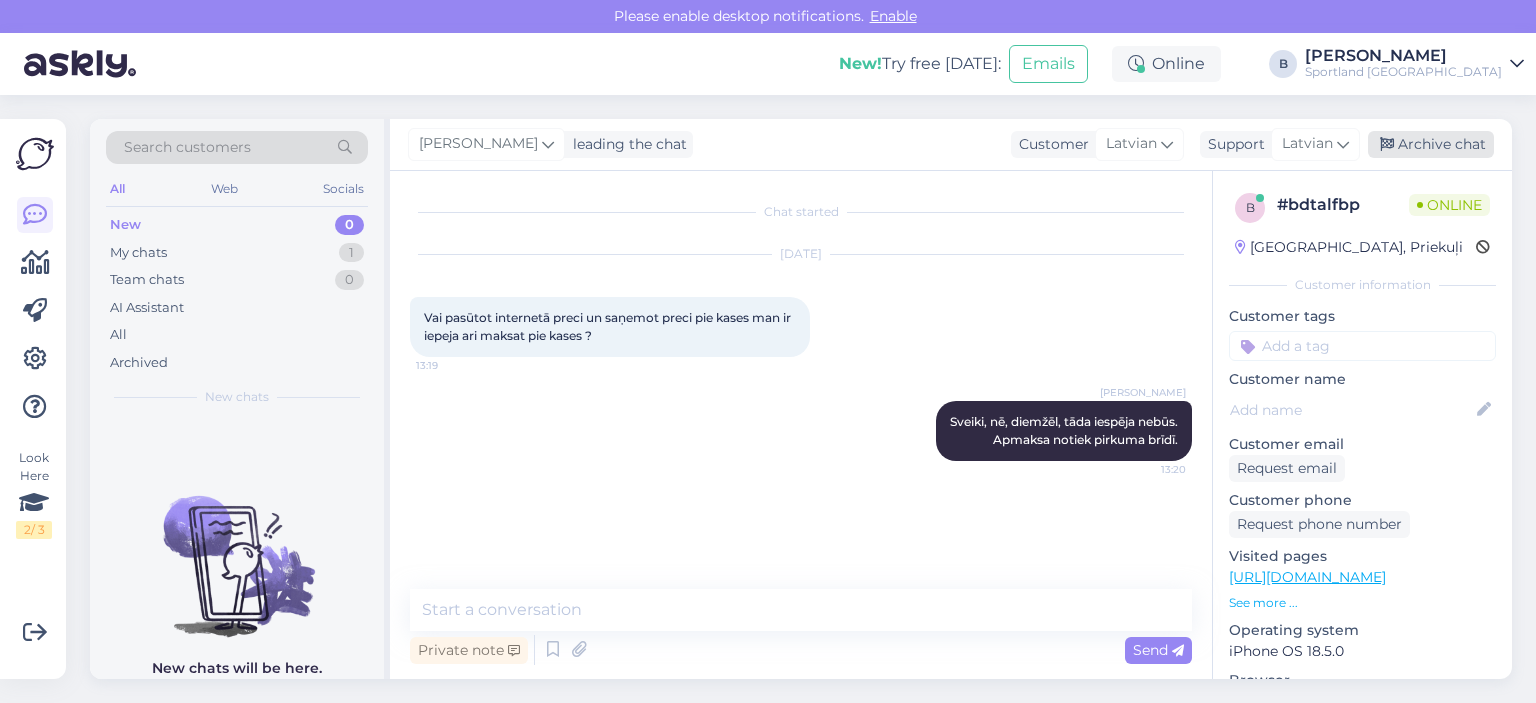 click on "Archive chat" at bounding box center [1431, 144] 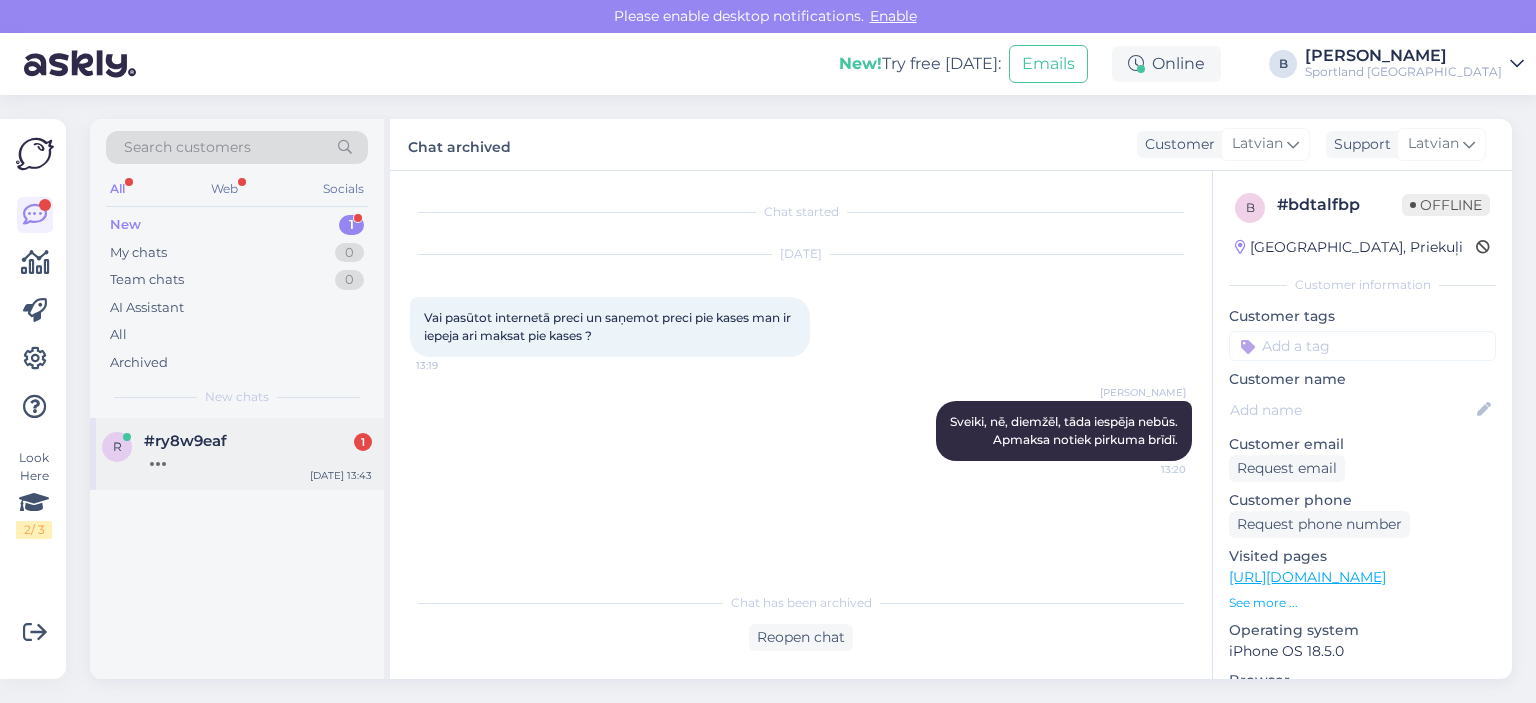 click at bounding box center (258, 459) 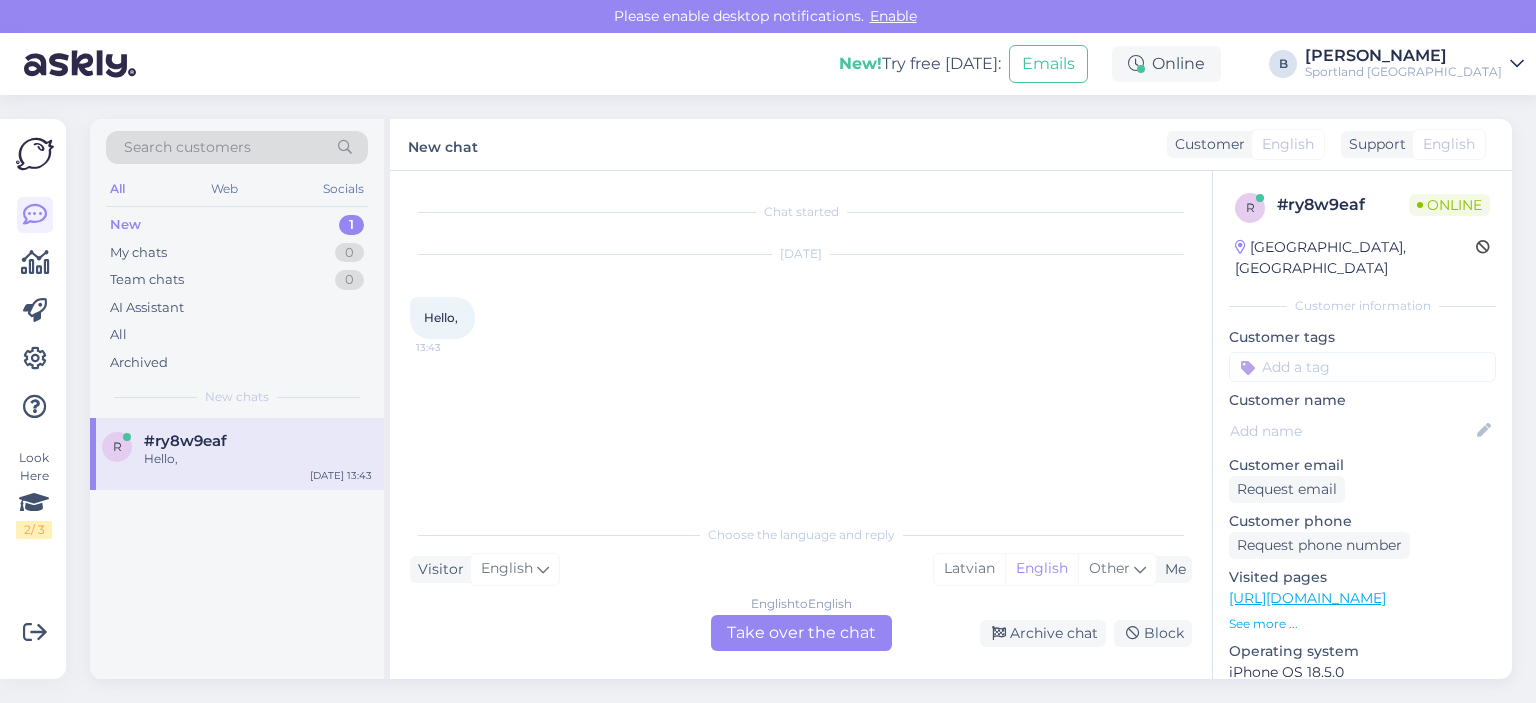 click on "English  to  English Take over the chat" at bounding box center [801, 633] 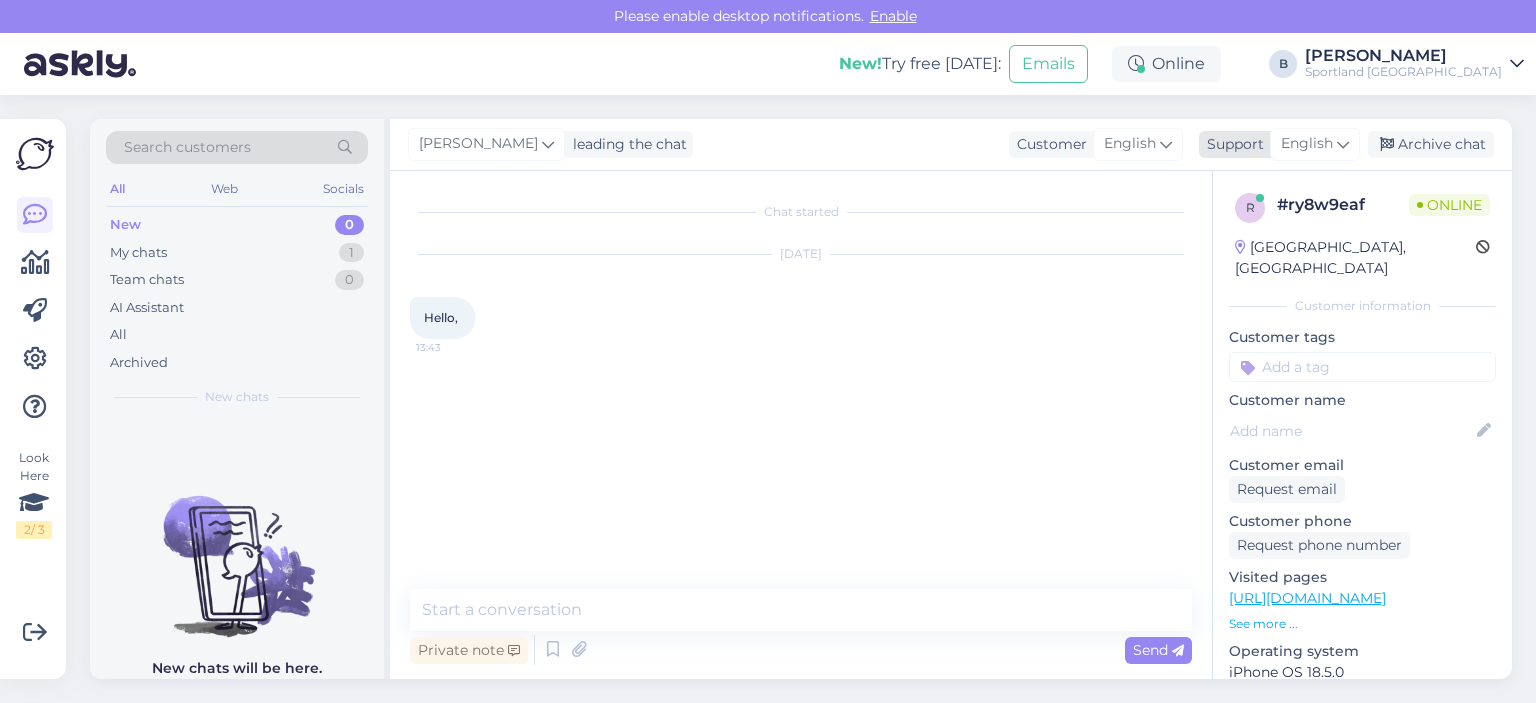 click on "English" at bounding box center (1307, 144) 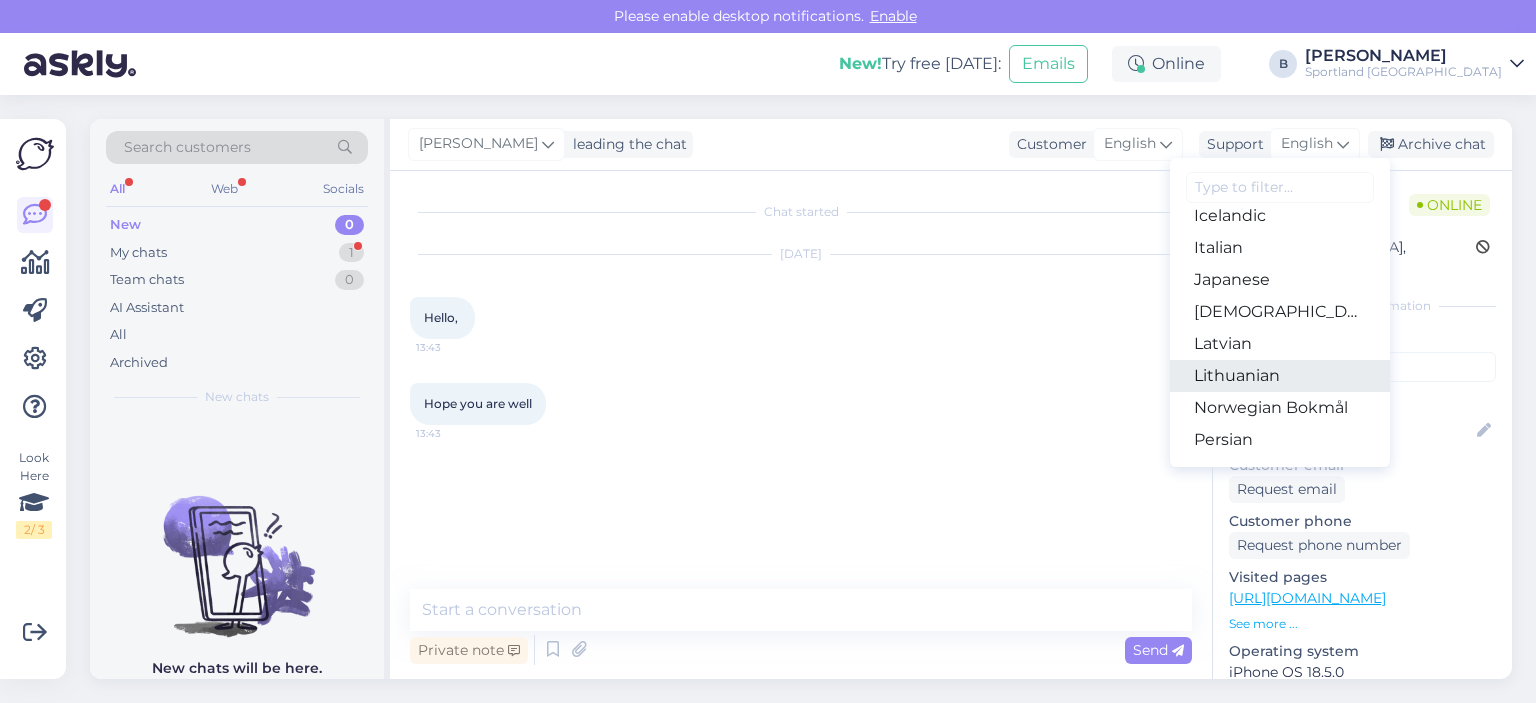 scroll, scrollTop: 500, scrollLeft: 0, axis: vertical 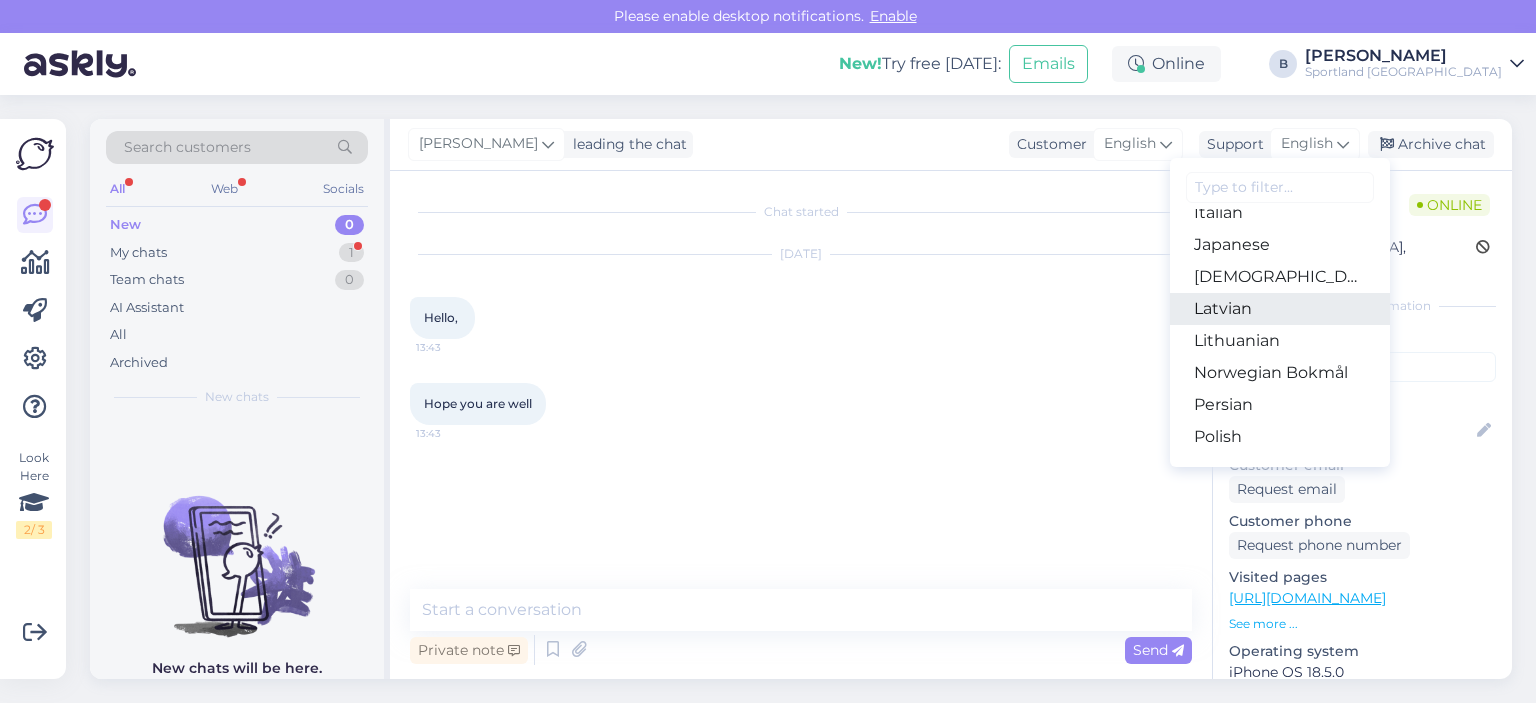 click on "Latvian" at bounding box center (1280, 309) 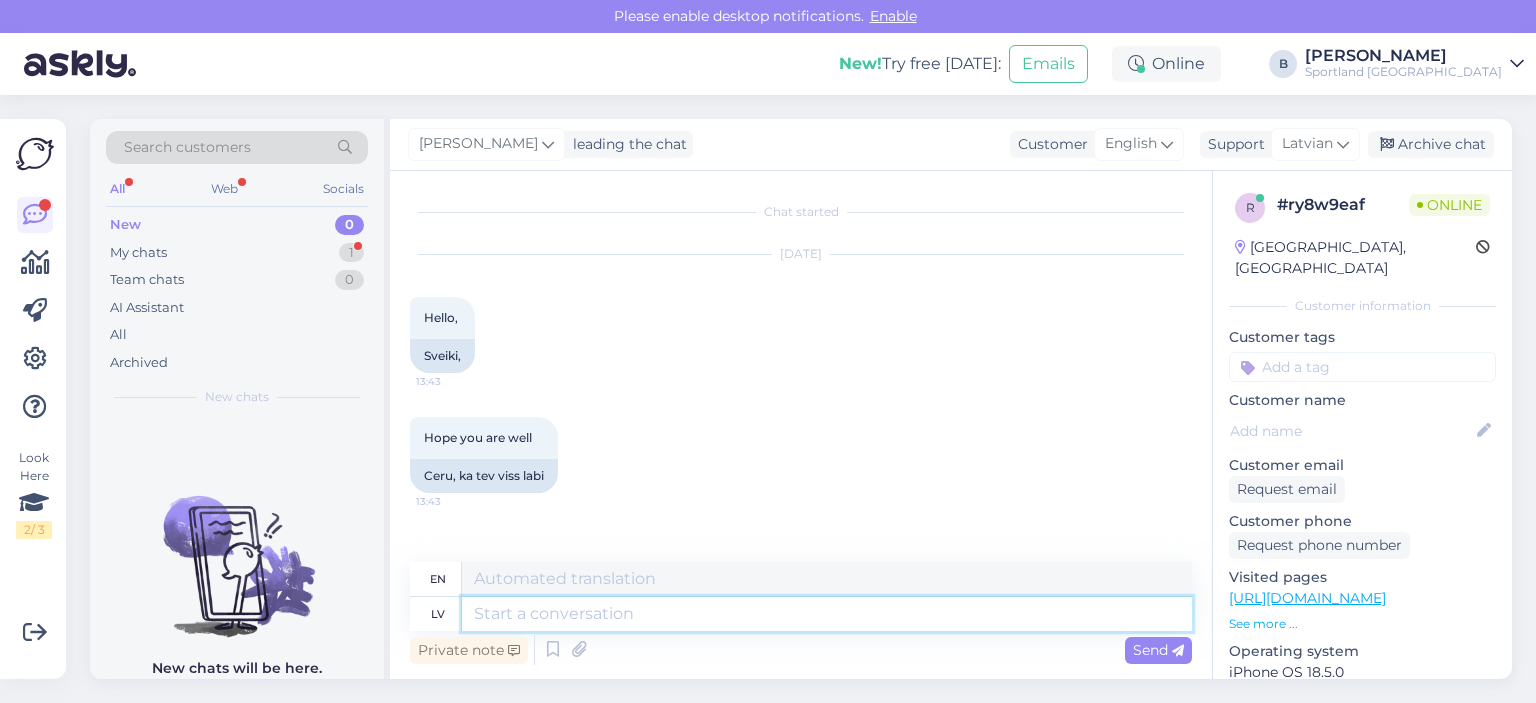 click at bounding box center [827, 614] 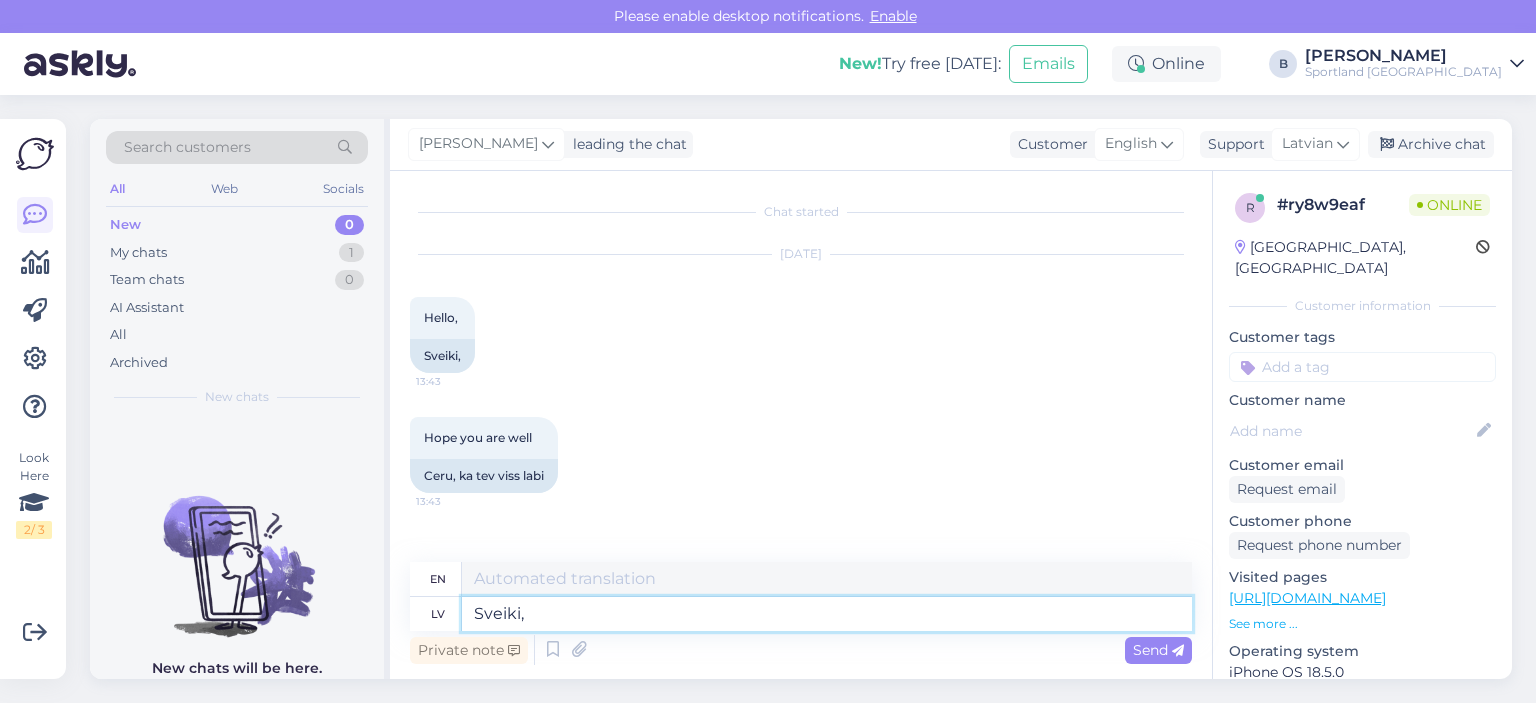 type on "Sveiki, k" 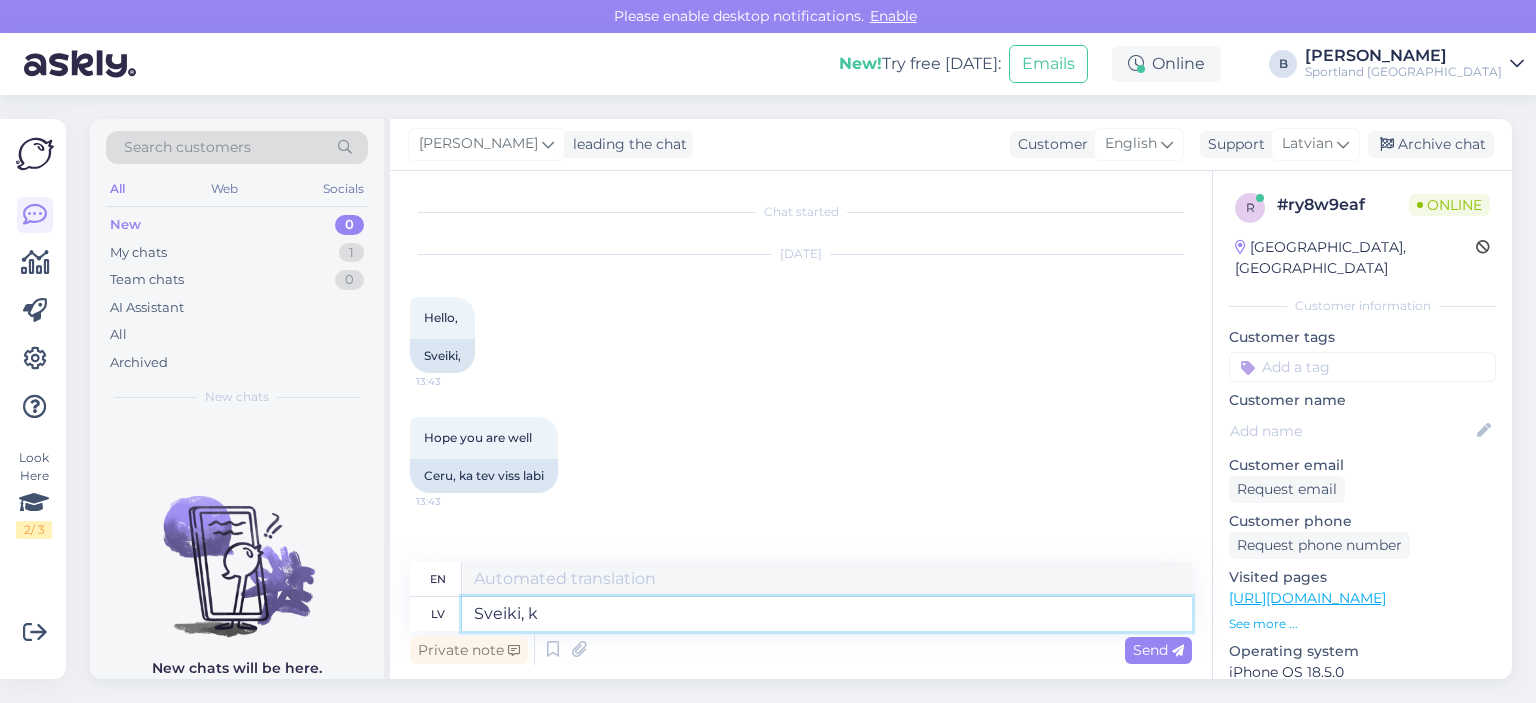 type on "Hello," 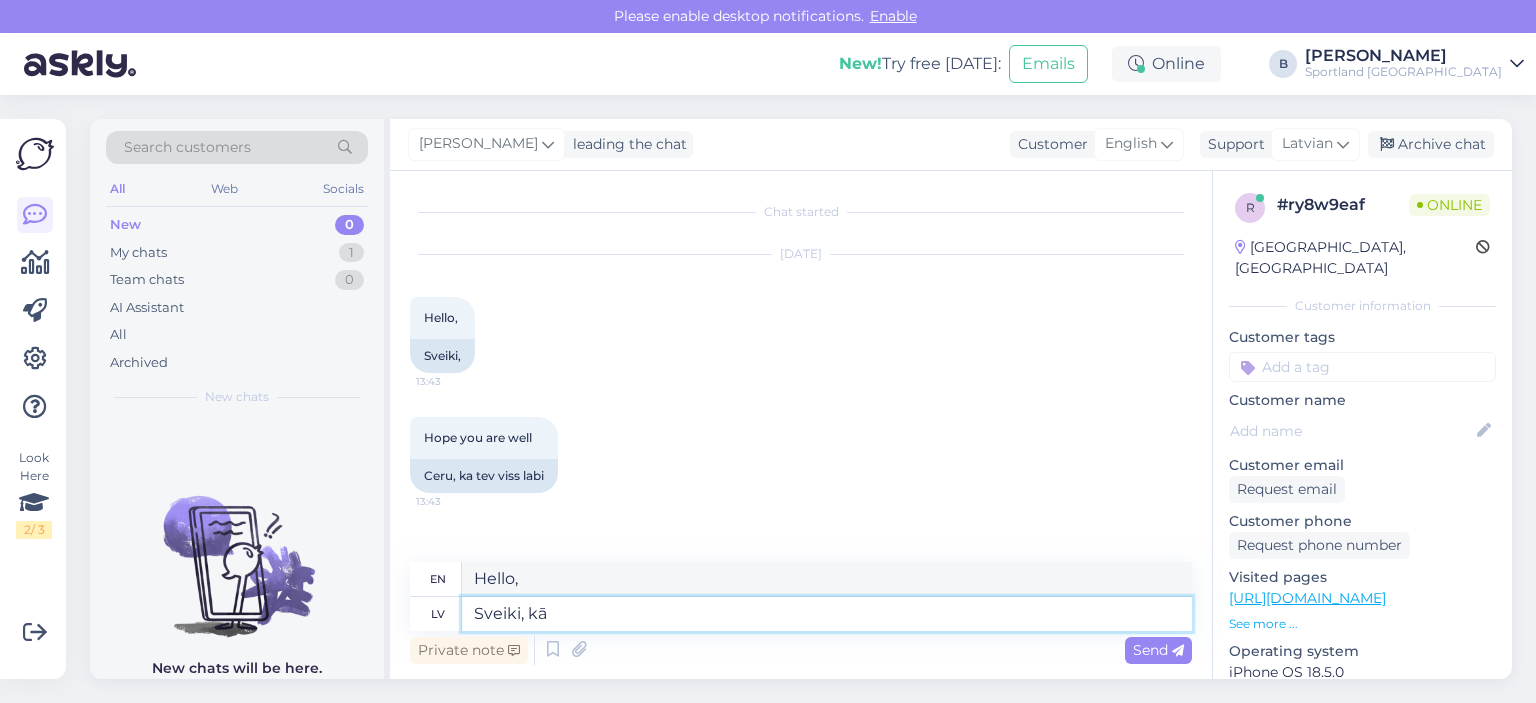 type on "Sveiki, kā v" 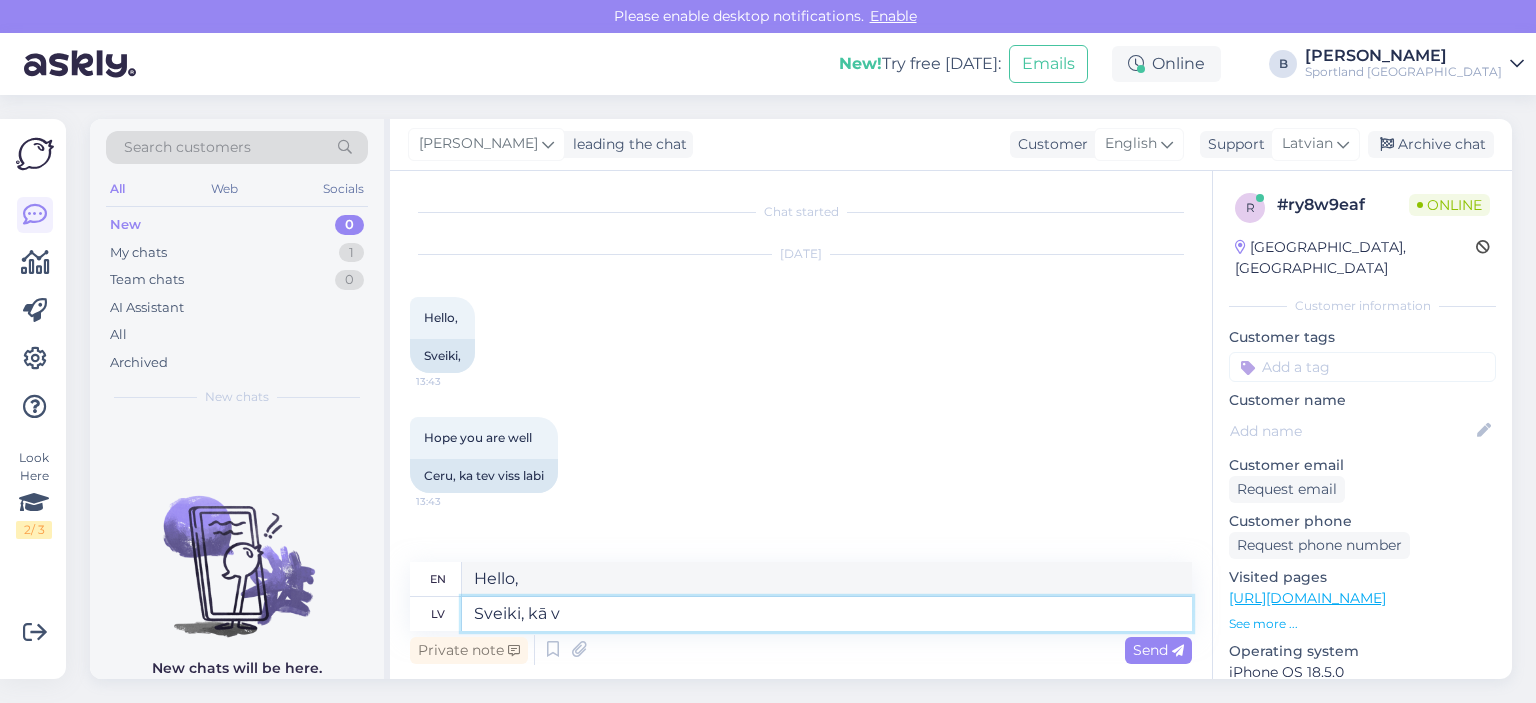 type on "Hello, how are you?" 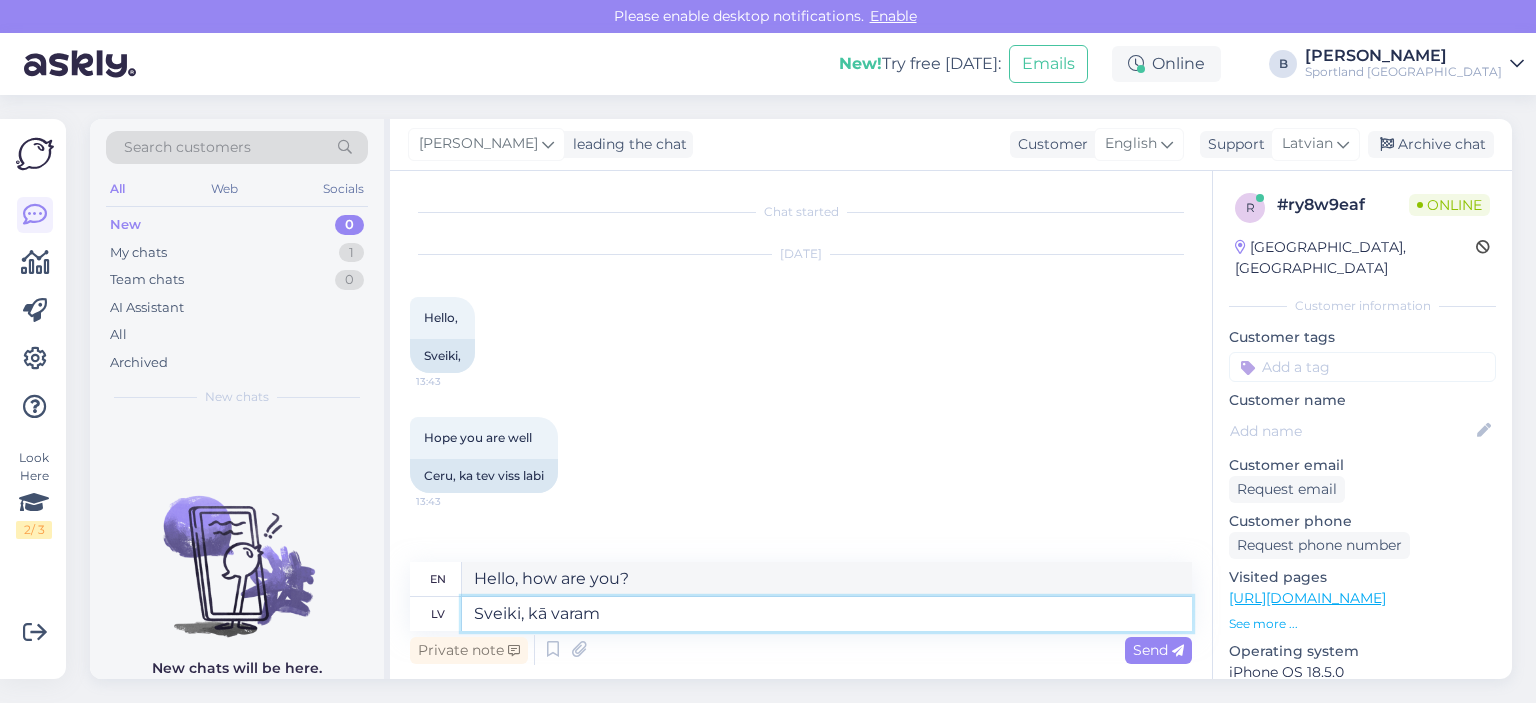 type on "Sveiki, kā varam J" 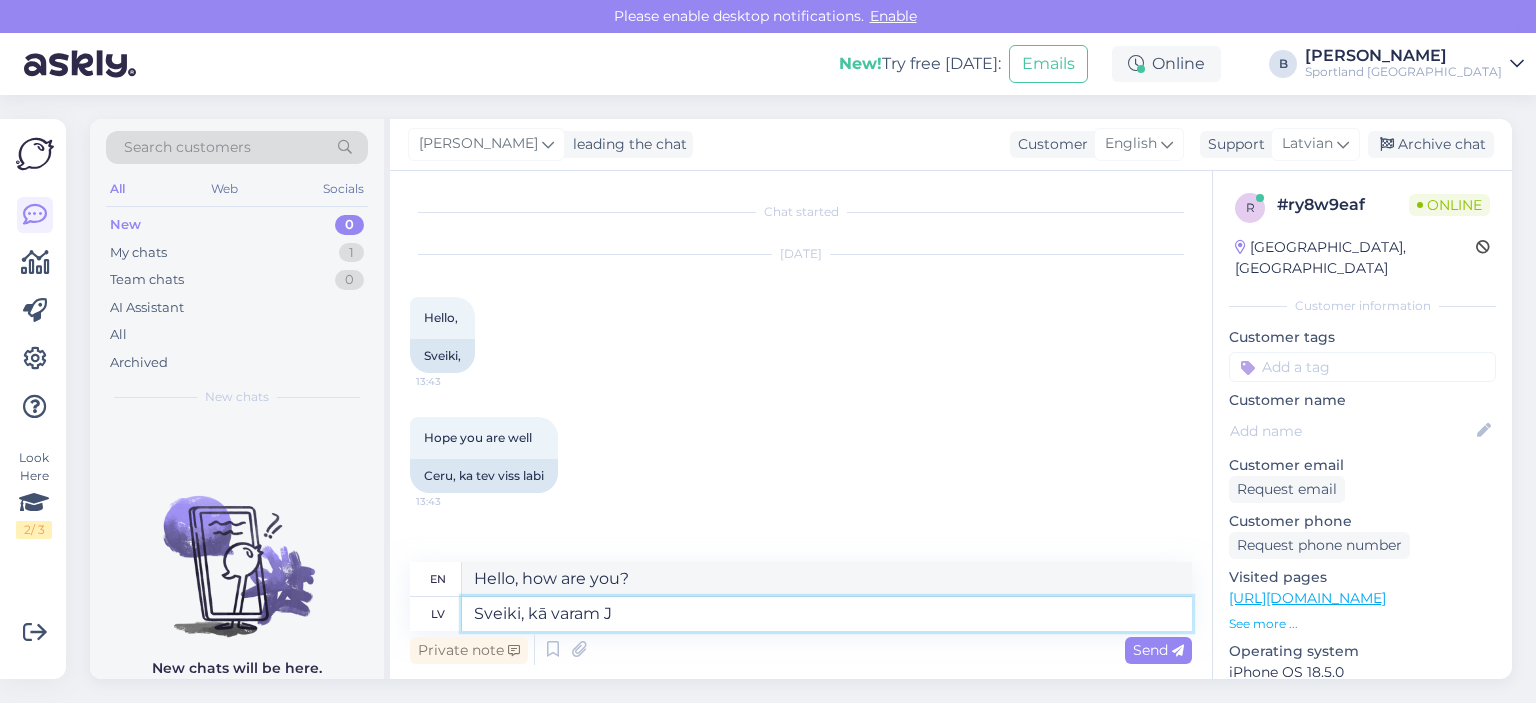 type on "Hello, how can we" 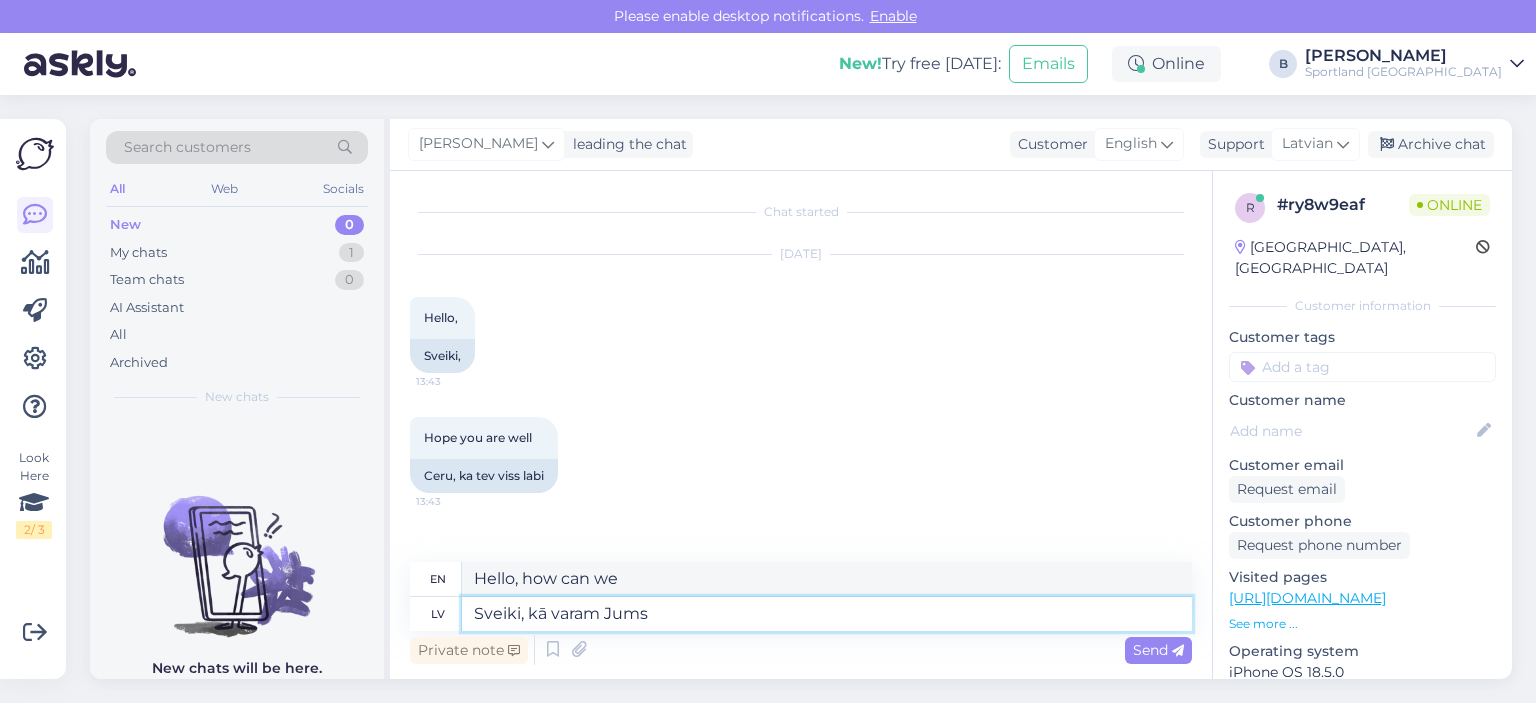 type on "Sveiki, kā varam Jums p" 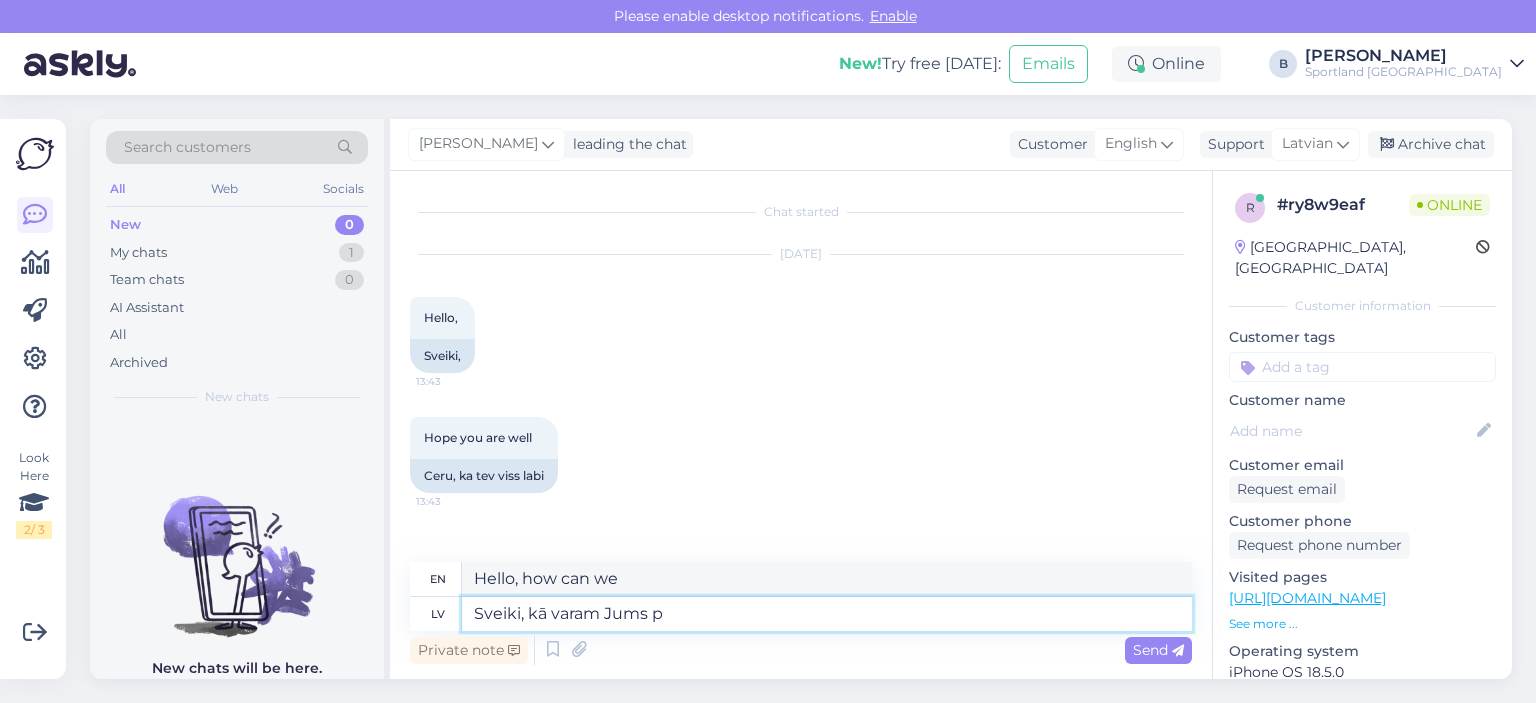 type on "Hello, how can we help you?" 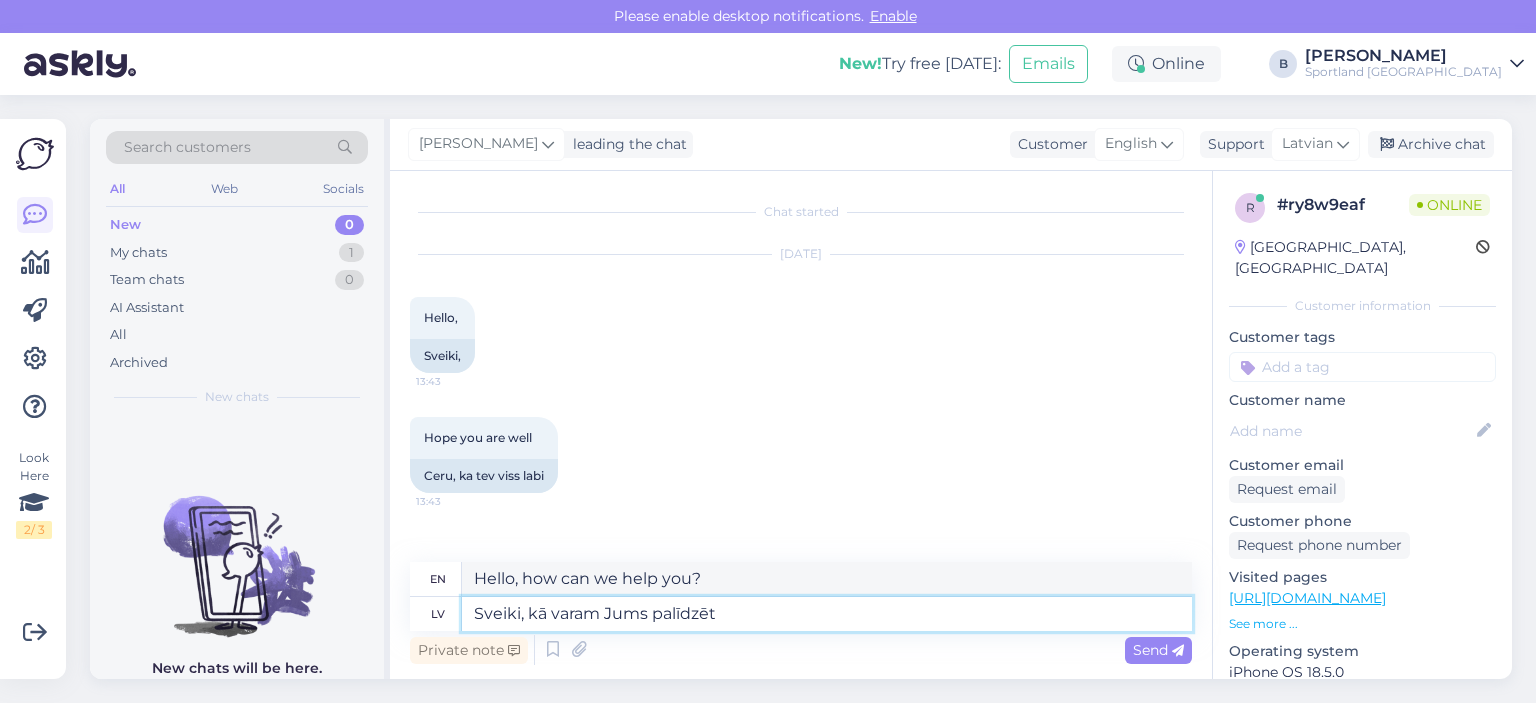 type on "Sveiki, kā varam Jums palīdzēt?" 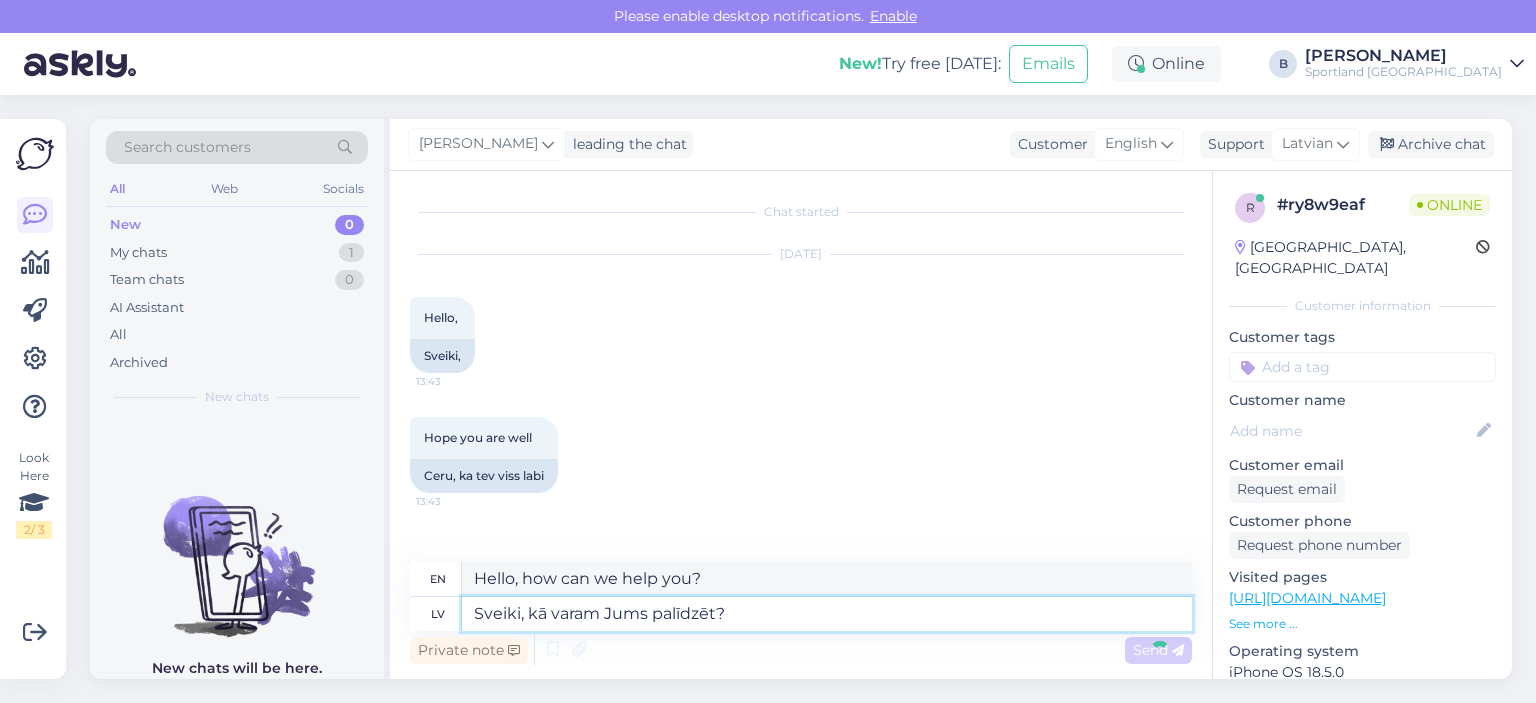 type 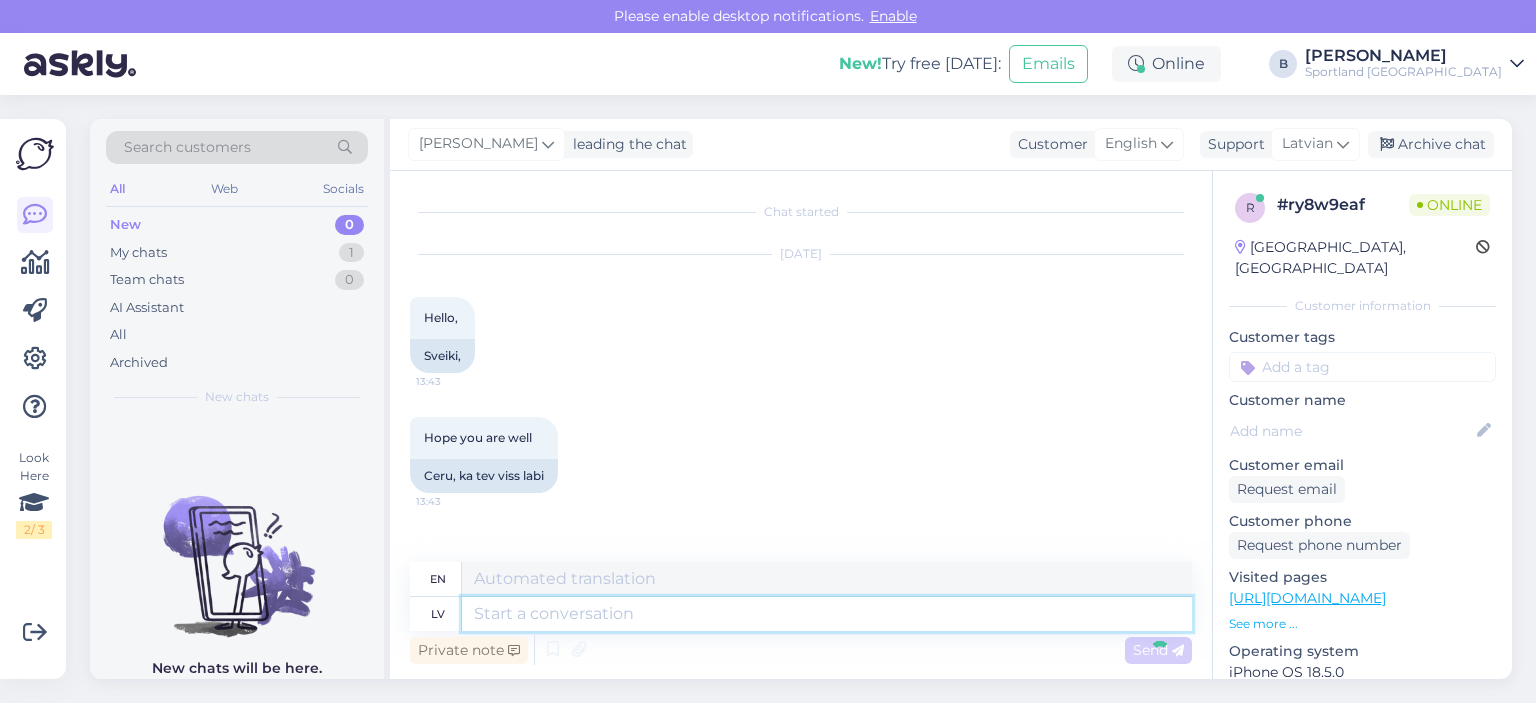 scroll, scrollTop: 90, scrollLeft: 0, axis: vertical 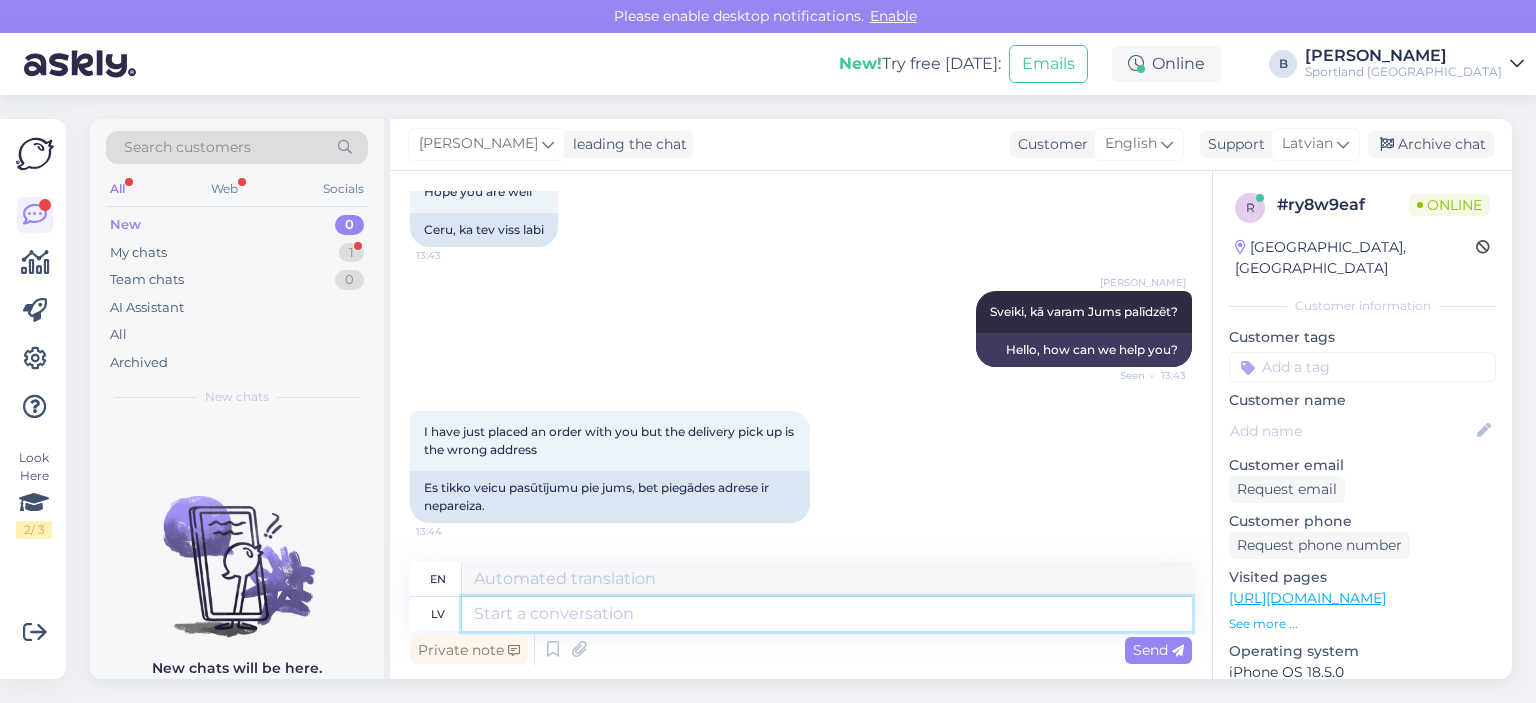 click at bounding box center (827, 614) 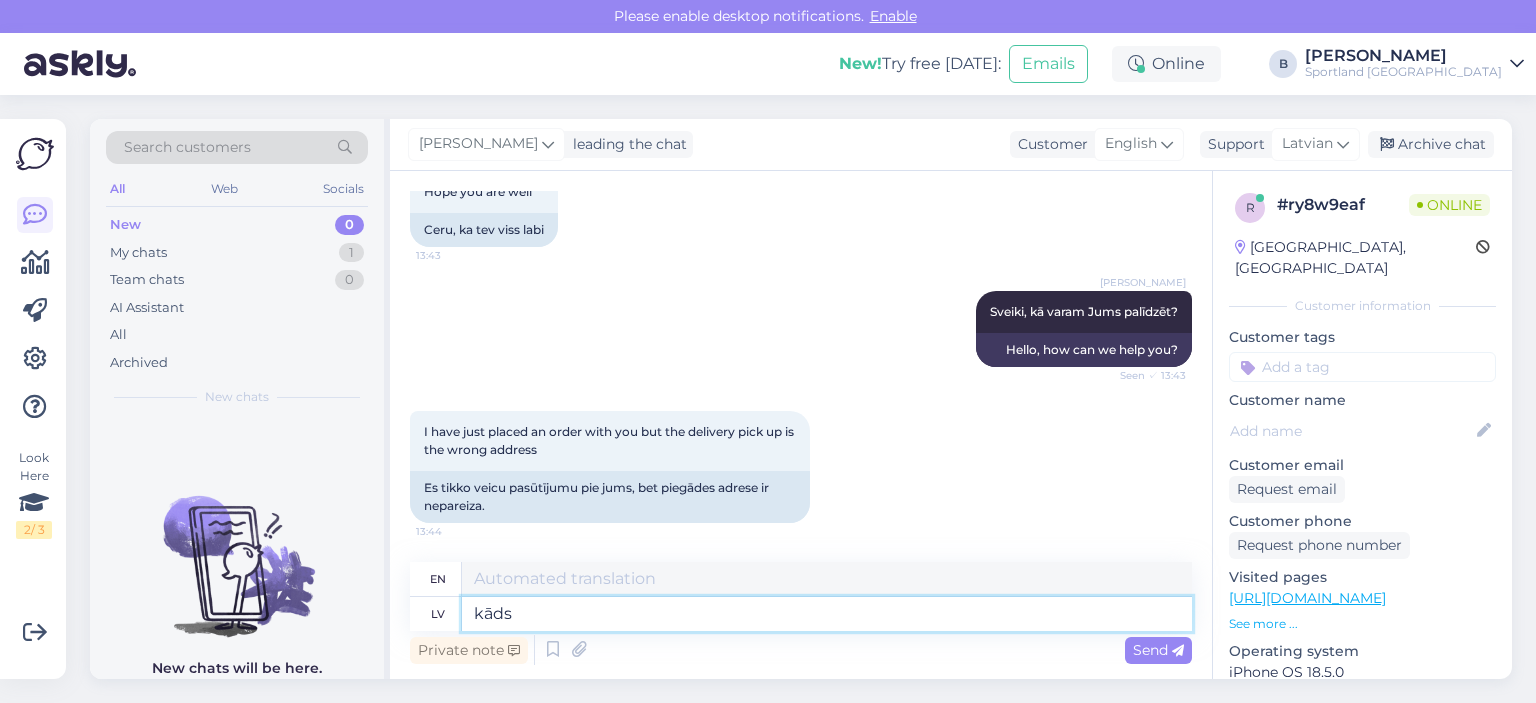 type on "kāds b" 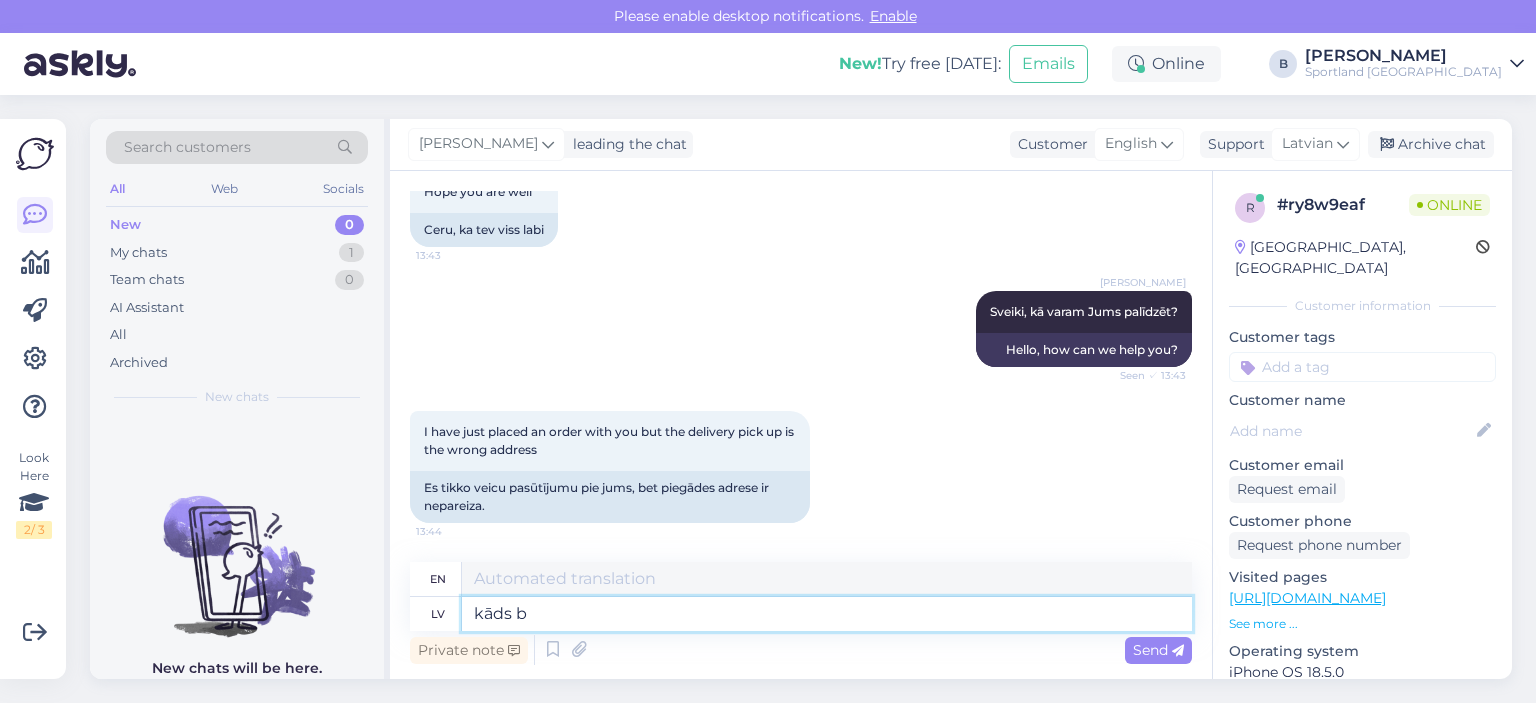 type on "someone" 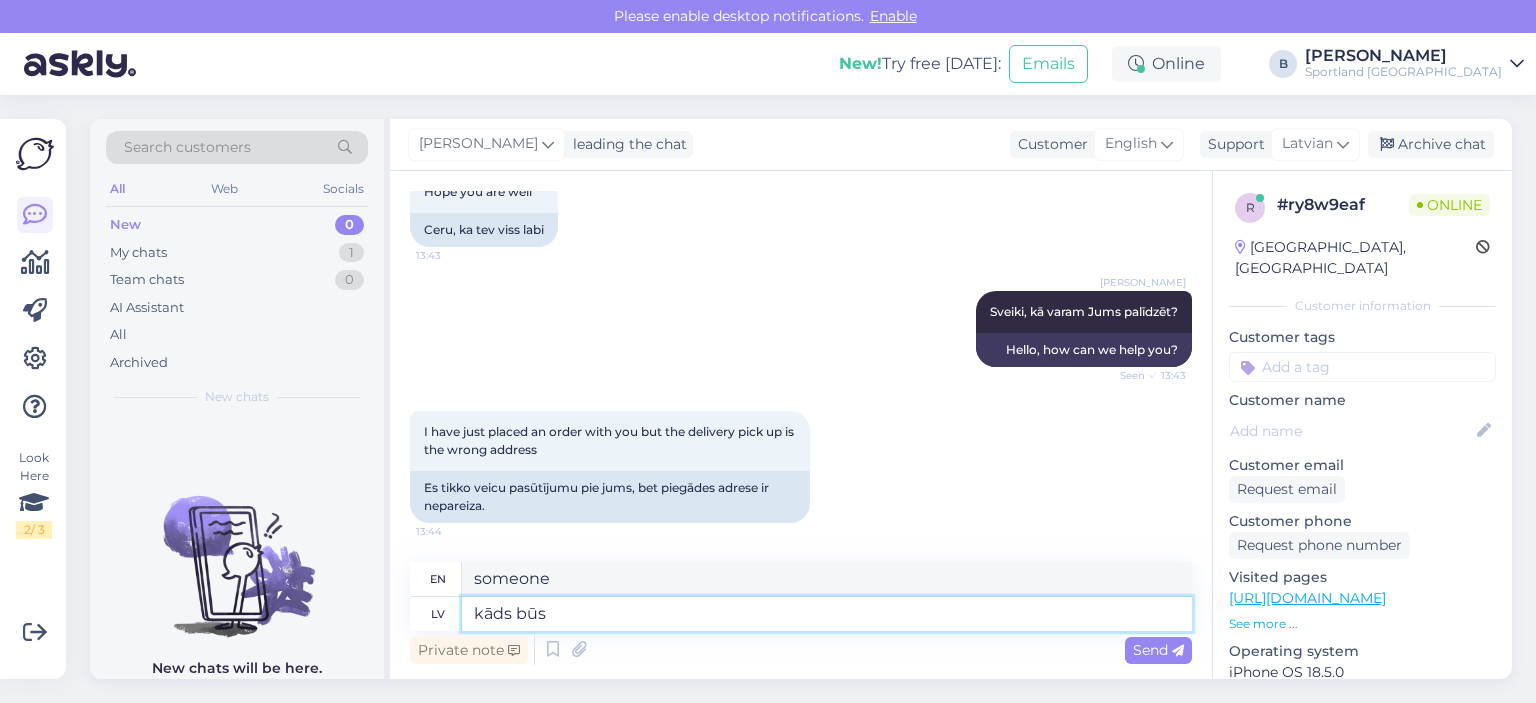 type on "kāds būs p" 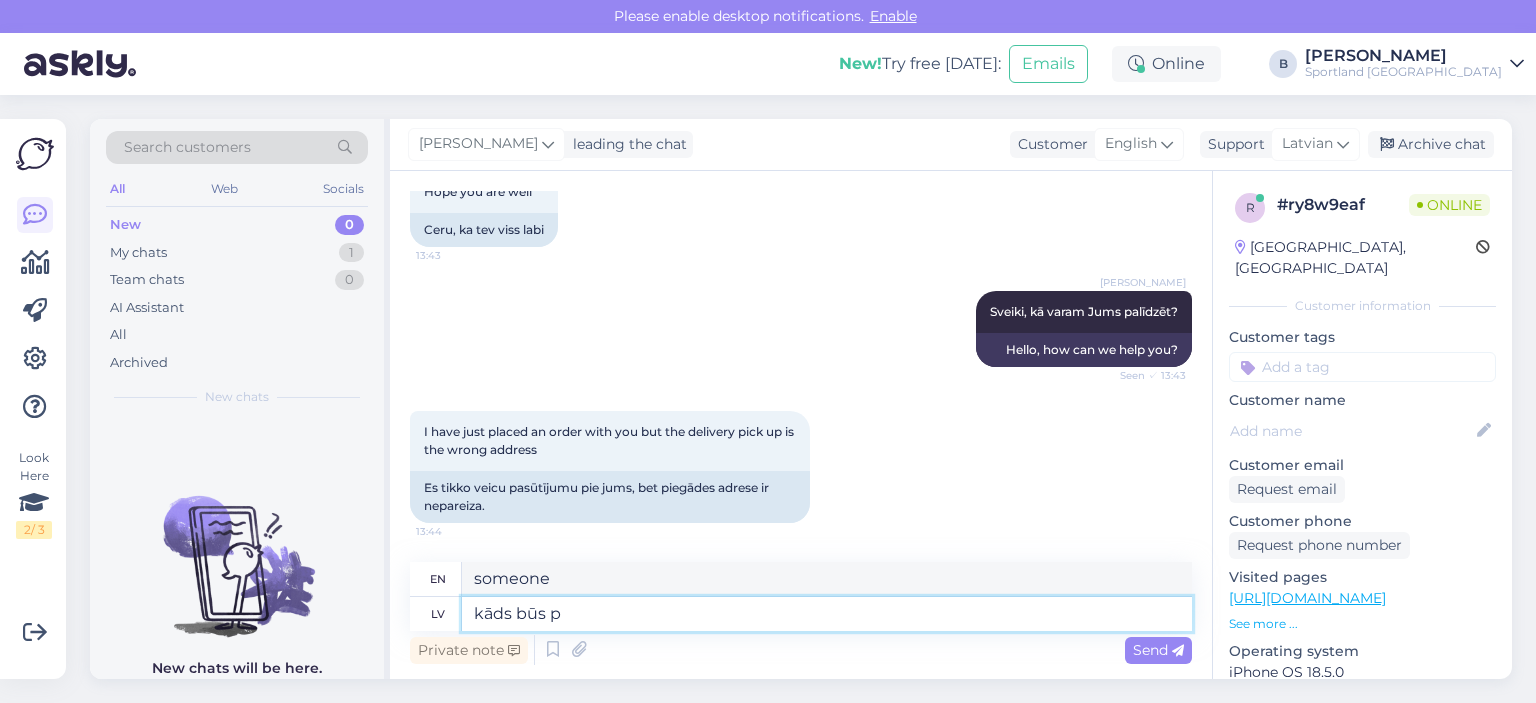 type on "what will it be" 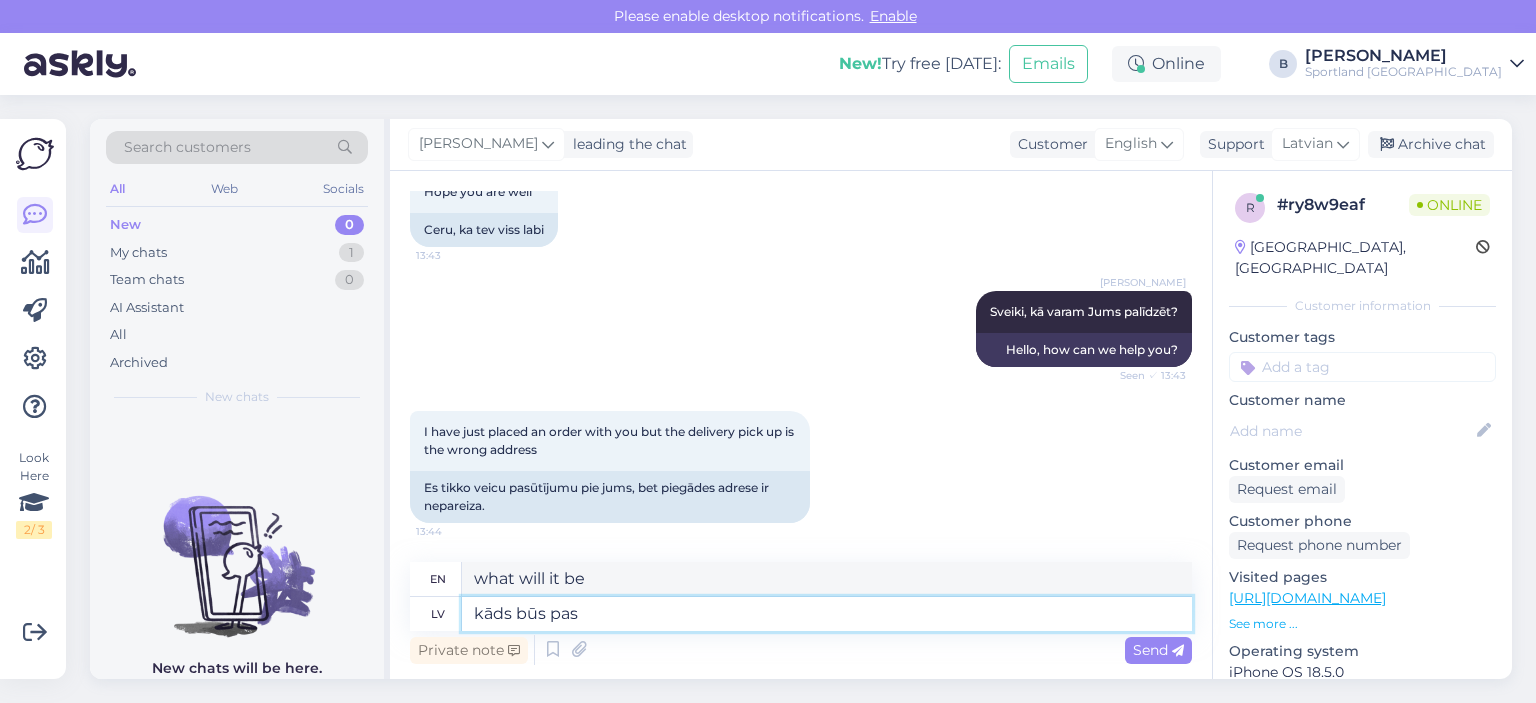 scroll, scrollTop: 366, scrollLeft: 0, axis: vertical 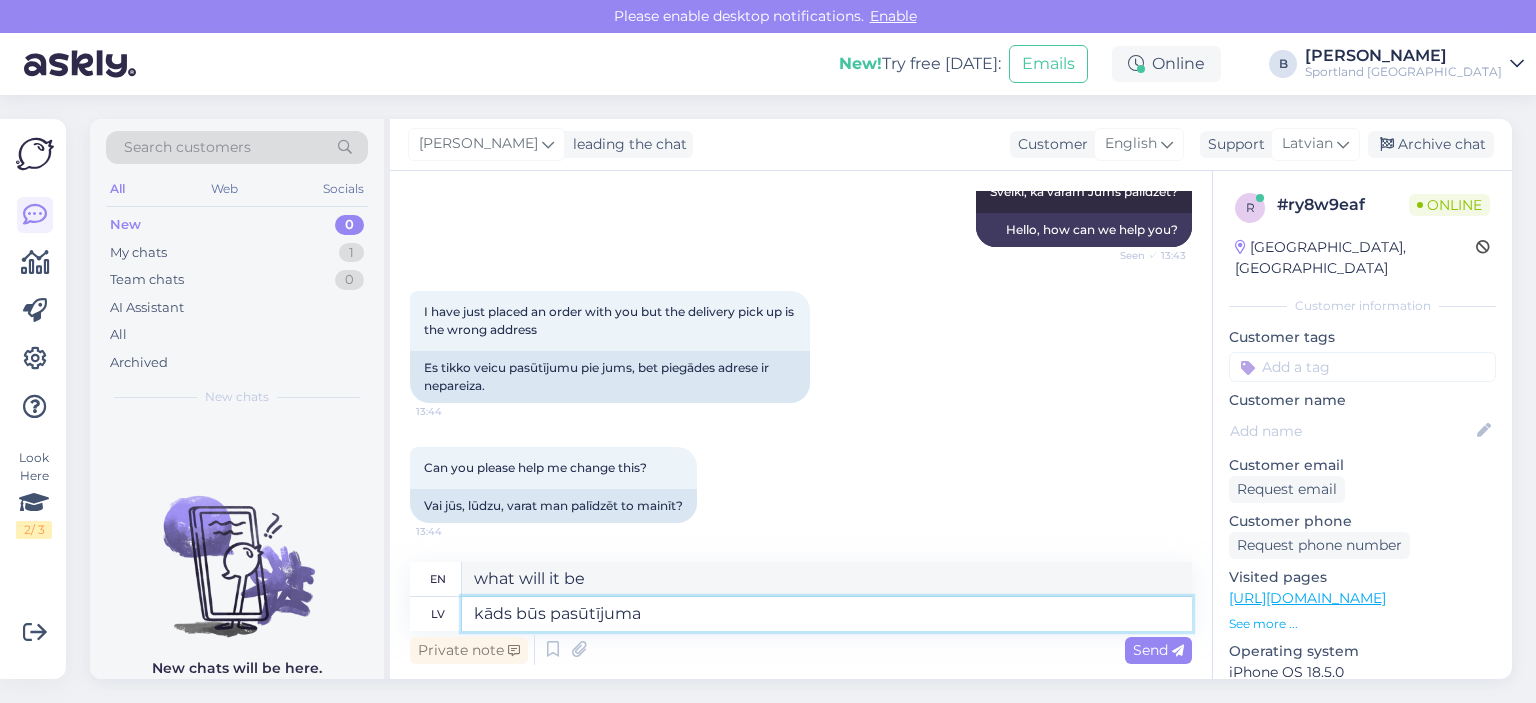 type on "kāds būs pasūtījuma n" 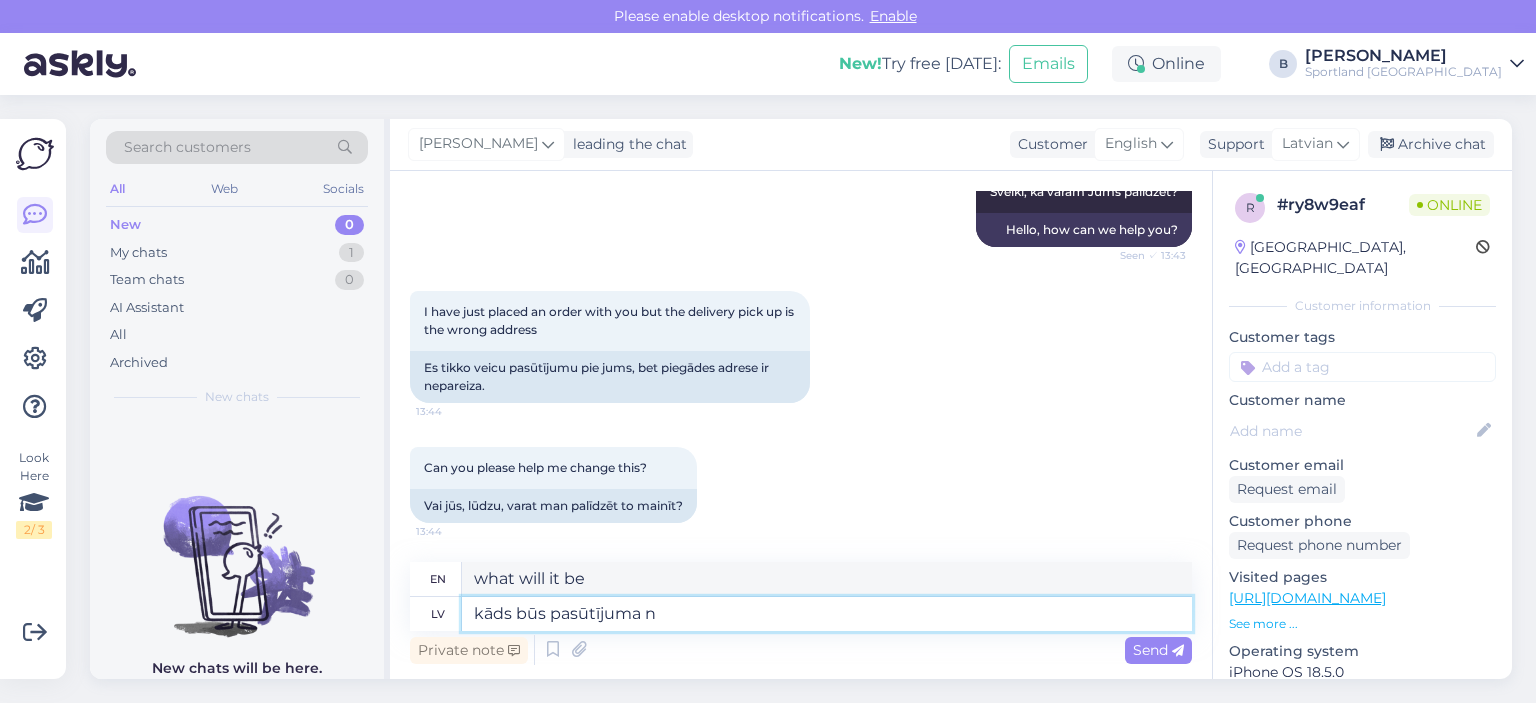 type on "what will be the order" 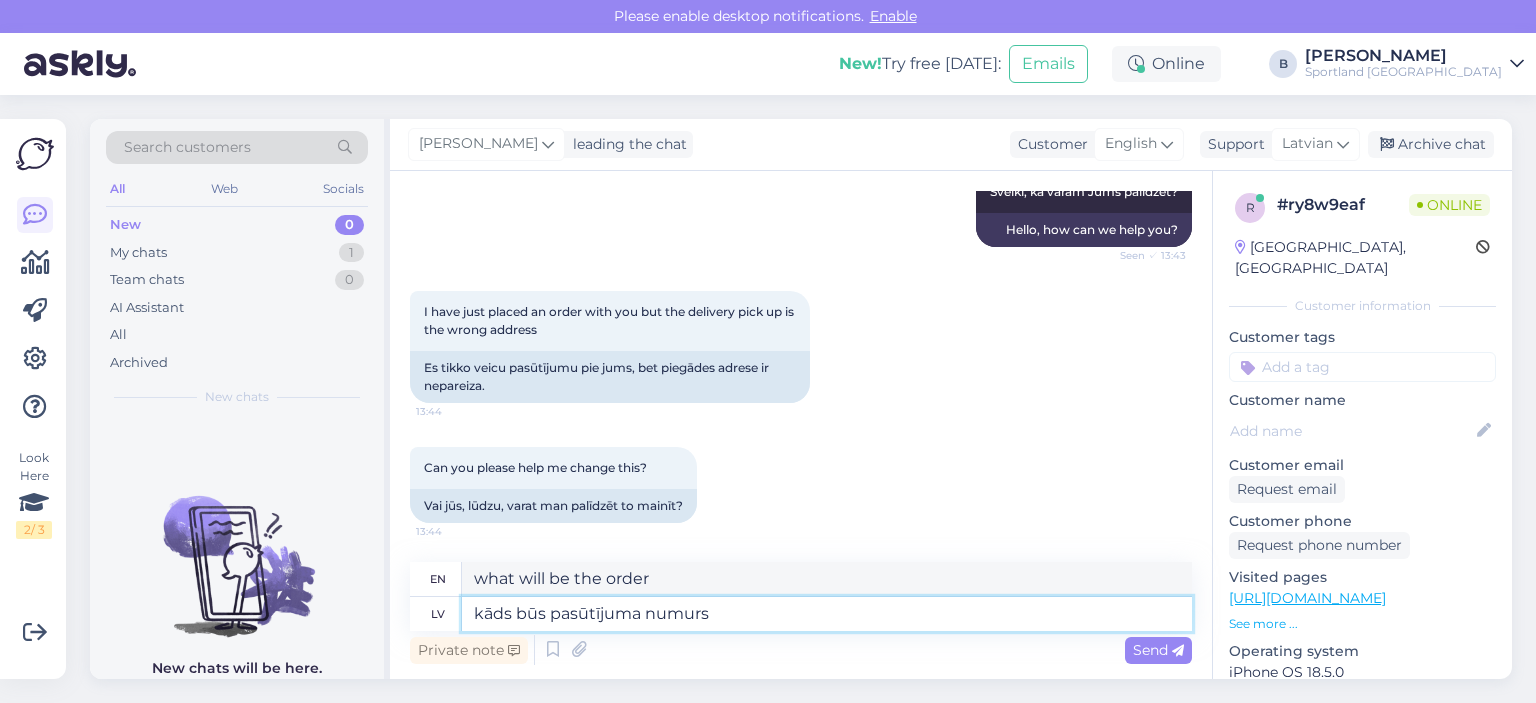 type on "kāds būs pasūtījuma numurs?" 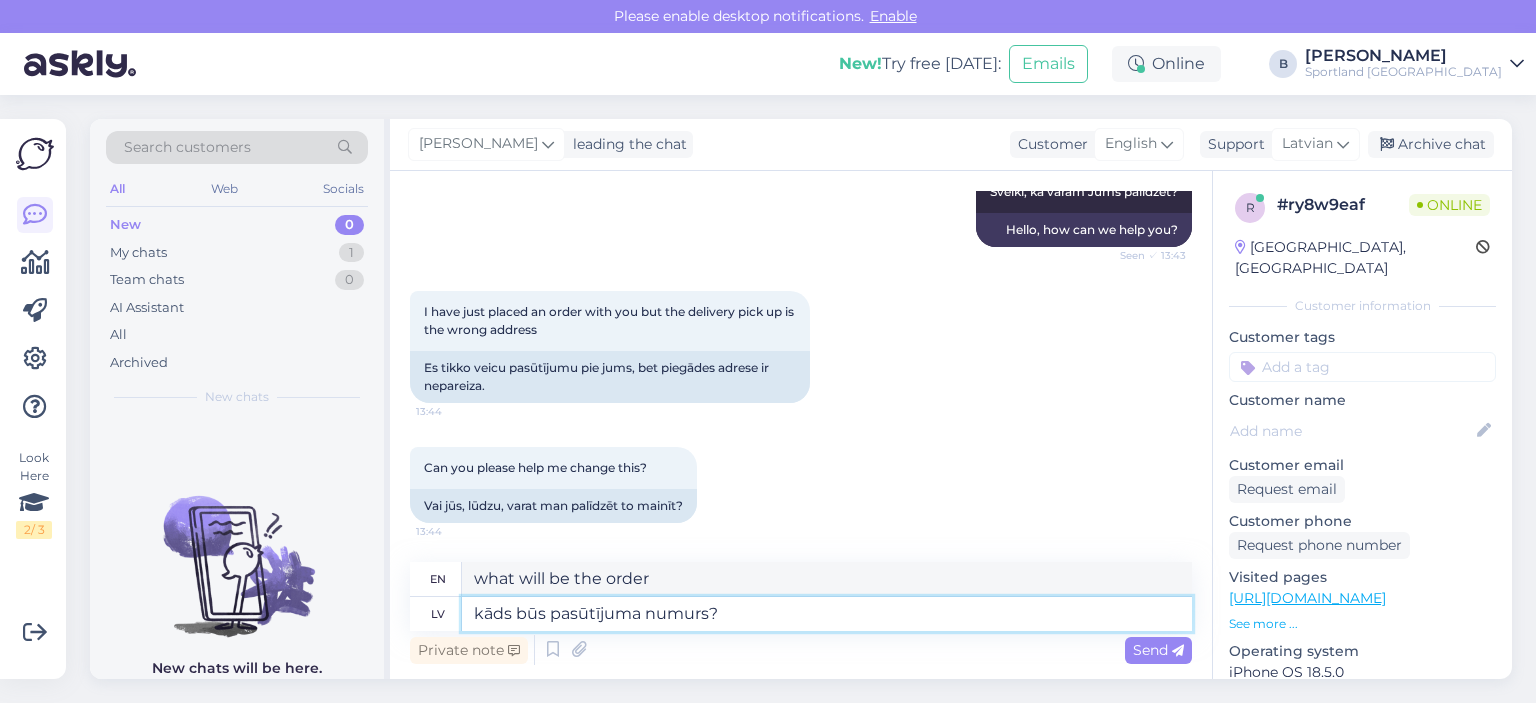 type on "What will be the order number?" 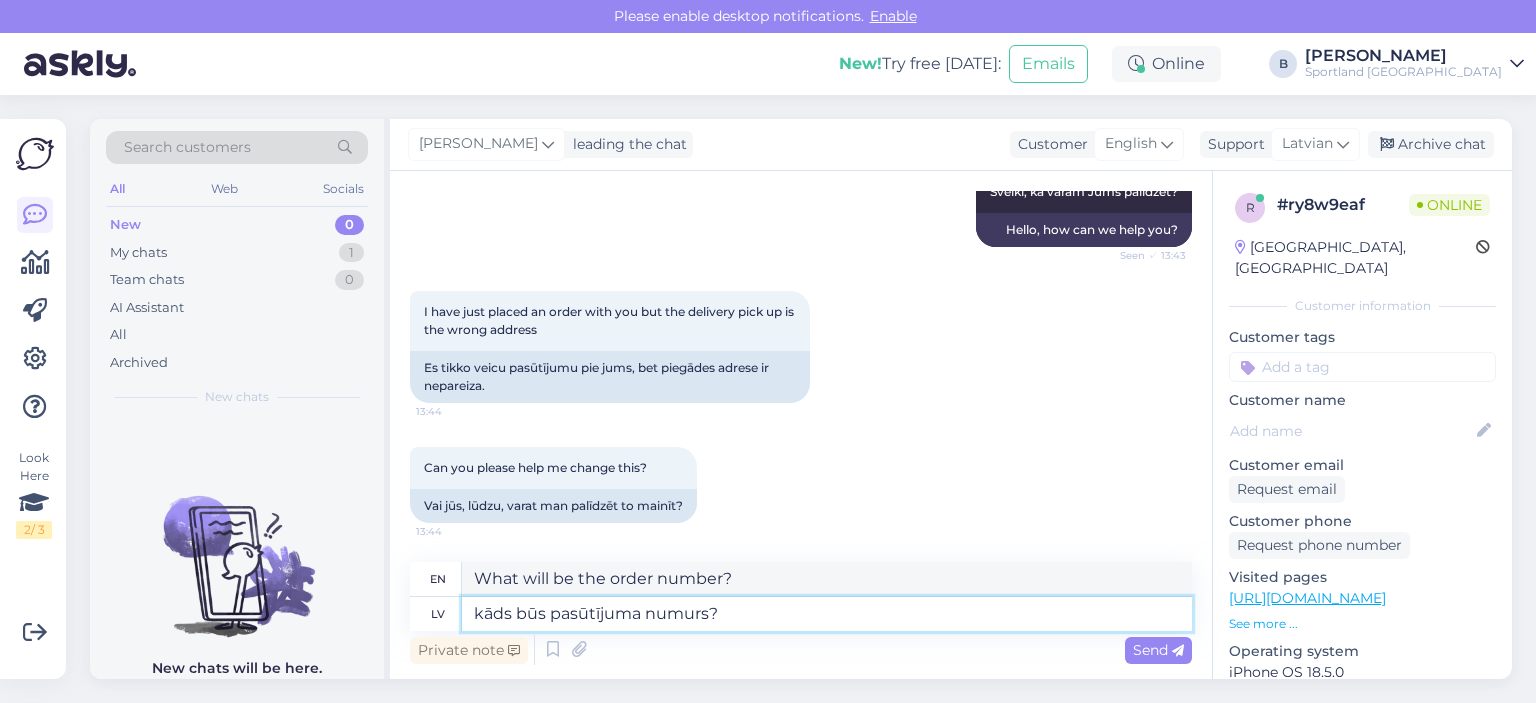 type 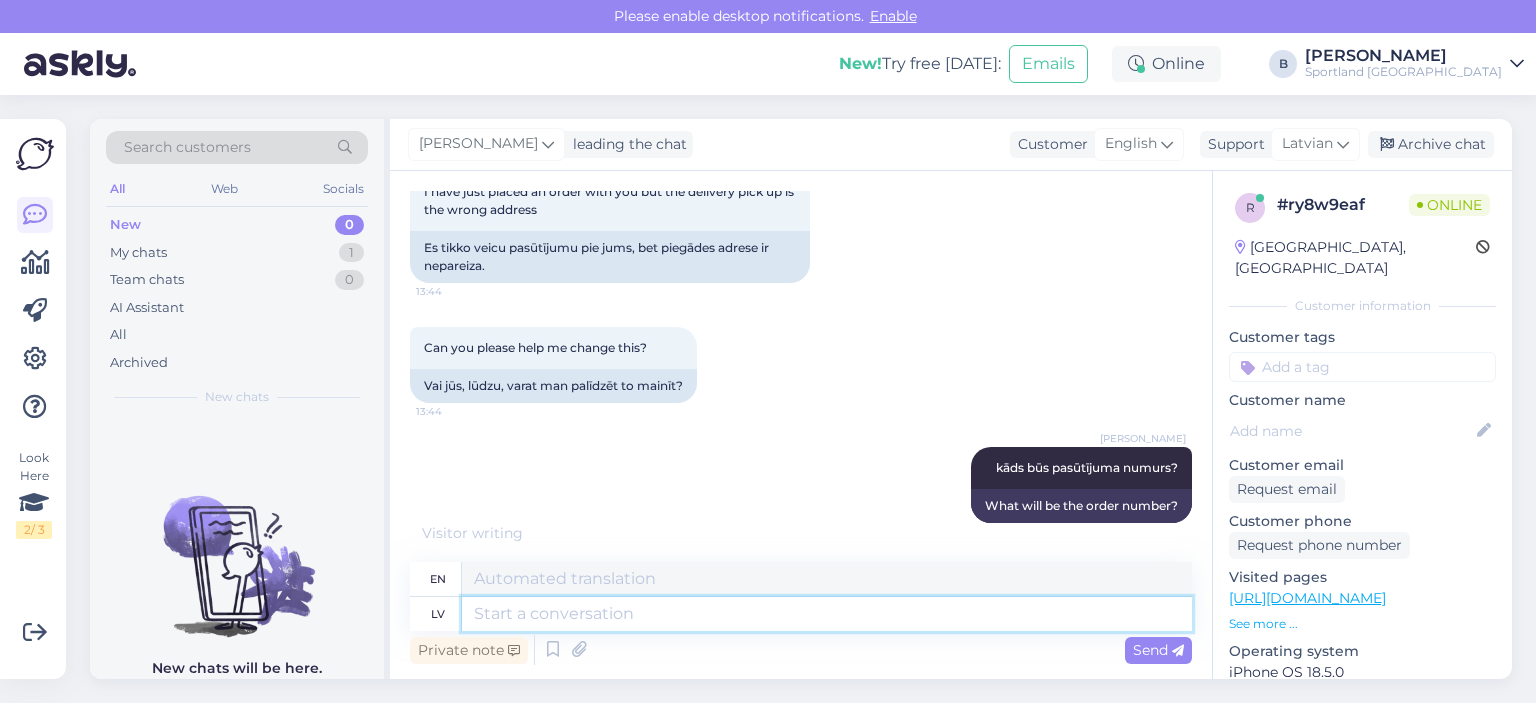 scroll, scrollTop: 606, scrollLeft: 0, axis: vertical 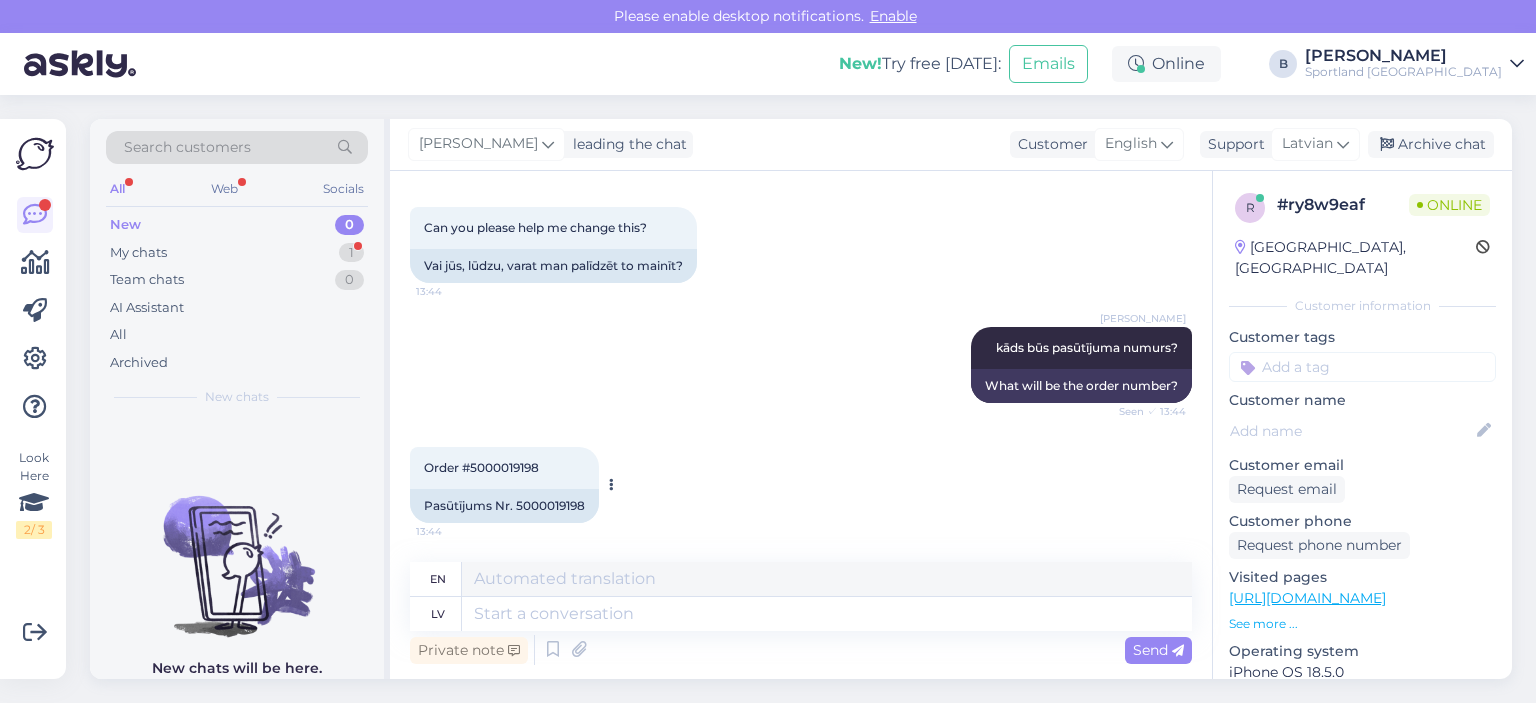 click on "Pasūtījums Nr. 5000019198" at bounding box center [504, 506] 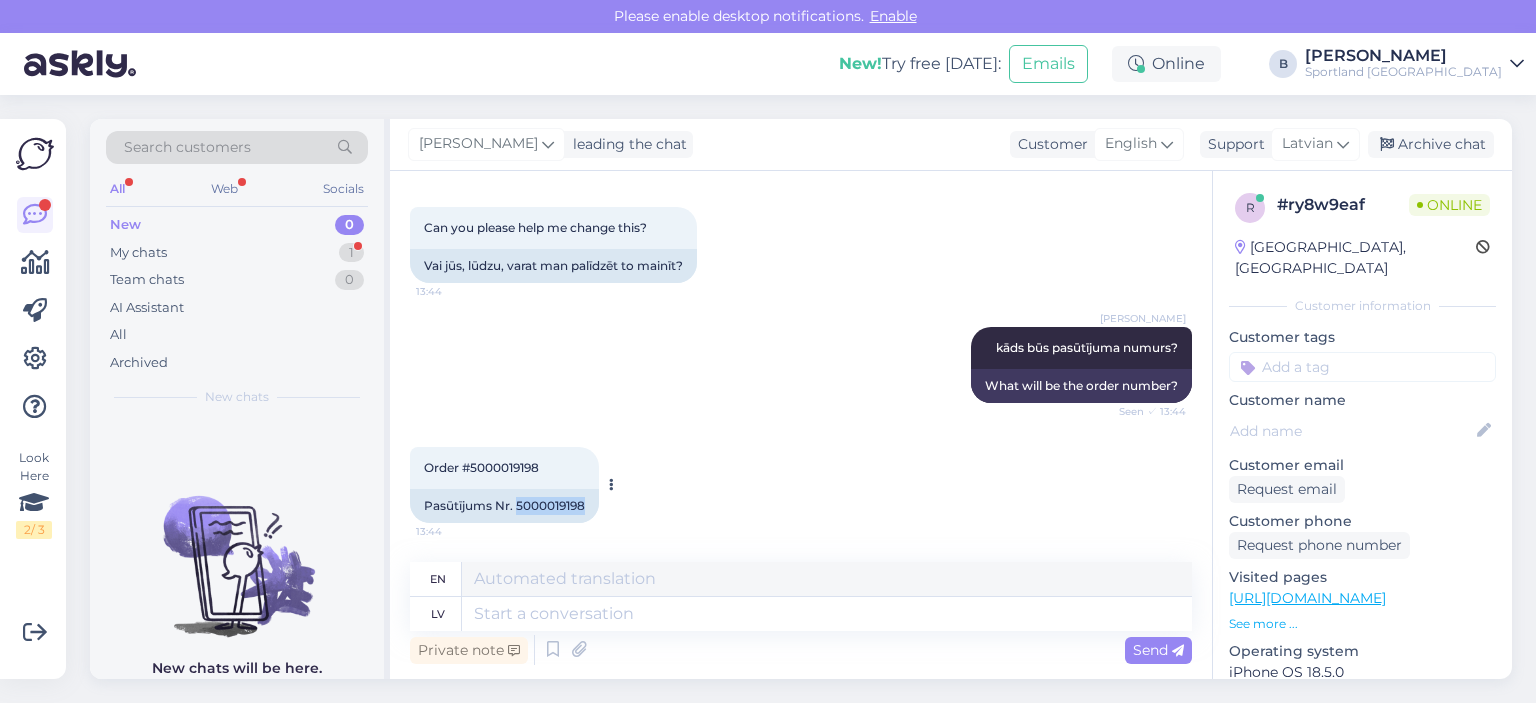 click on "Pasūtījums Nr. 5000019198" at bounding box center [504, 506] 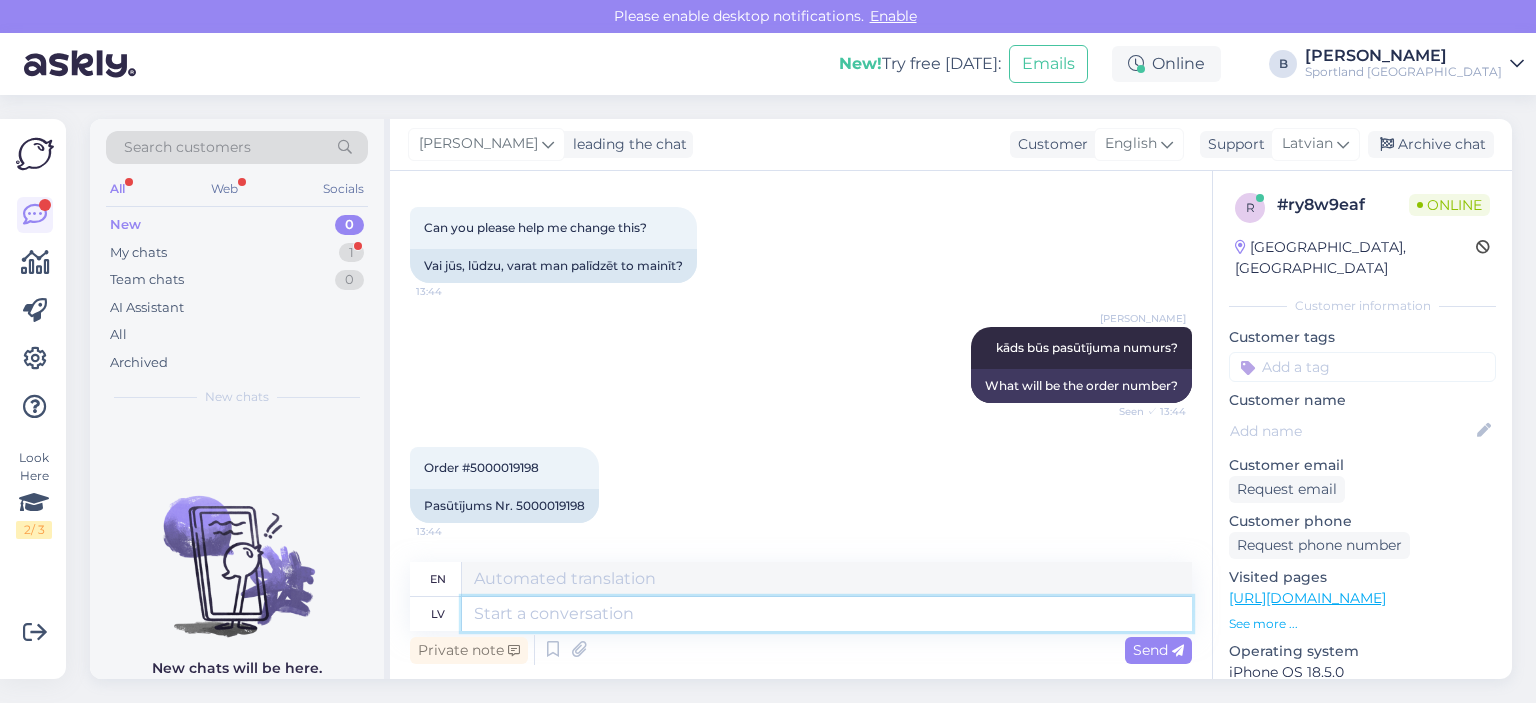 click at bounding box center (827, 614) 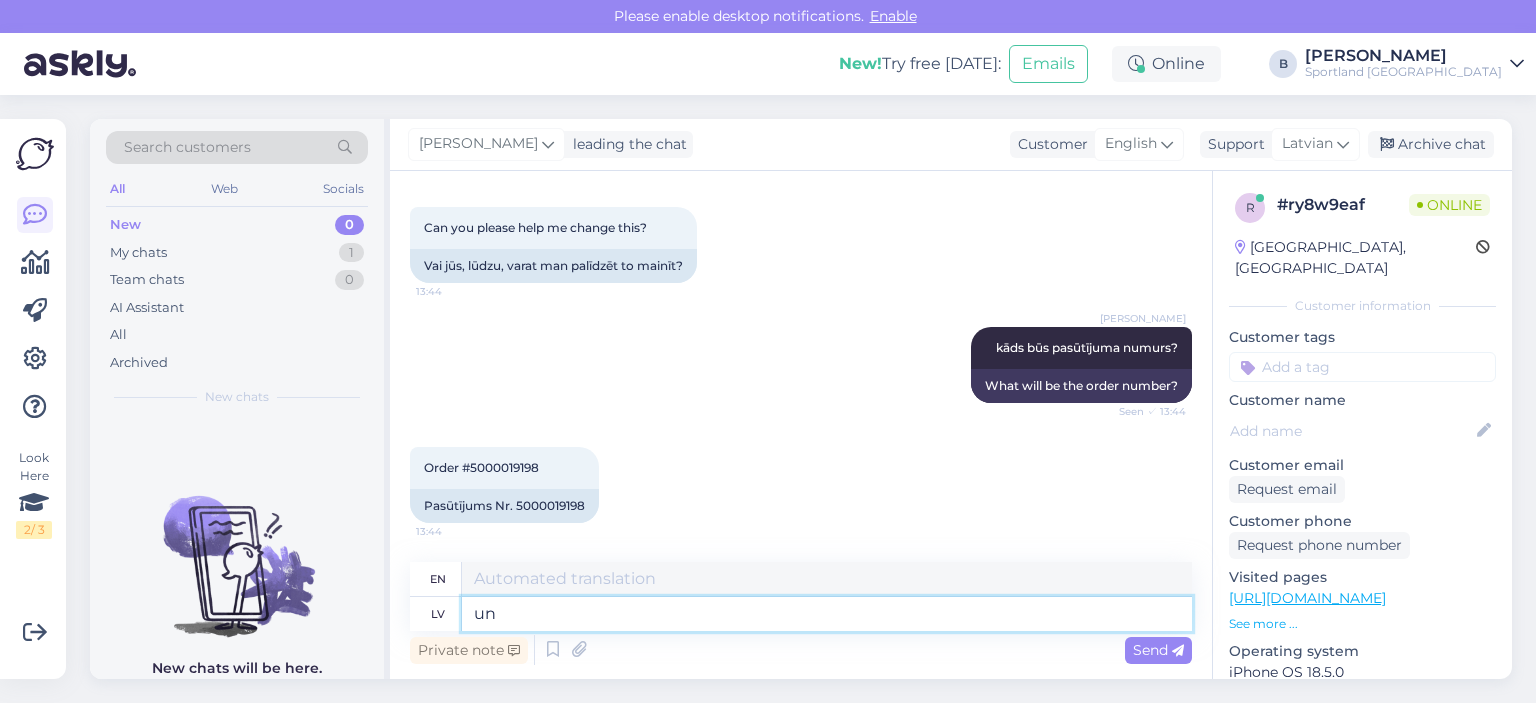type on "un" 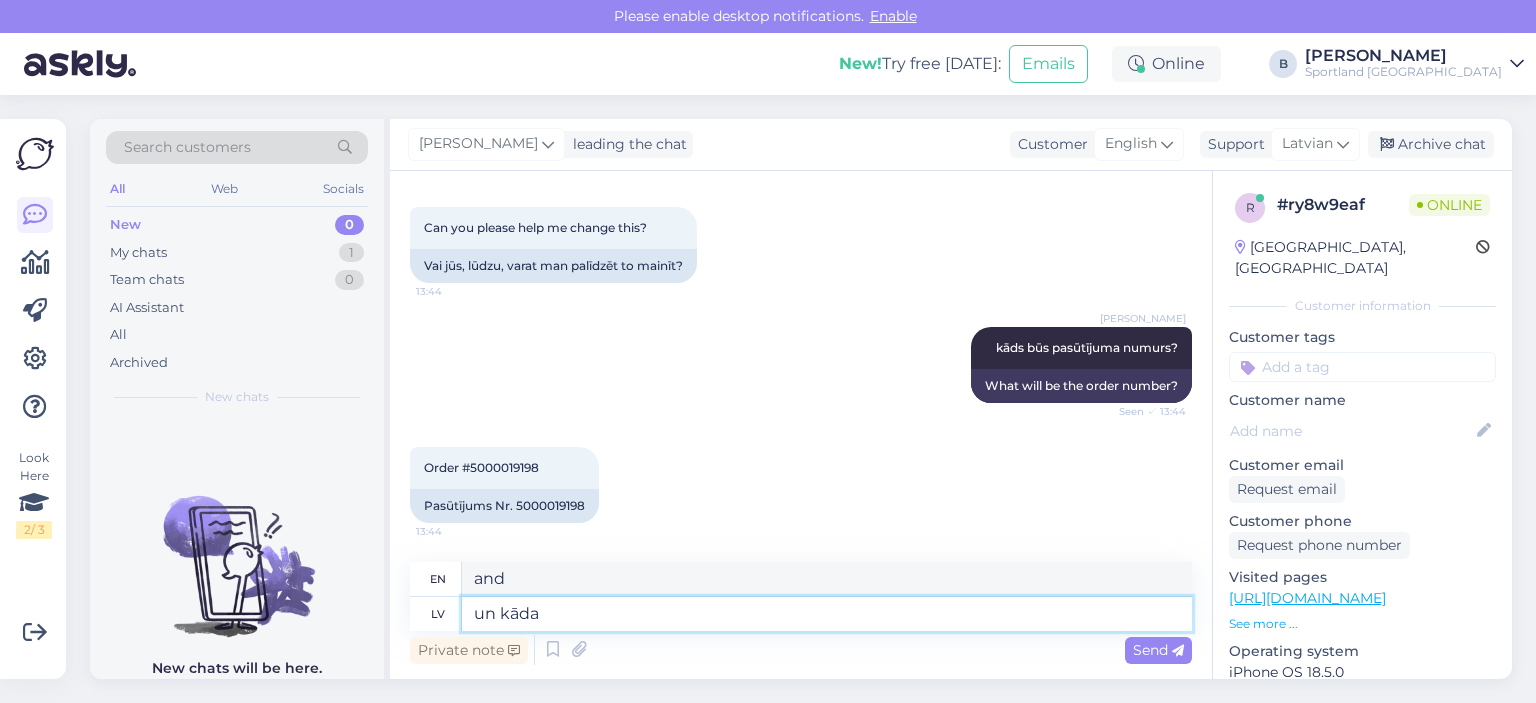 type on "un kāda" 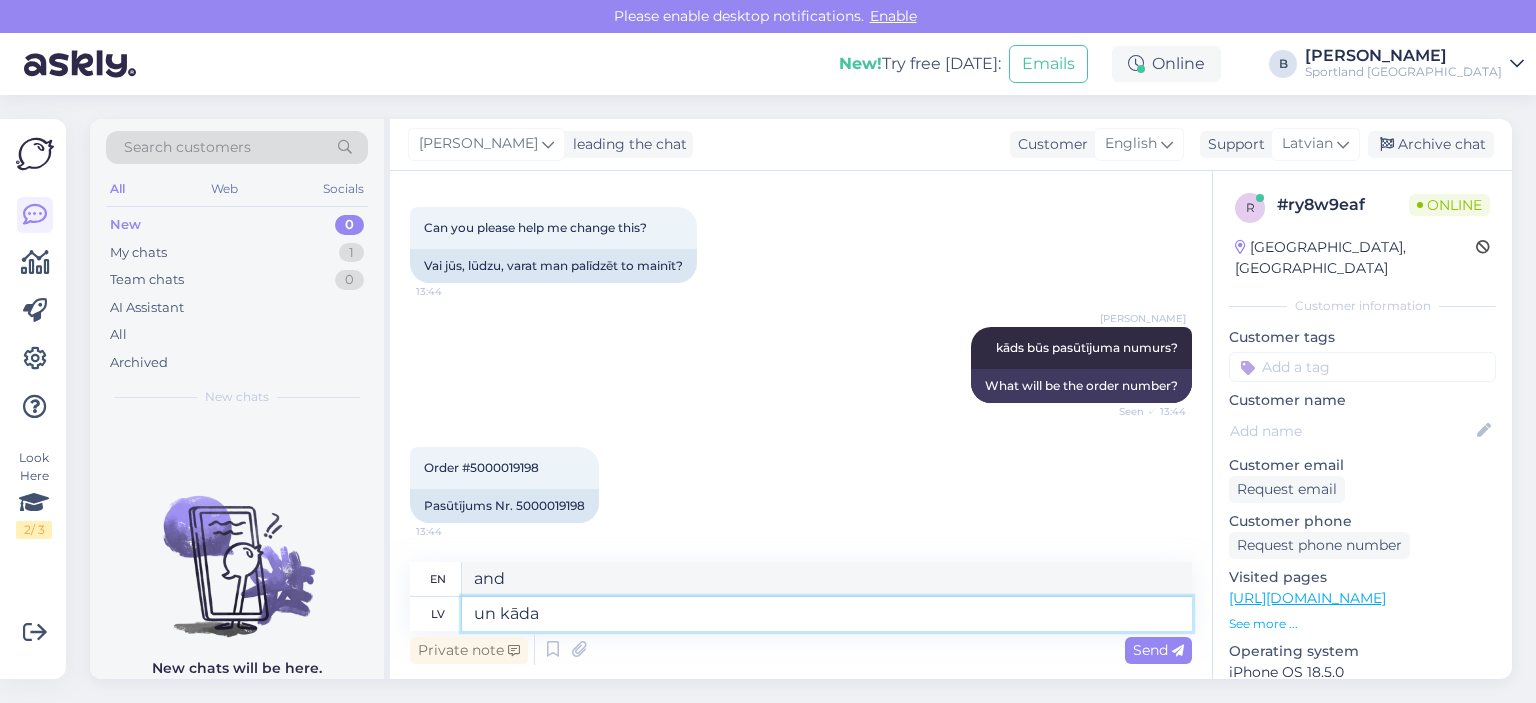type on "and what" 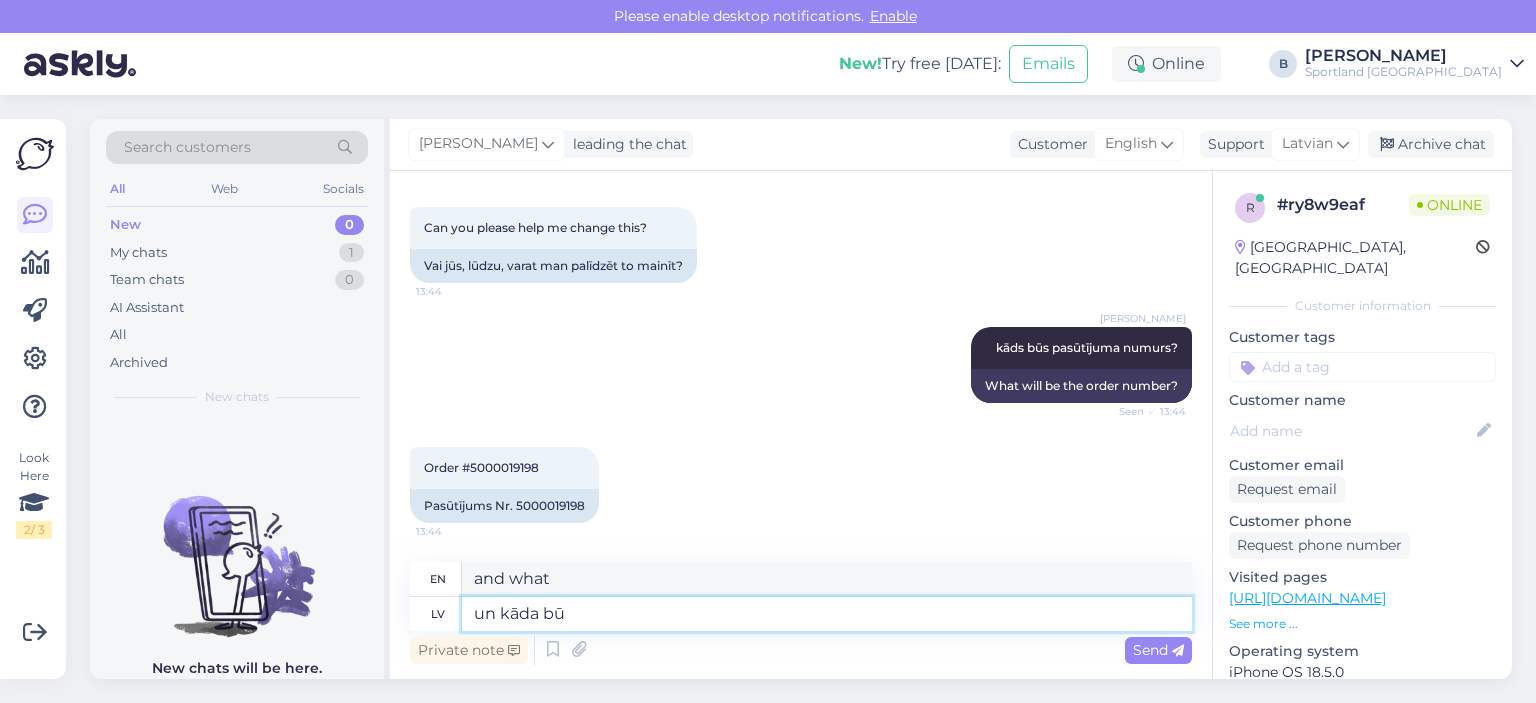 type on "un kāda bū a" 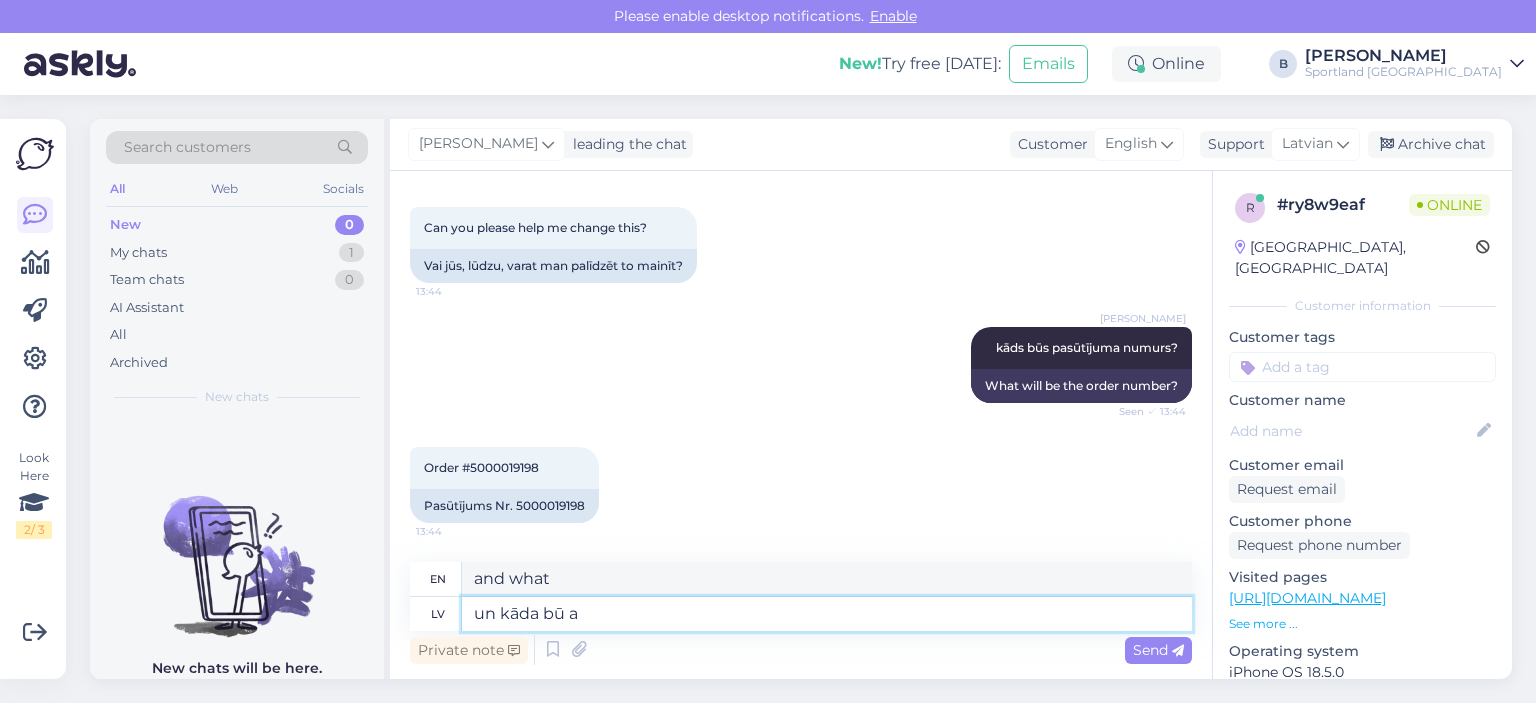 type on "and what is it" 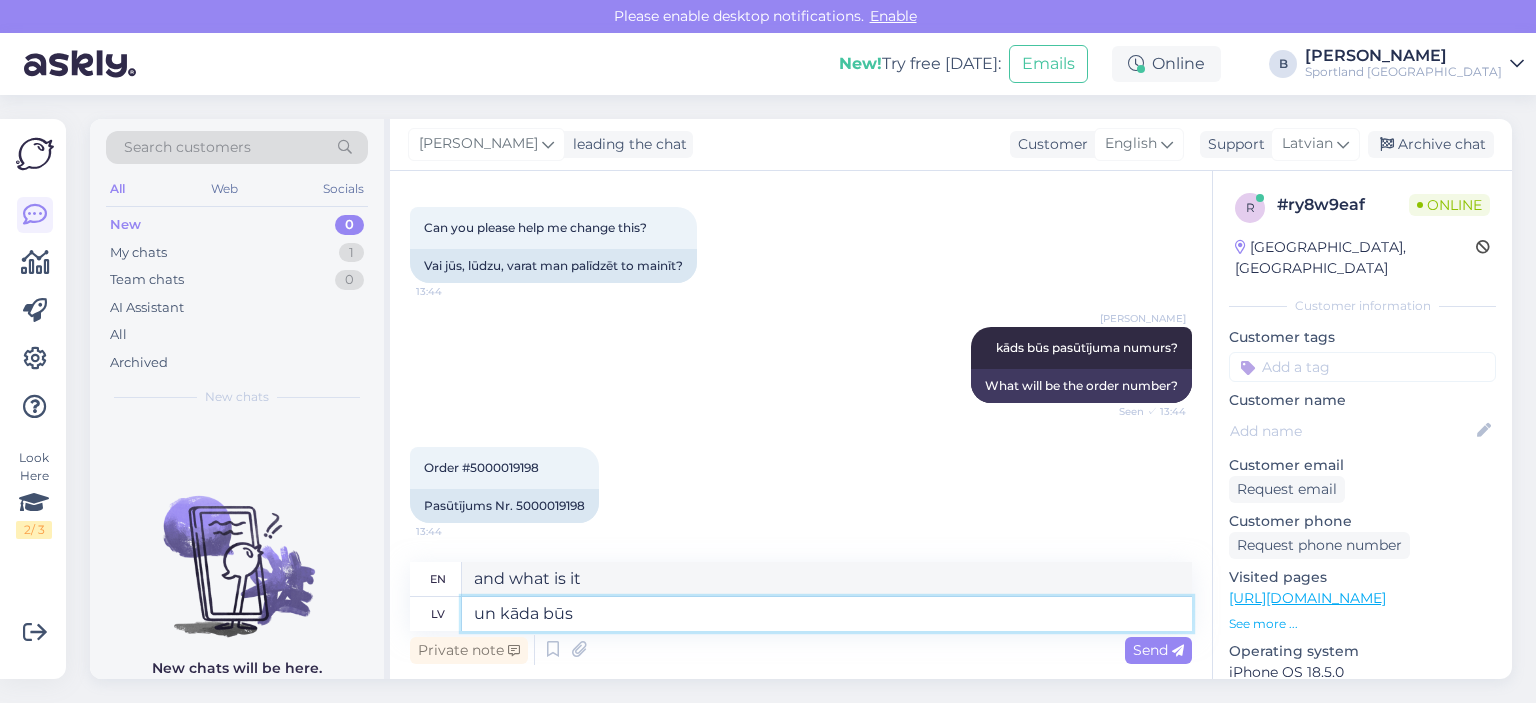 type on "un kāda būs a" 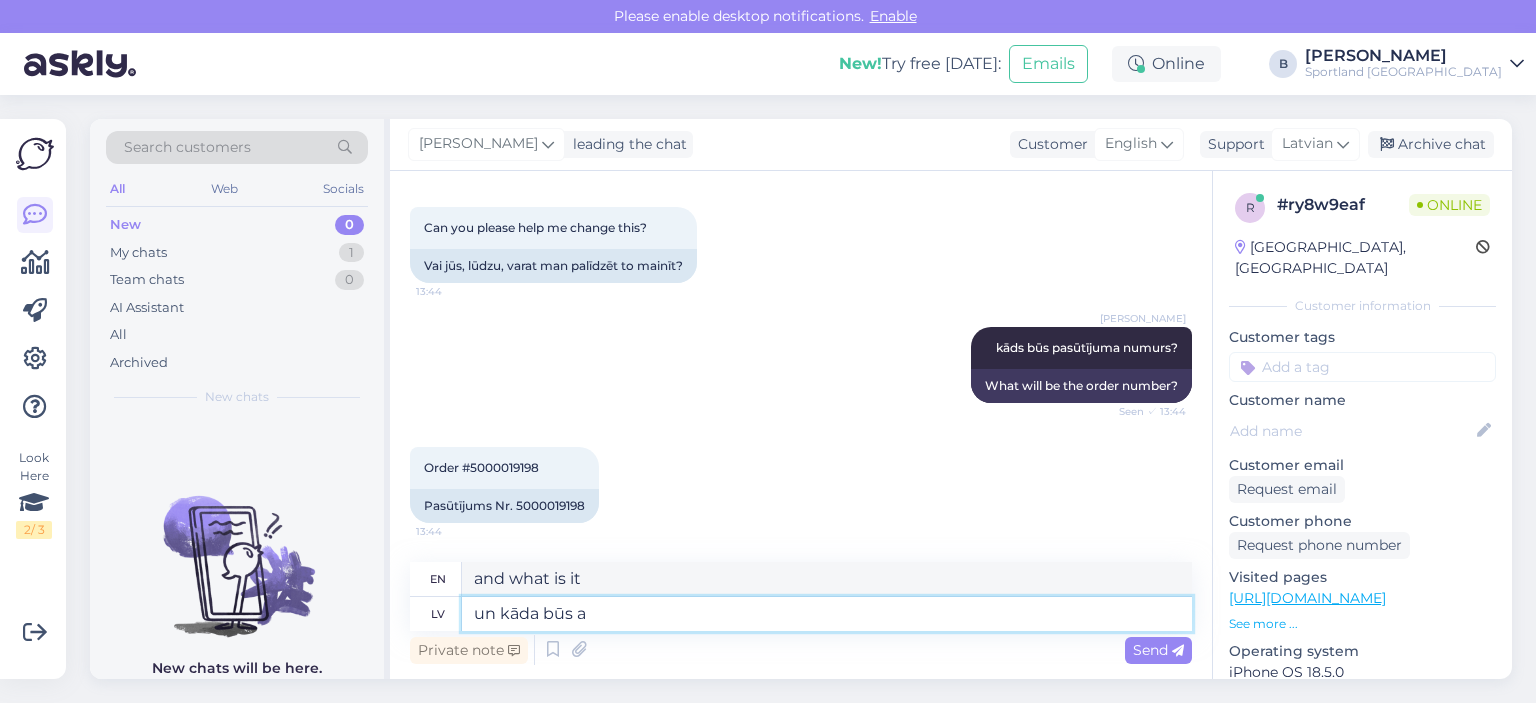 type on "and what will it be" 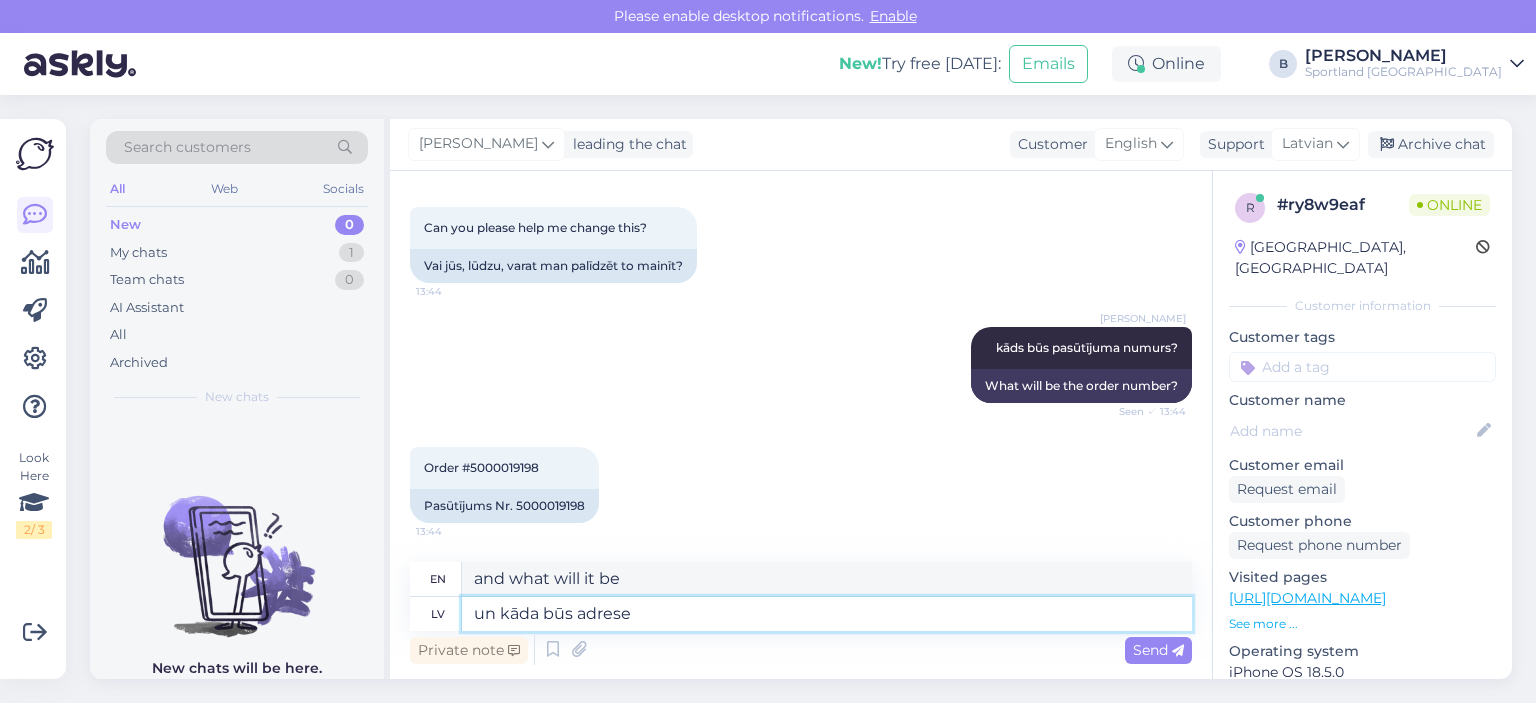 type on "un kāda būs adrese u" 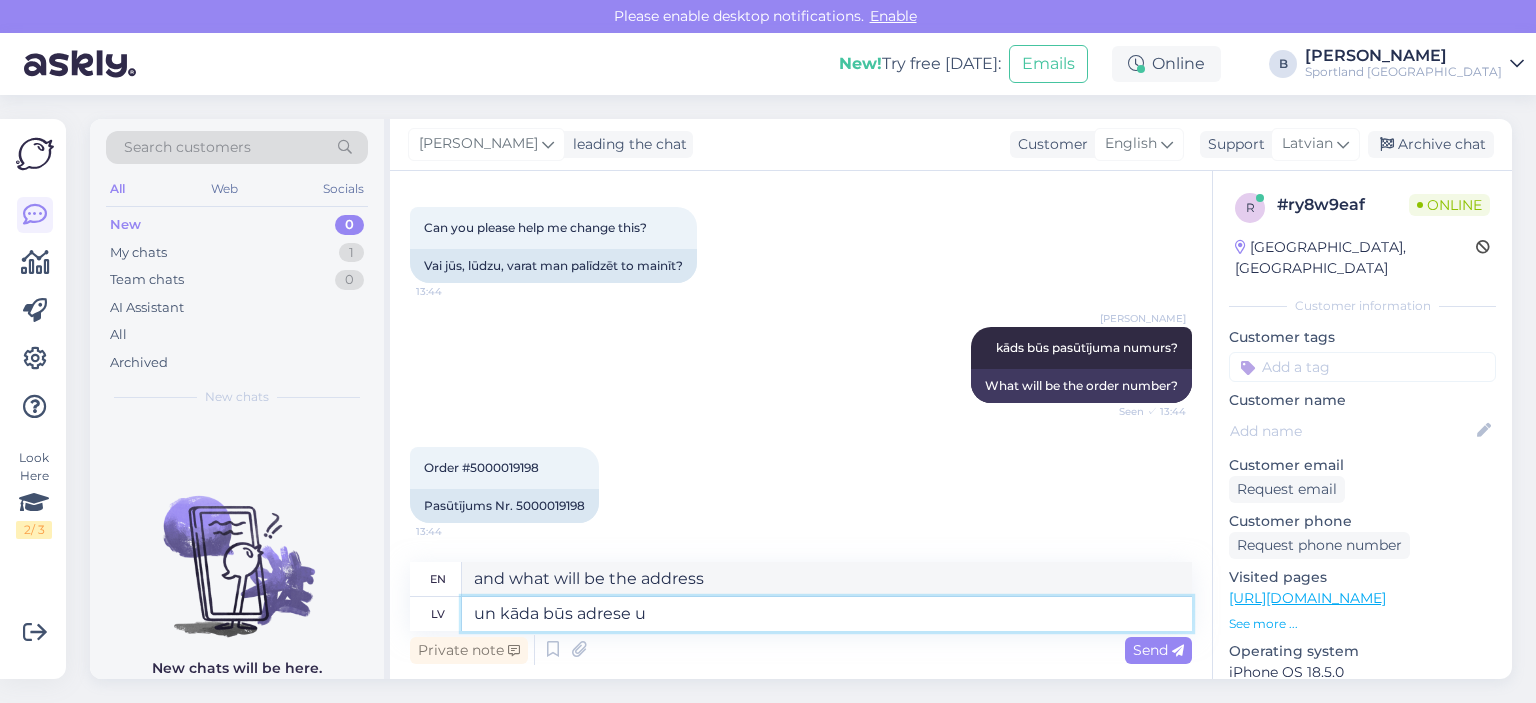 type on "and what will be the address u" 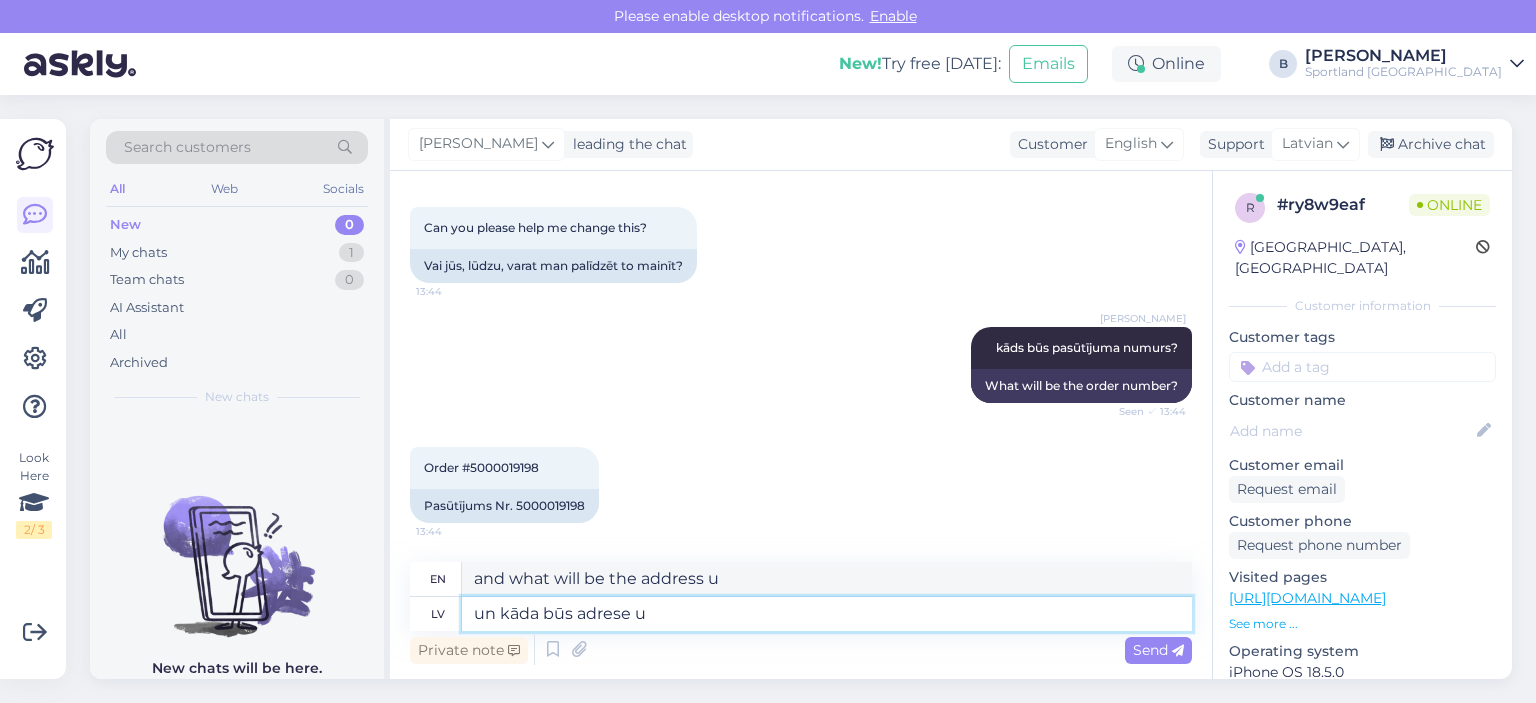 type on "un kāda būs adrese" 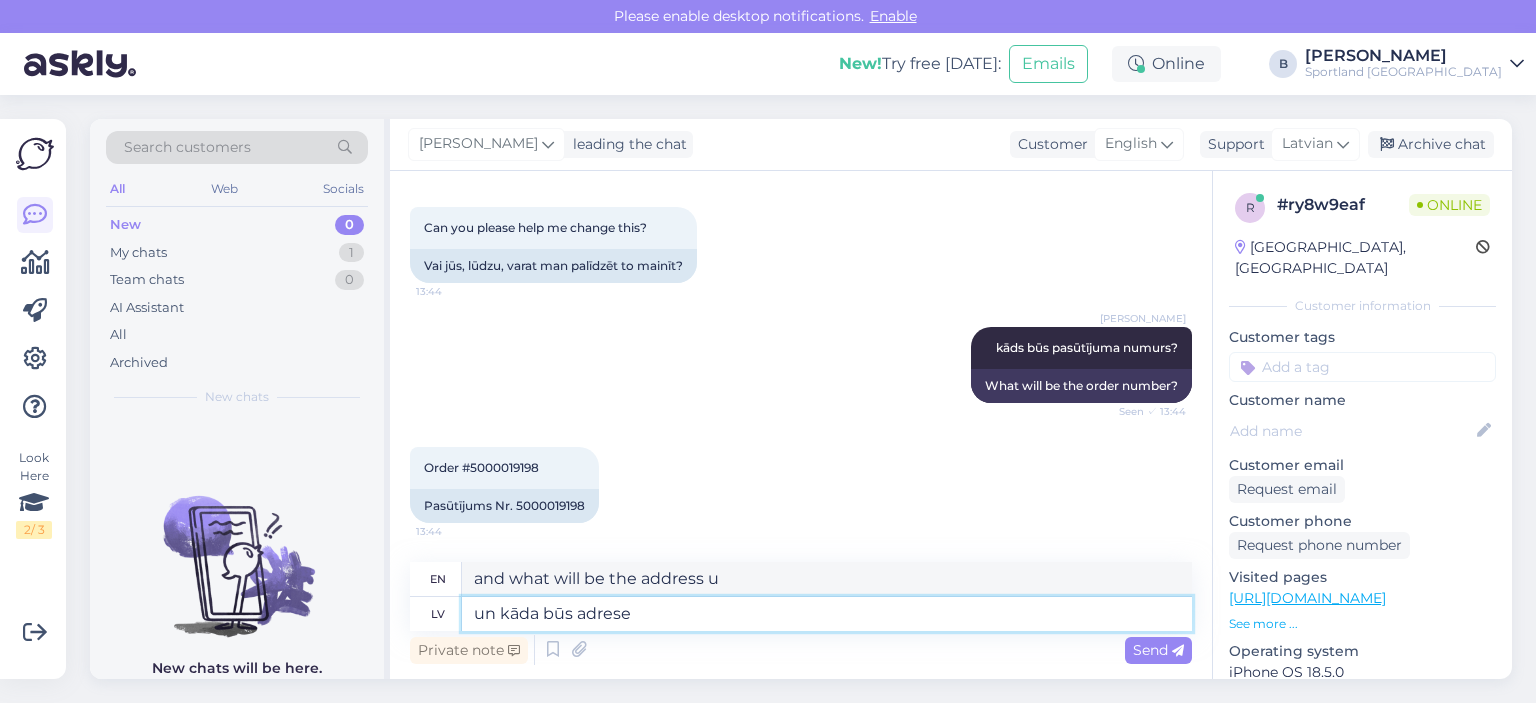 type on "and what will be the address" 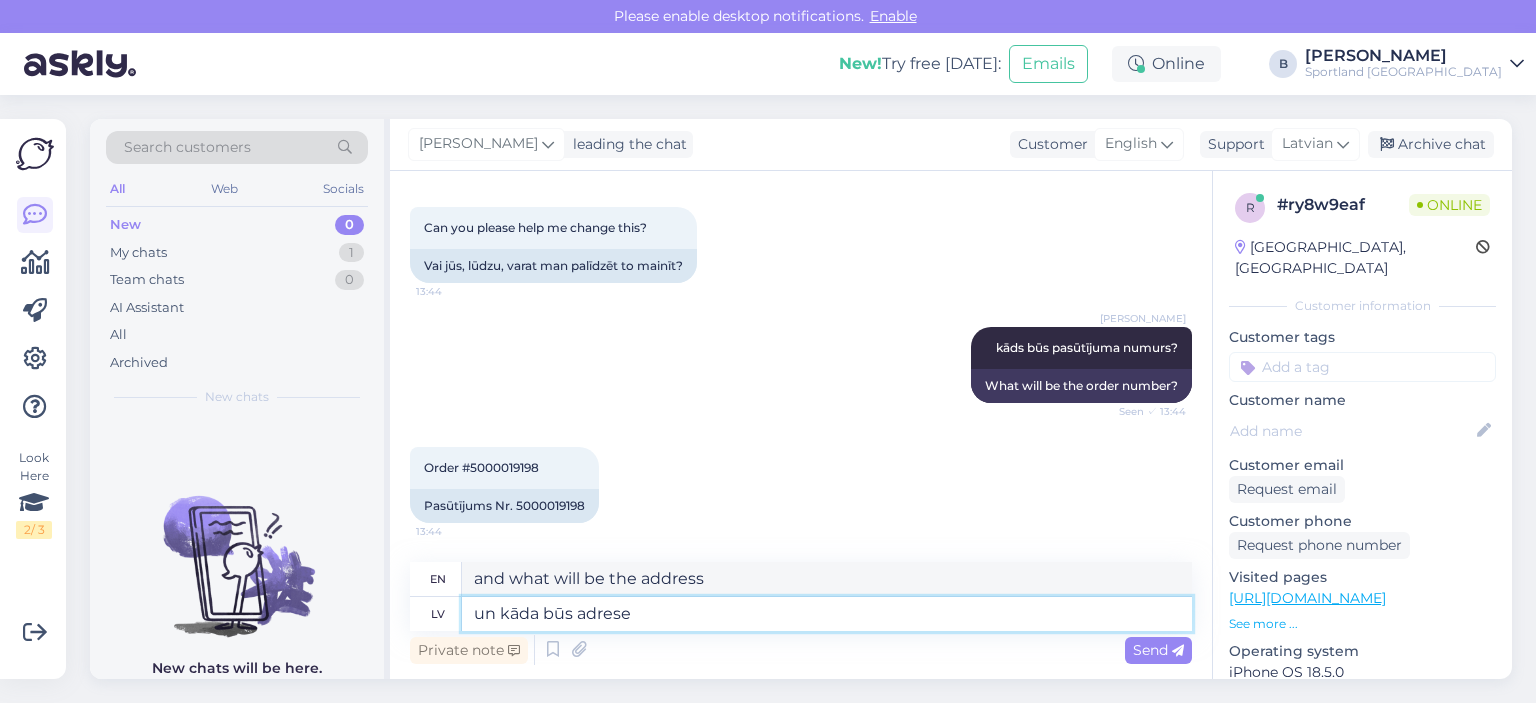 type on "un kāda būs adrese ?" 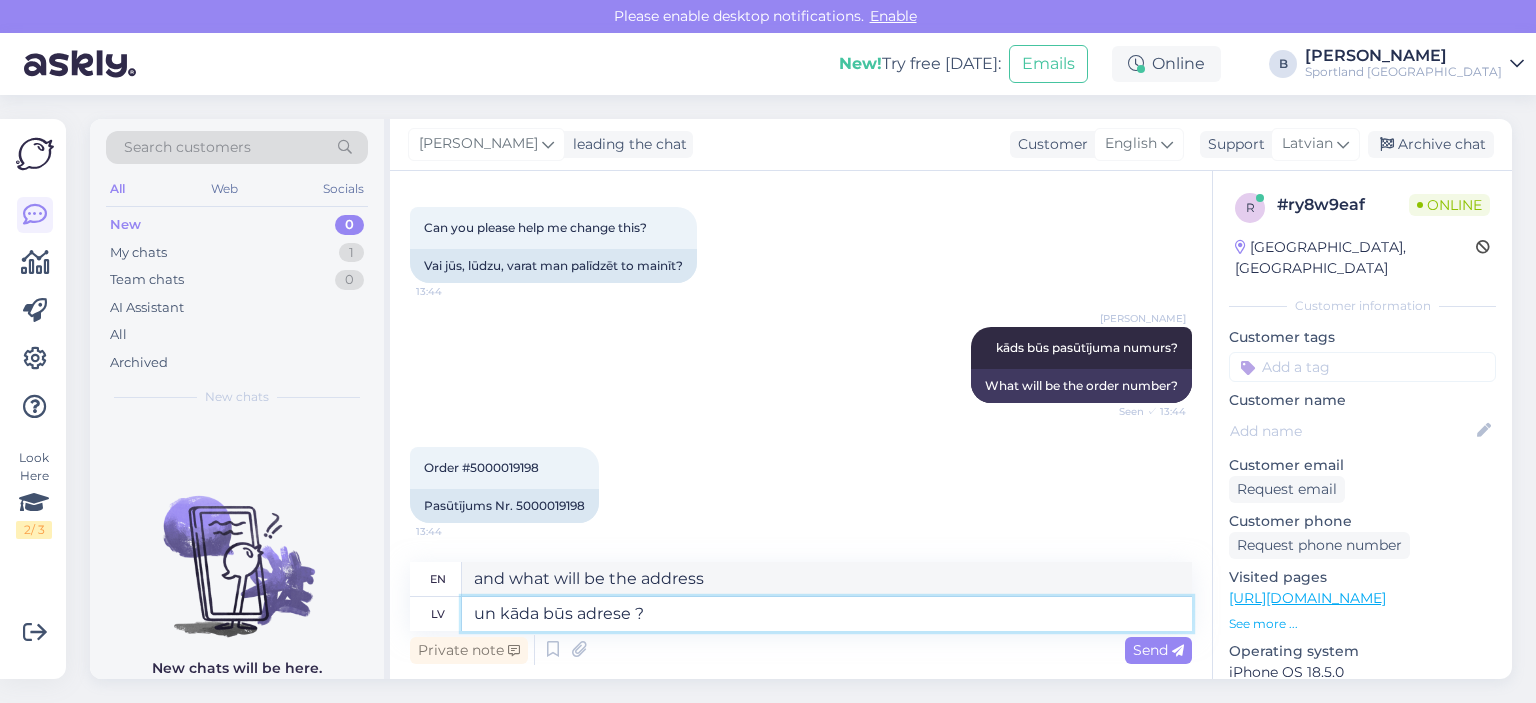 type on "and what will be the address?" 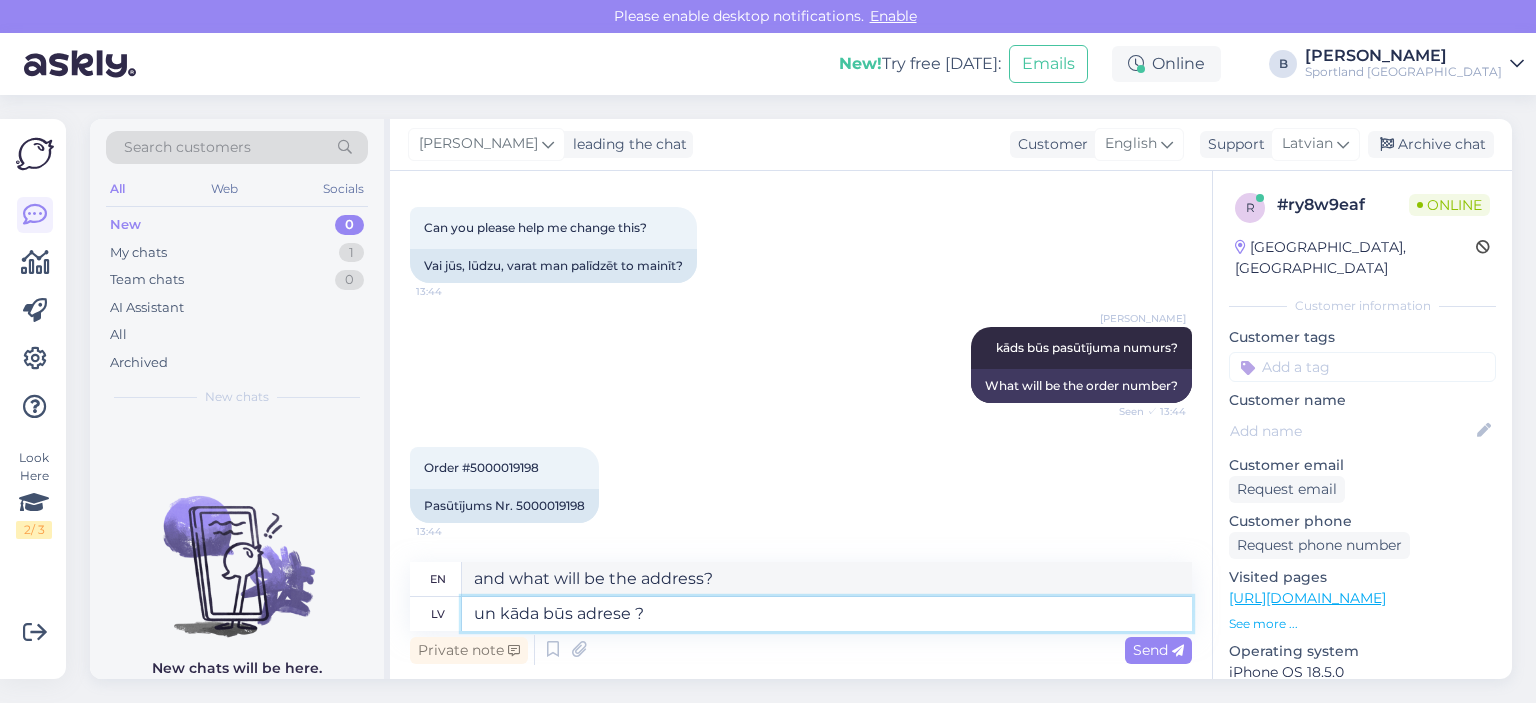 type 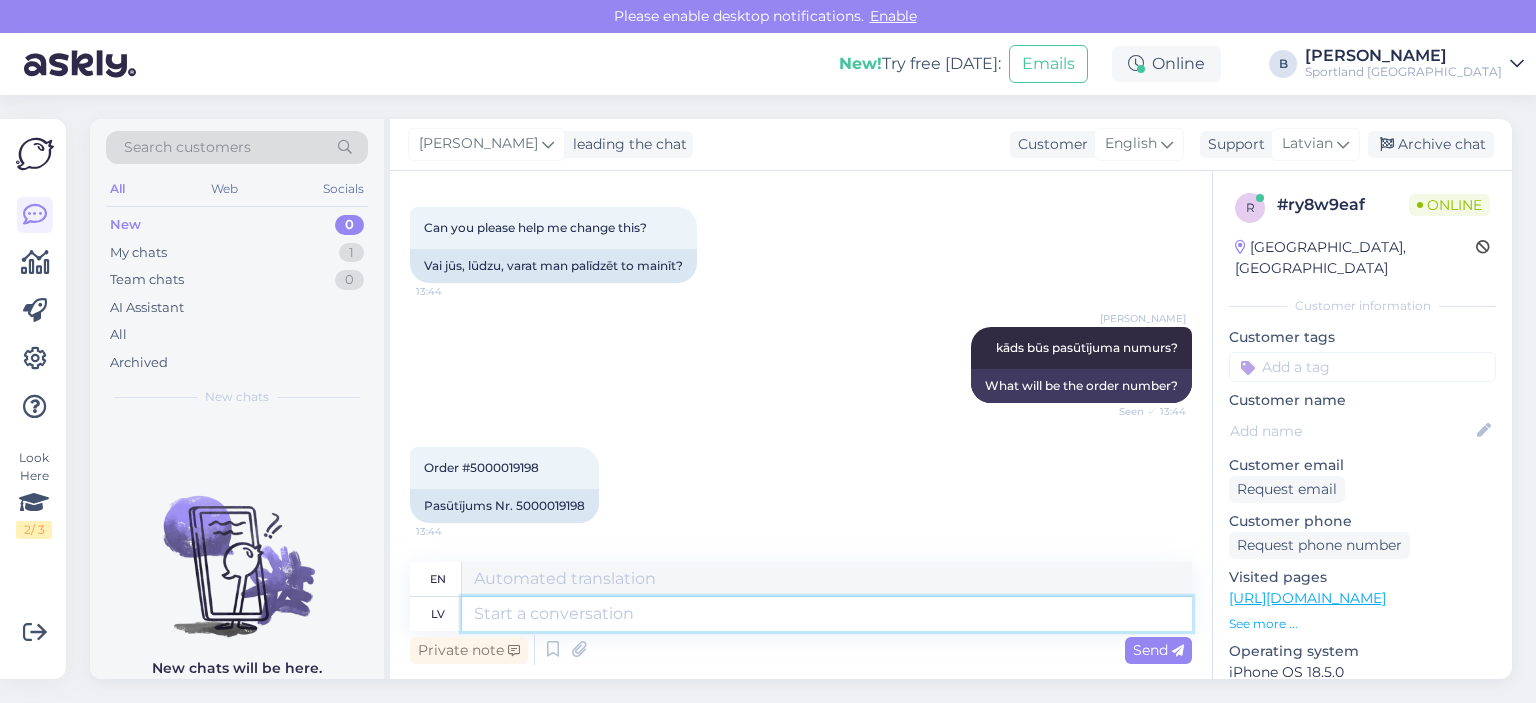 scroll, scrollTop: 726, scrollLeft: 0, axis: vertical 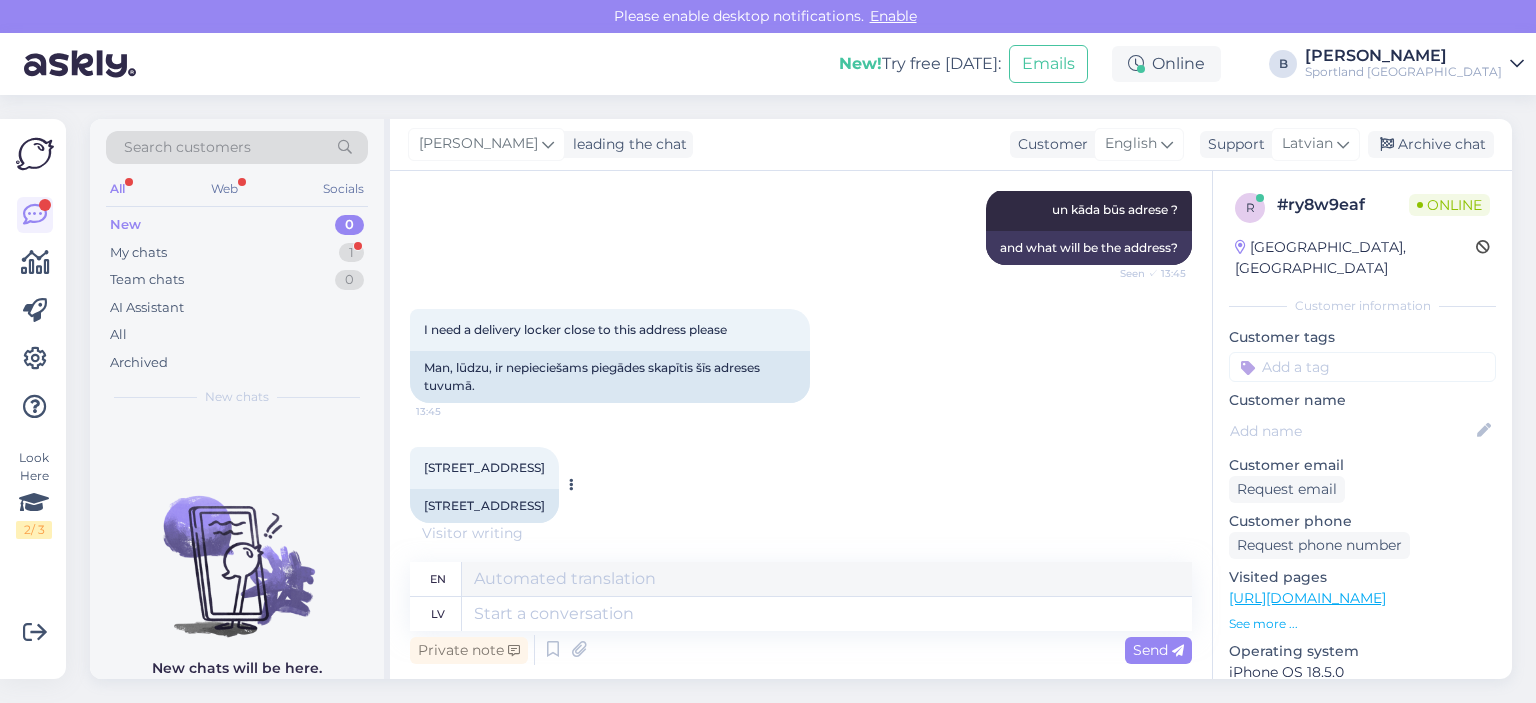 drag, startPoint x: 607, startPoint y: 463, endPoint x: 427, endPoint y: 475, distance: 180.39955 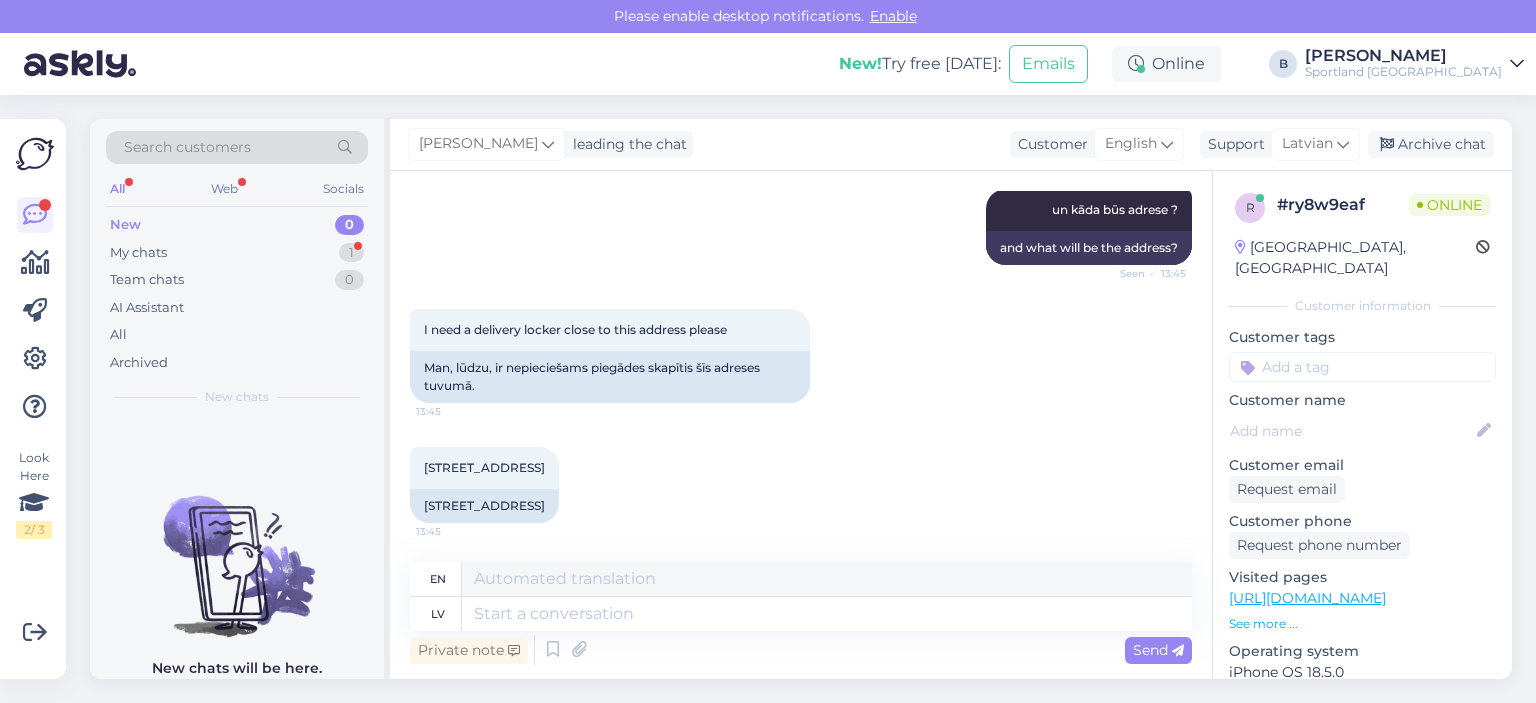 scroll, scrollTop: 1140, scrollLeft: 0, axis: vertical 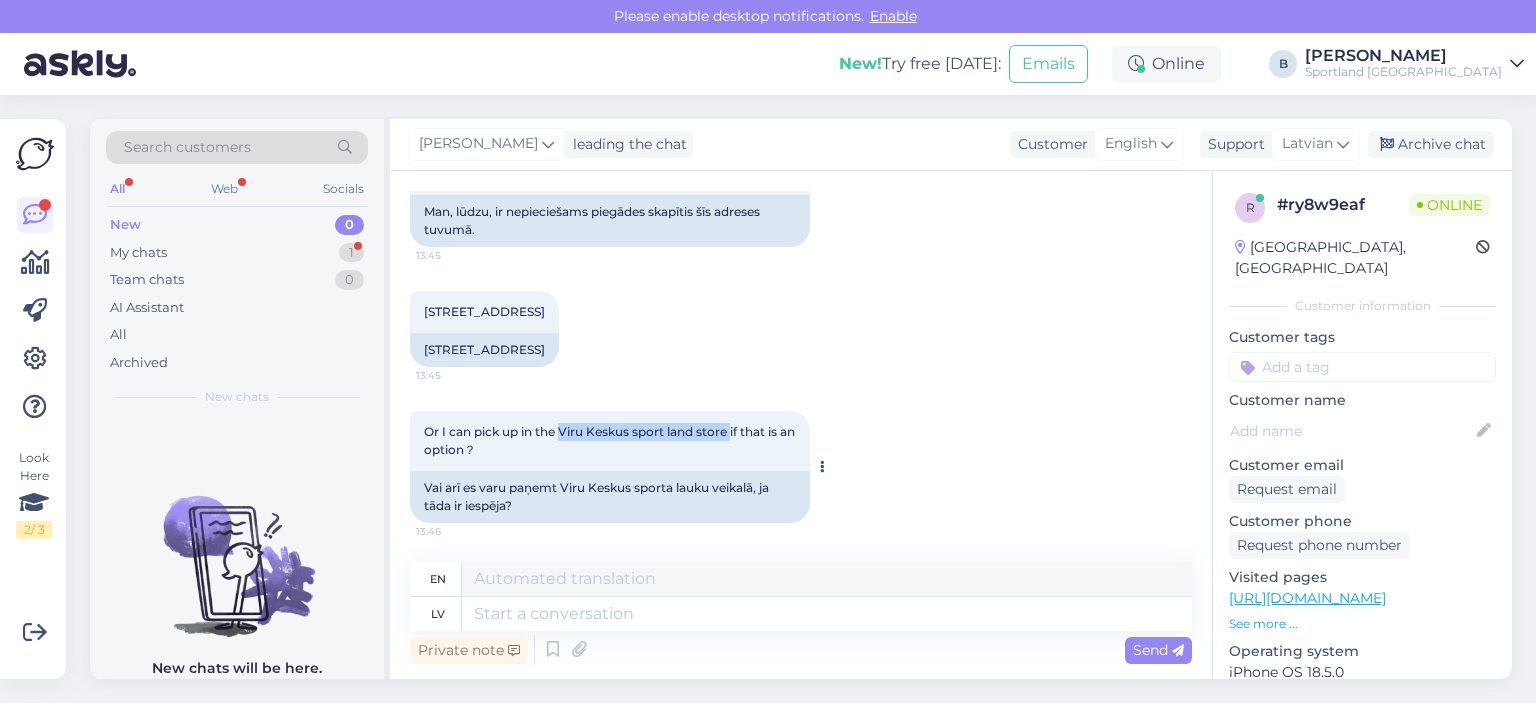 drag, startPoint x: 562, startPoint y: 431, endPoint x: 731, endPoint y: 434, distance: 169.02663 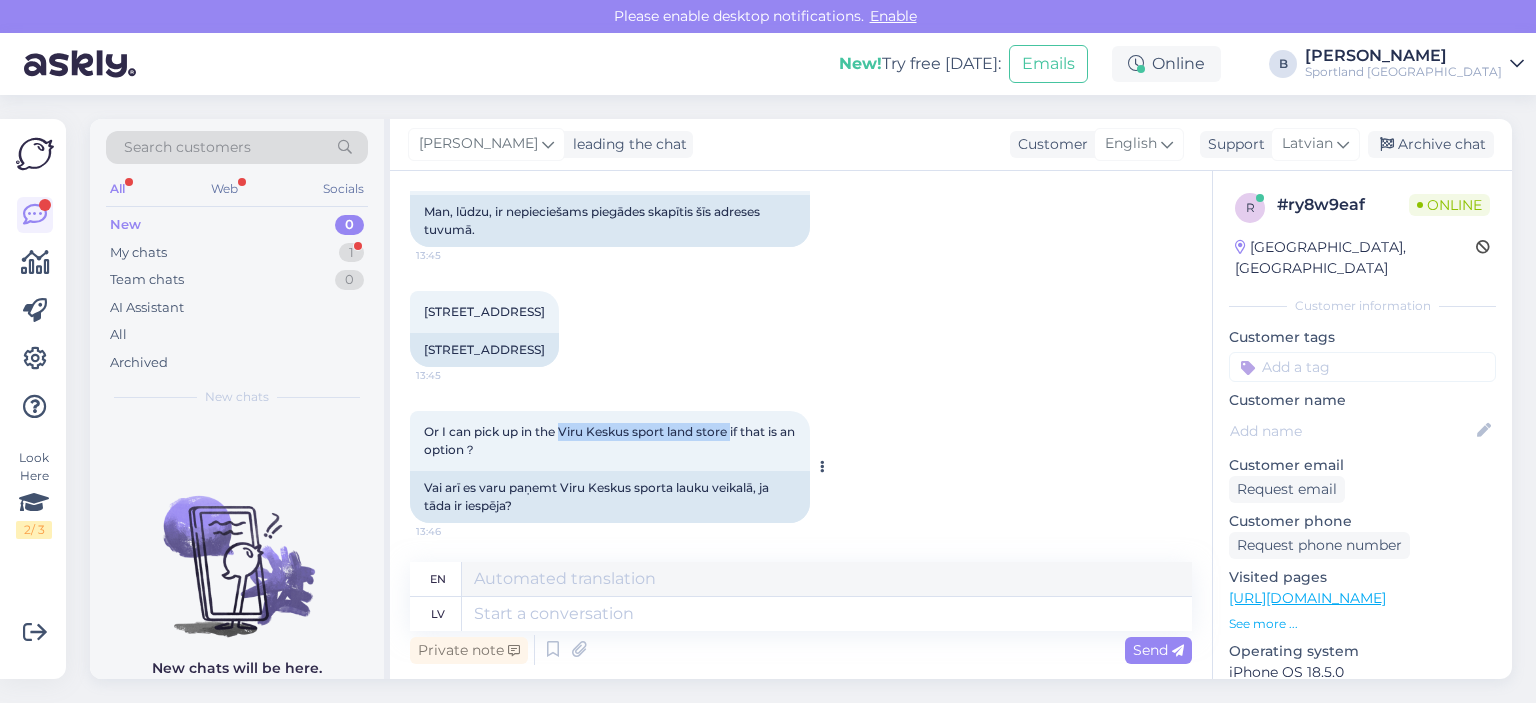 click on "Or I can pick up in the Viru Keskus sport land store if that is an option？" at bounding box center (611, 440) 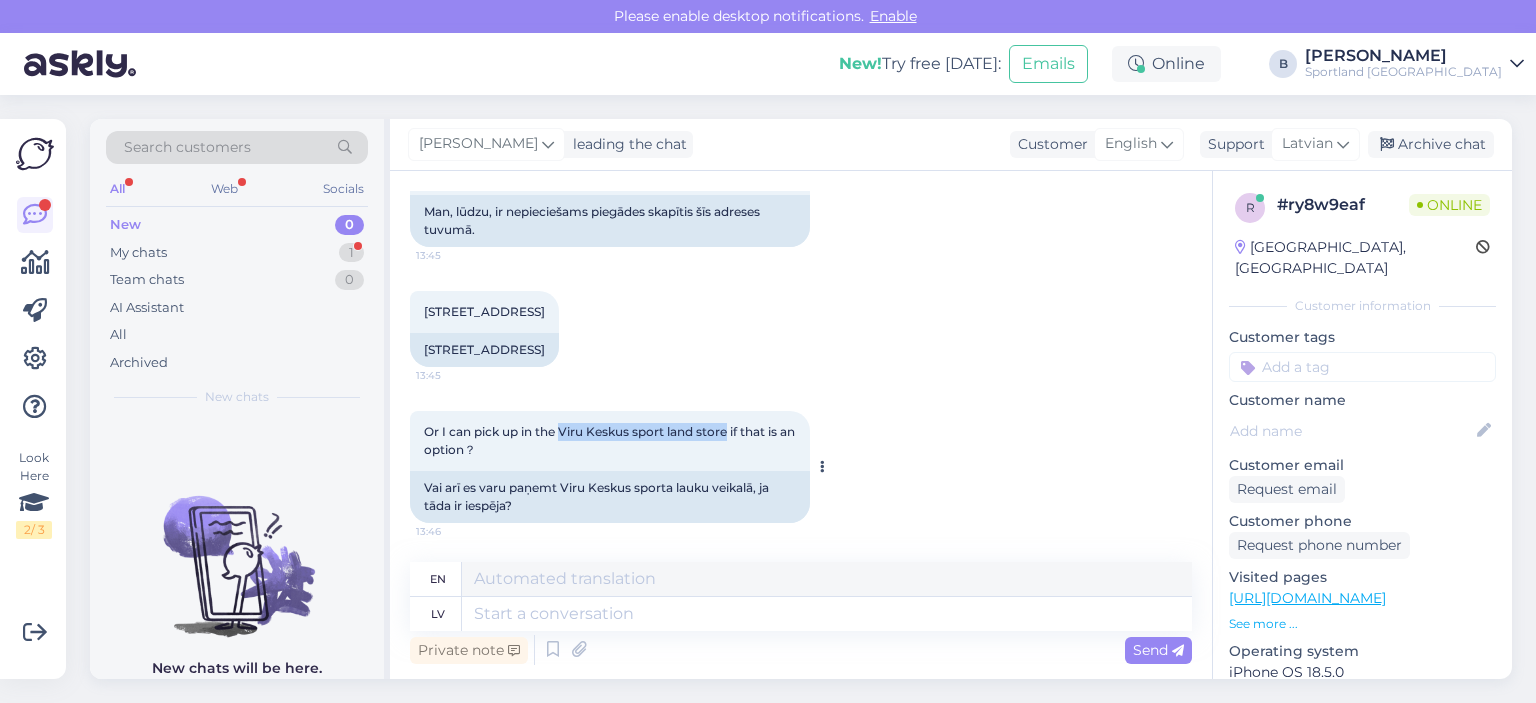 copy on "Viru Keskus sport land store" 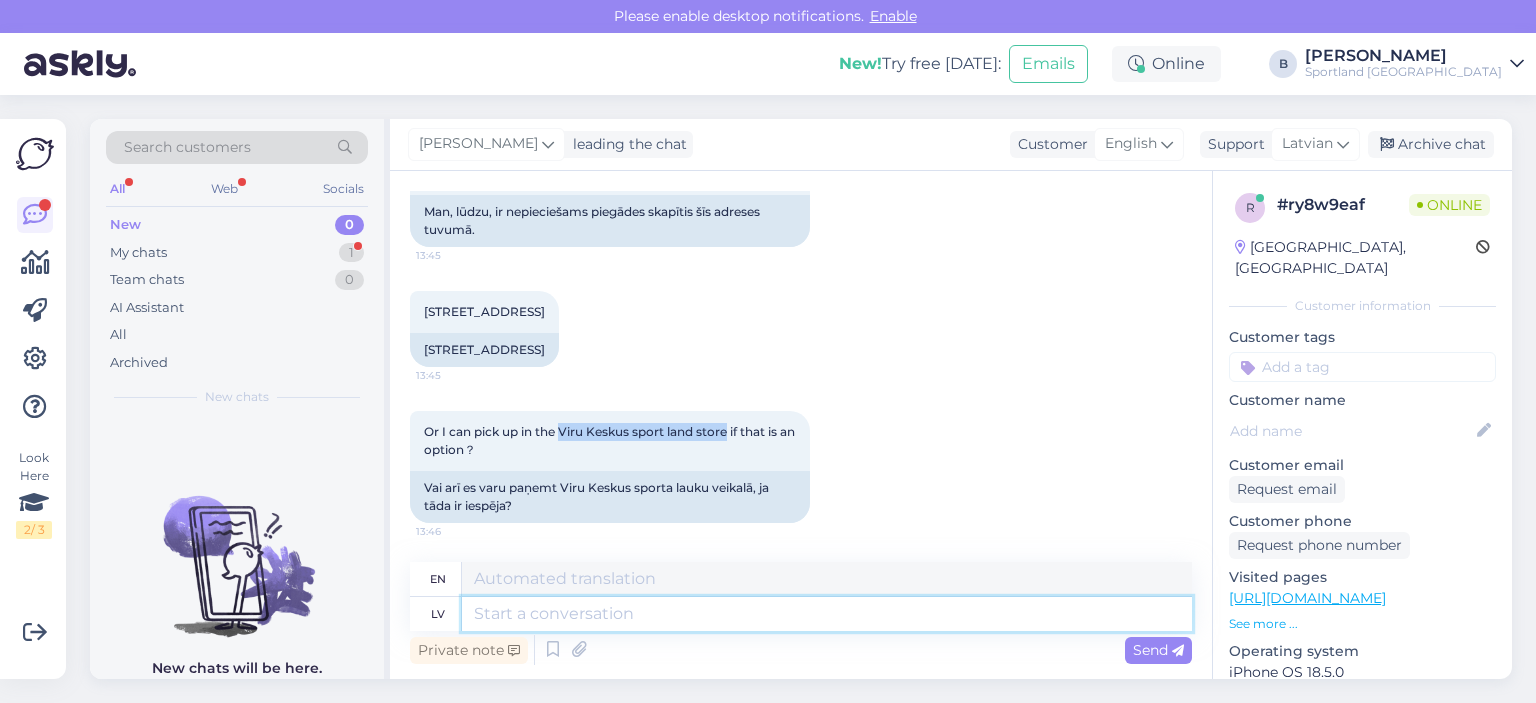 click at bounding box center [827, 614] 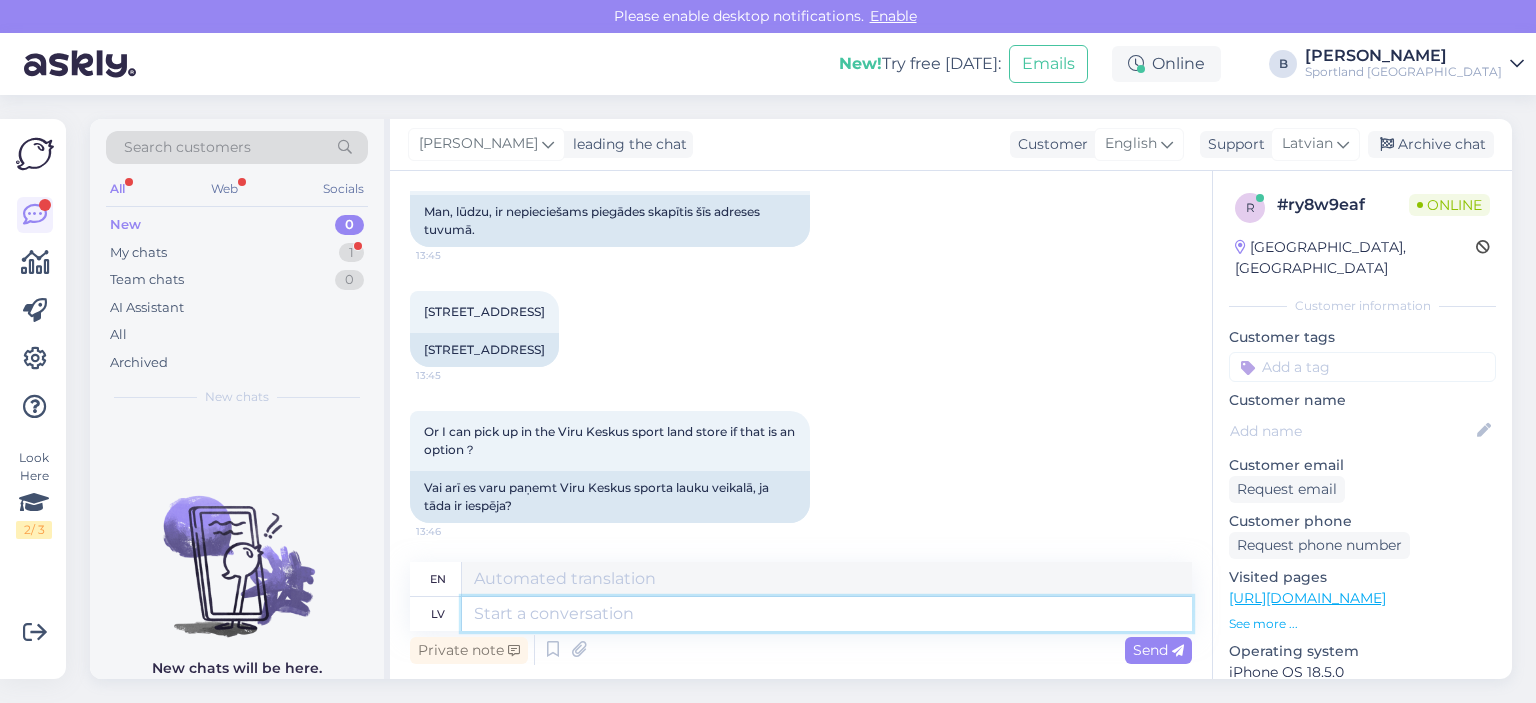 type on "J" 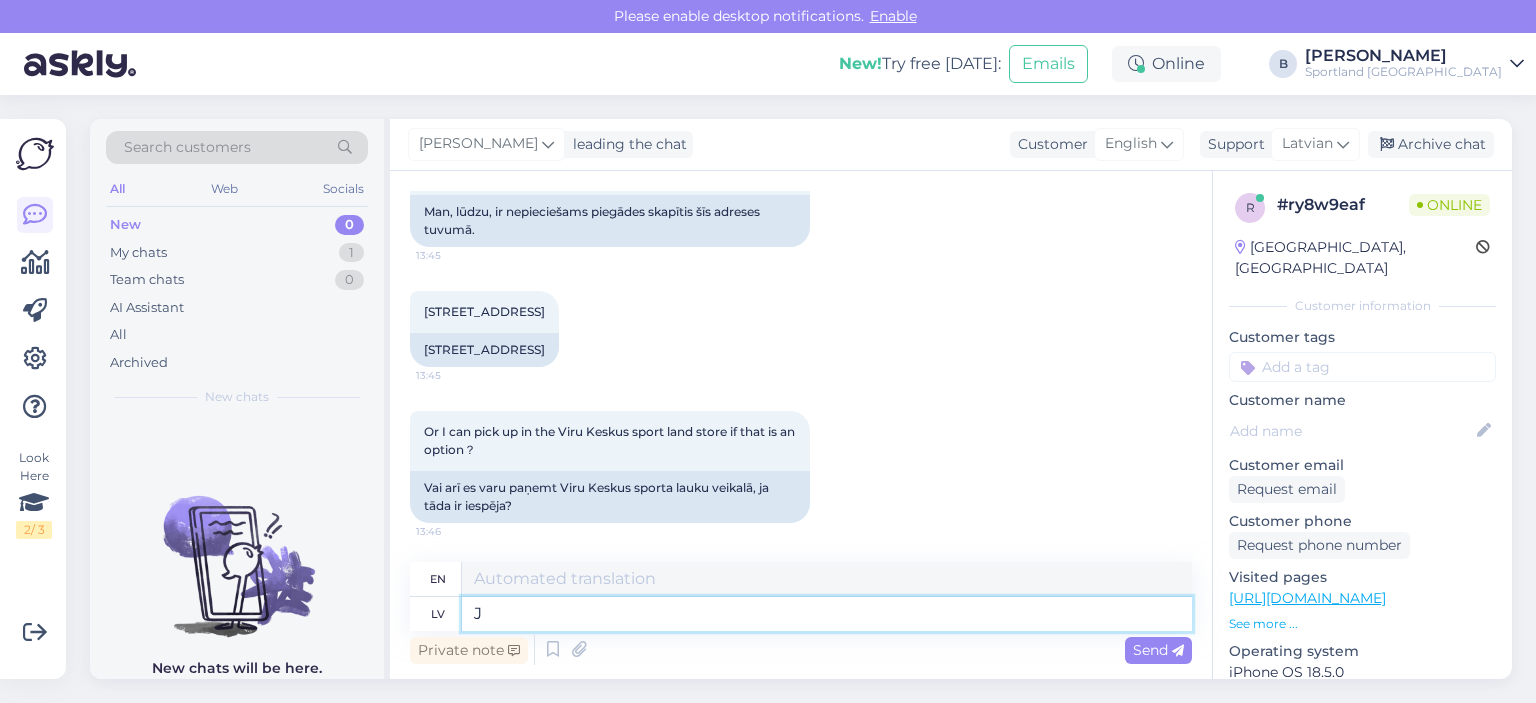 type on "J" 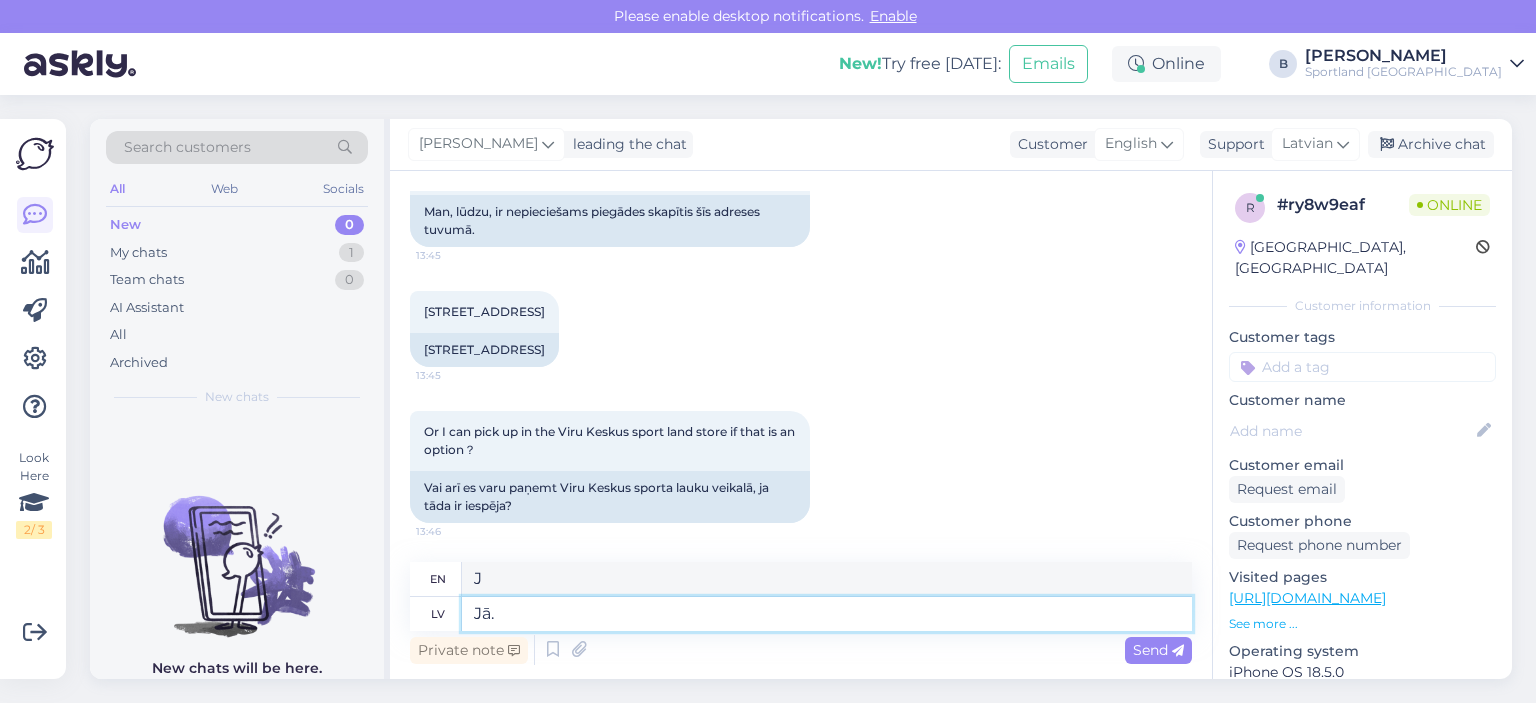 type on "Jā." 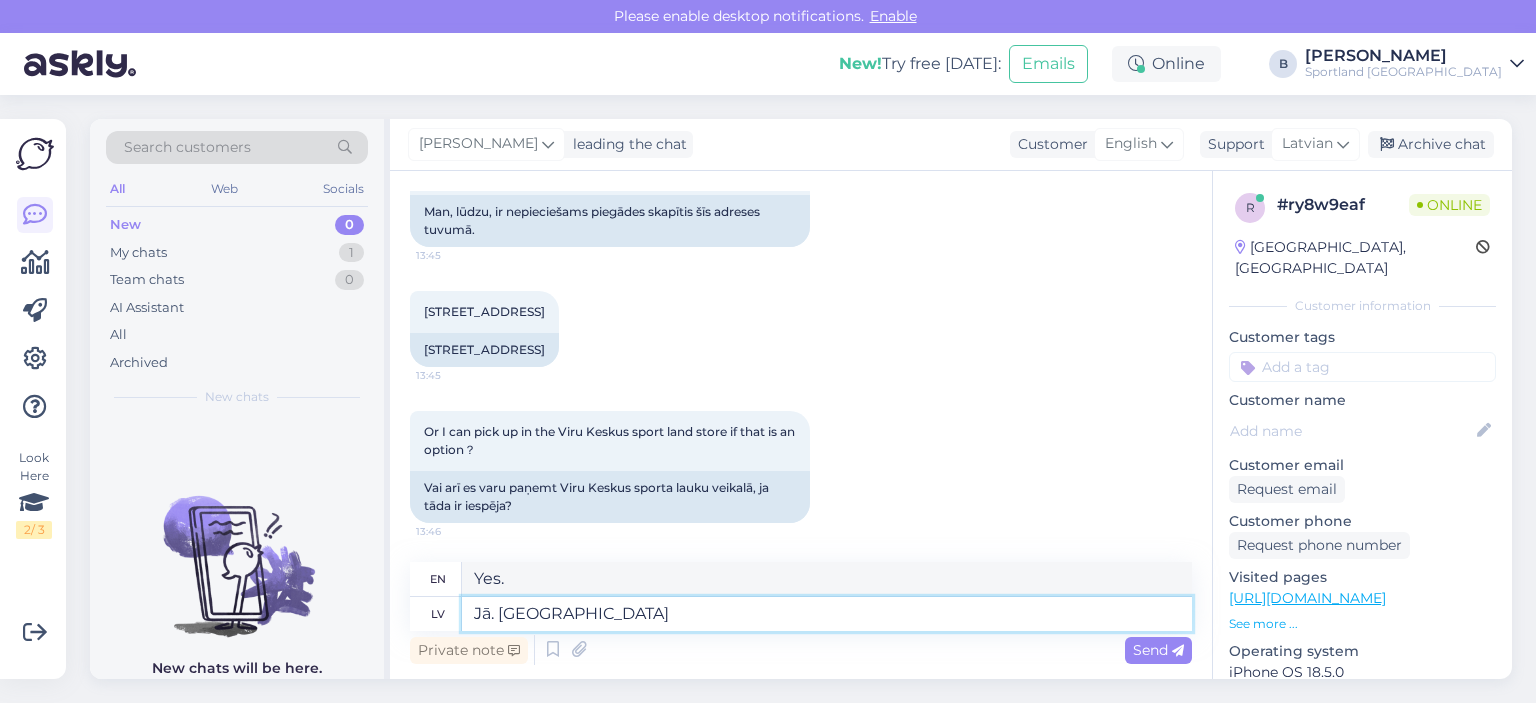 type on "Jā. [GEOGRAPHIC_DATA]" 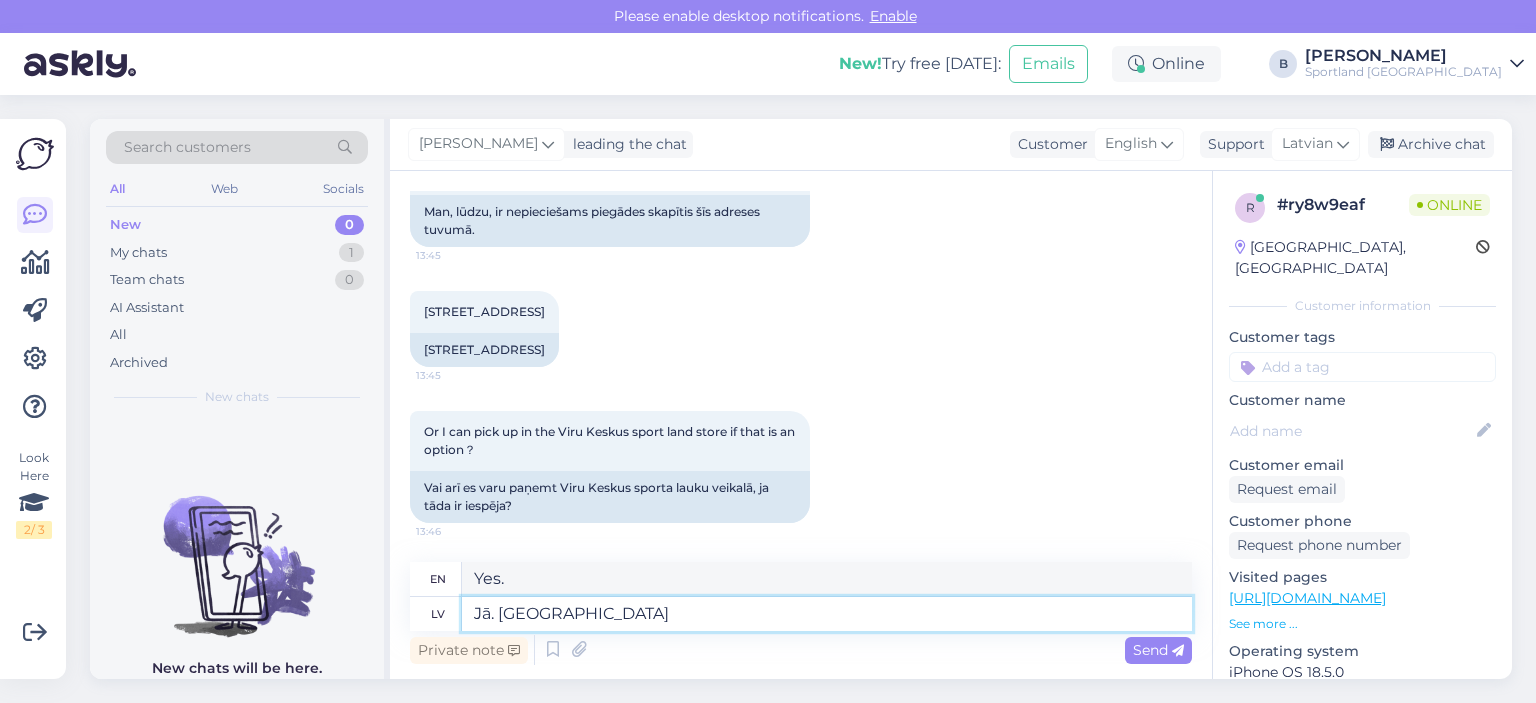 type on "Yes. Let's replace it." 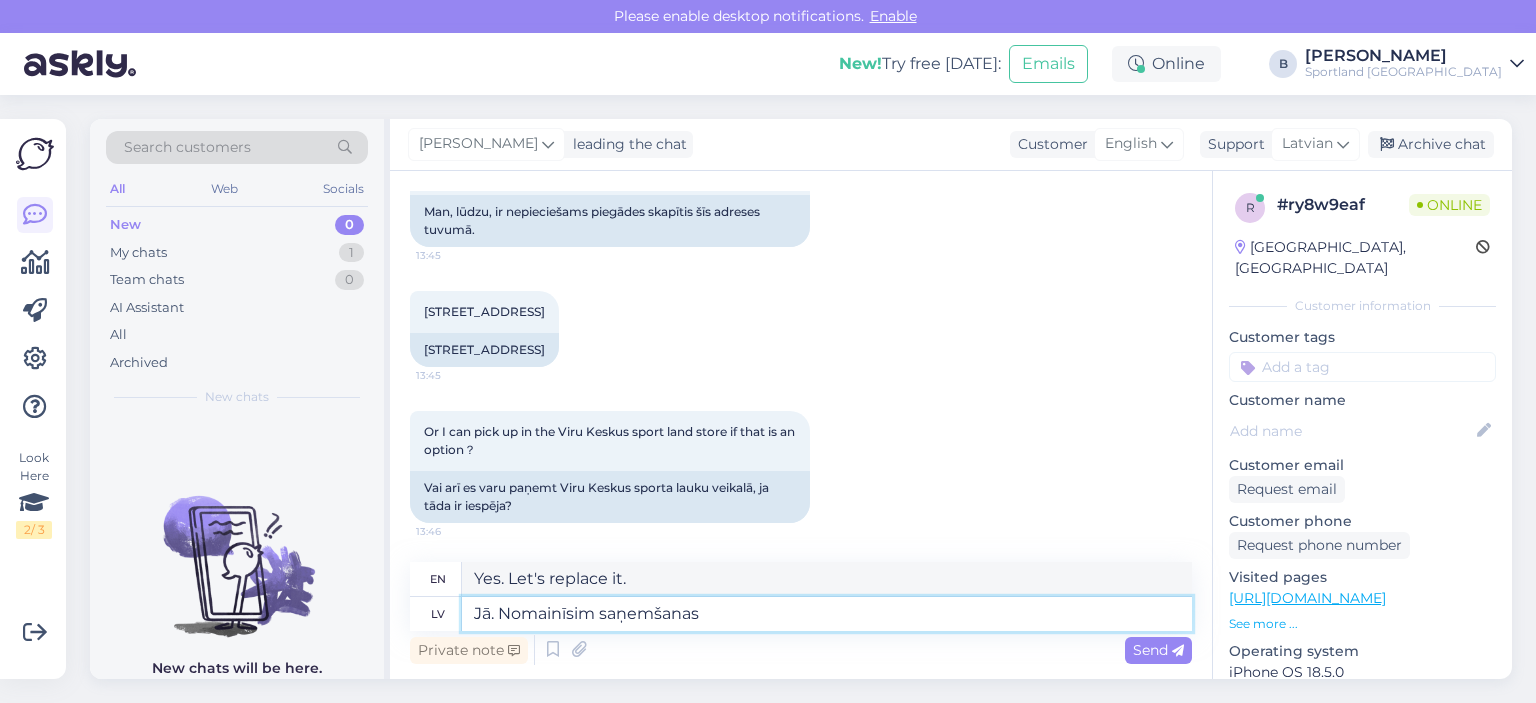 type on "Jā. Nomainīsim saņemšanas" 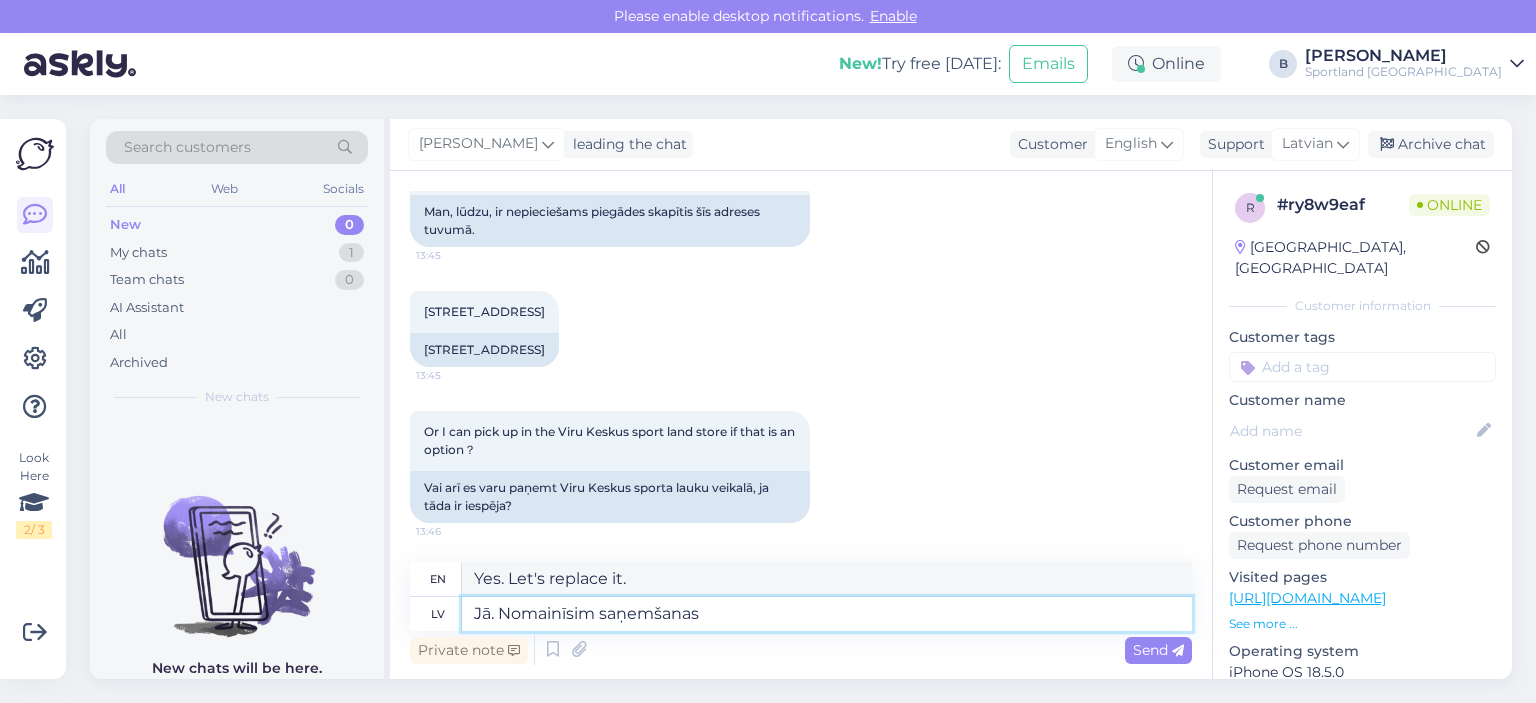 type on "Yes. We will change the receipt" 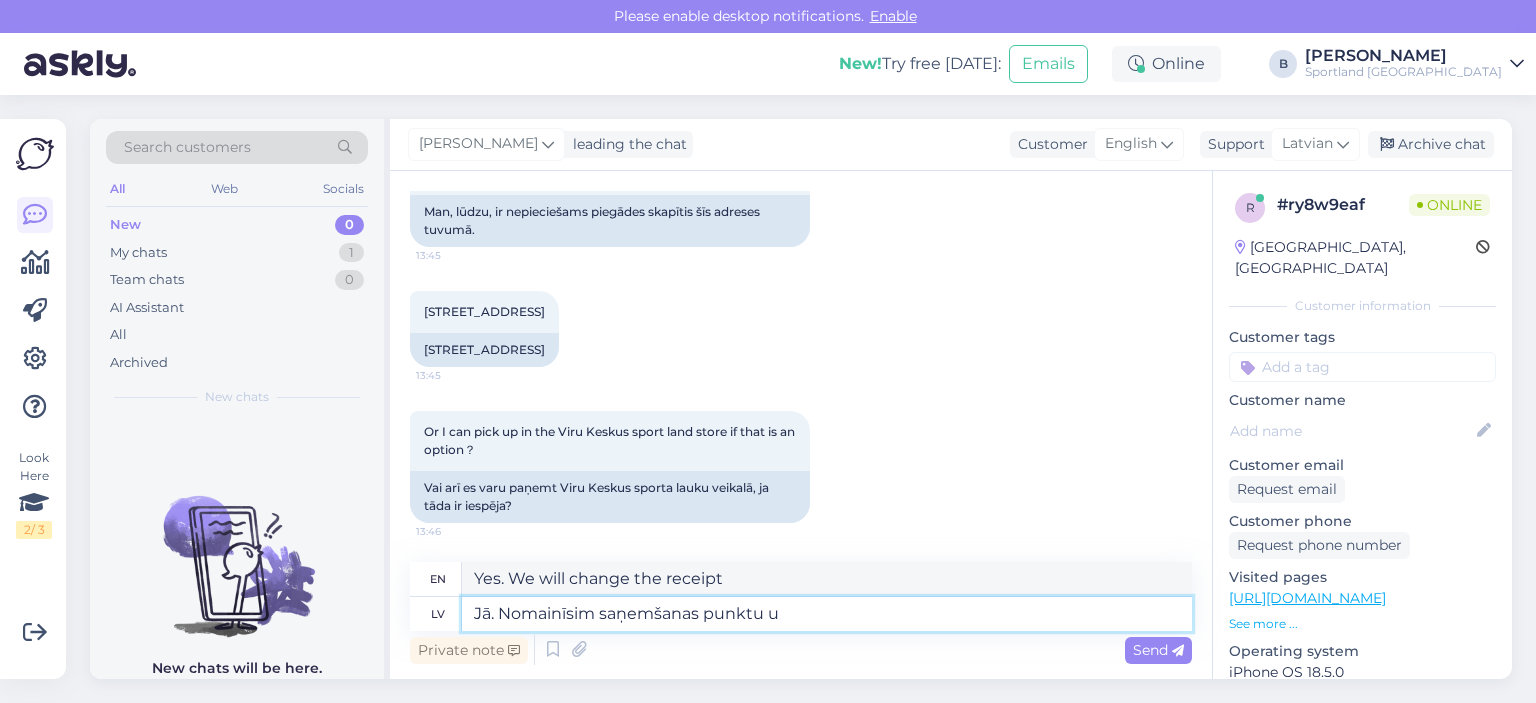 type on "Jā. Nomainīsim saņemšanas punktu un" 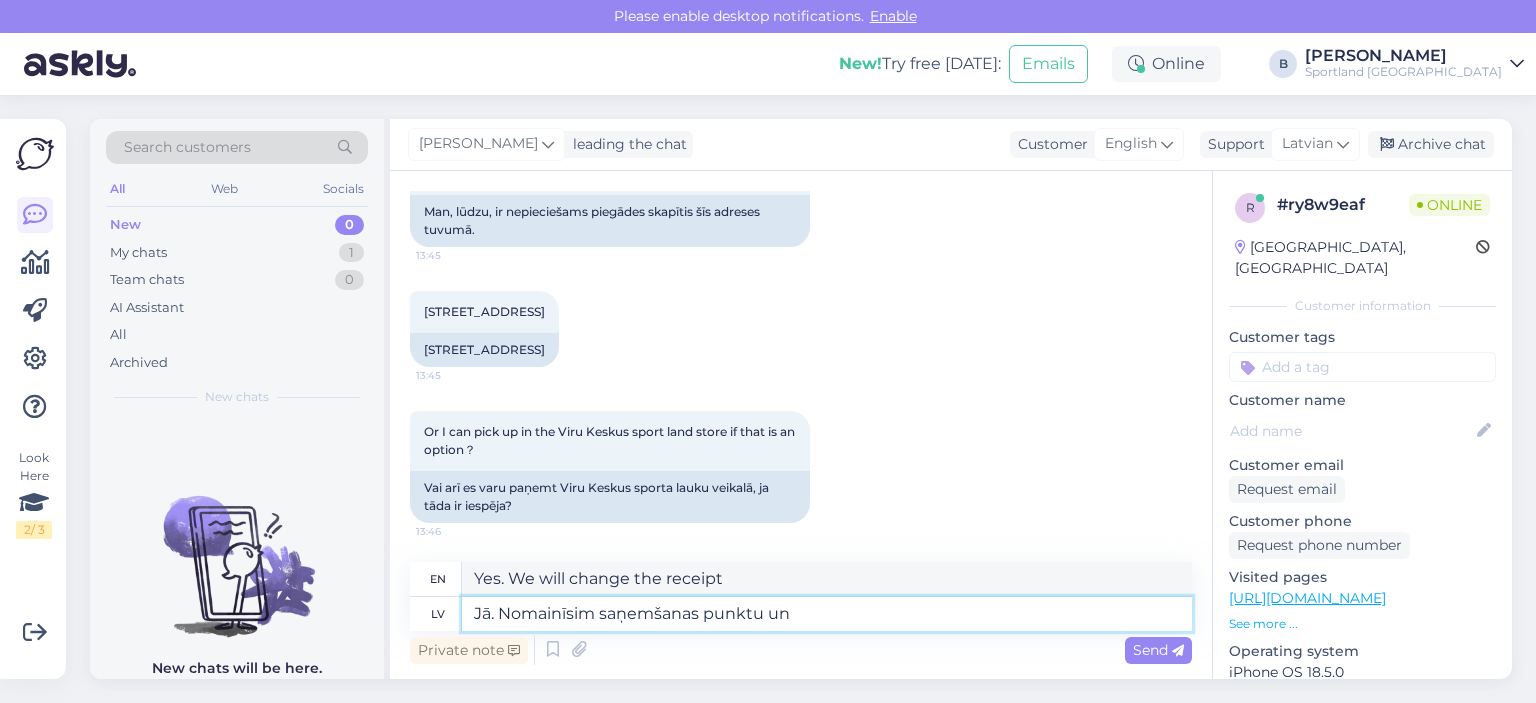 type on "Yes. We will change the pickup point." 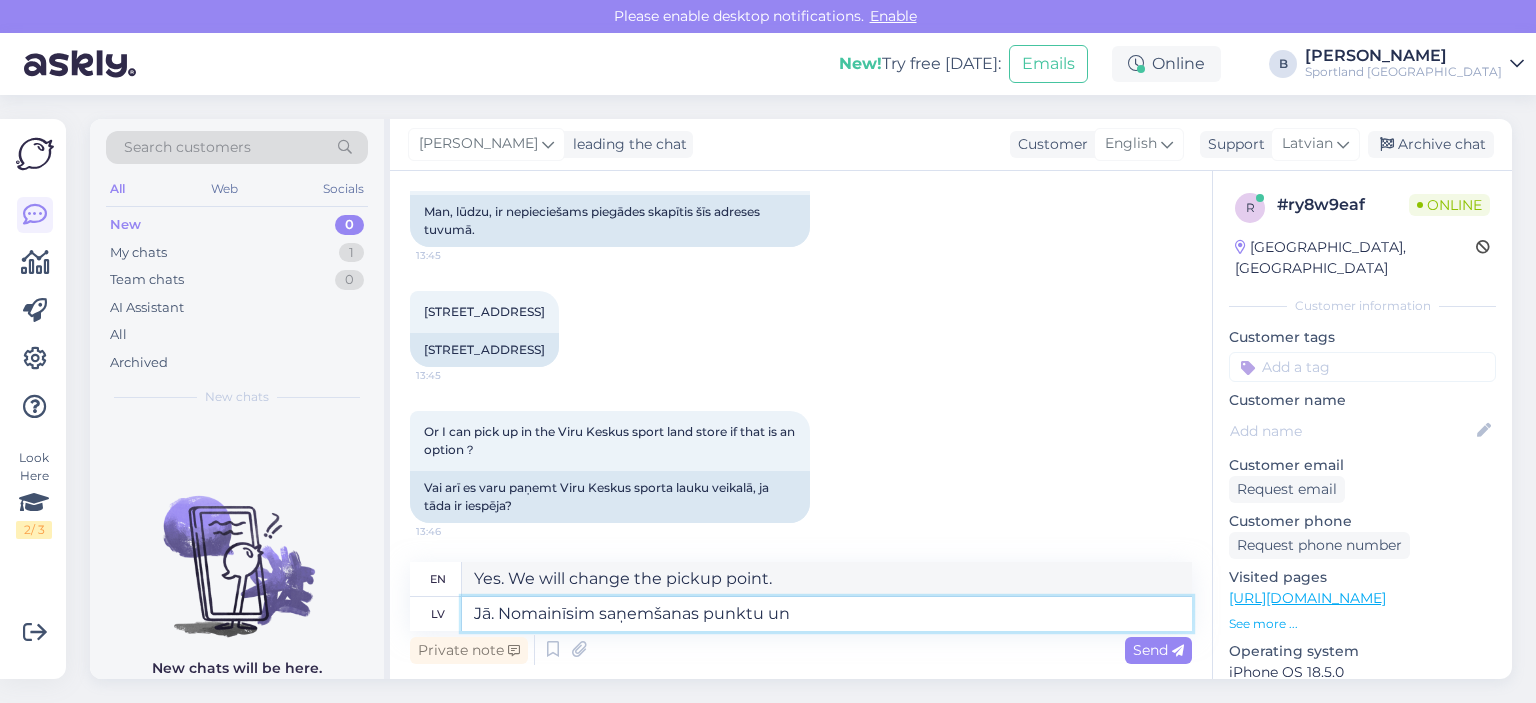 type on "Jā. Nomainīsim saņemšanas punktu un n" 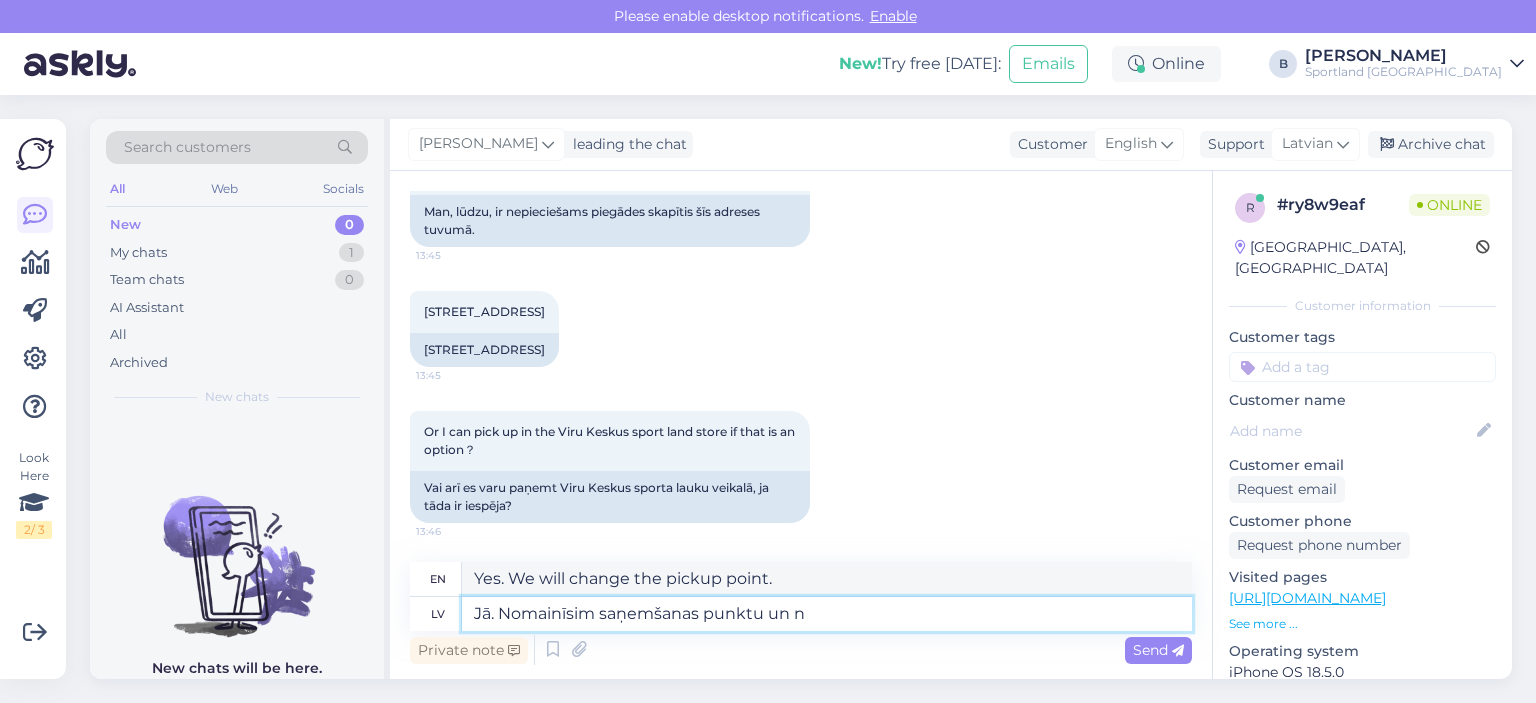 type on "Yes. We will change the pickup point and" 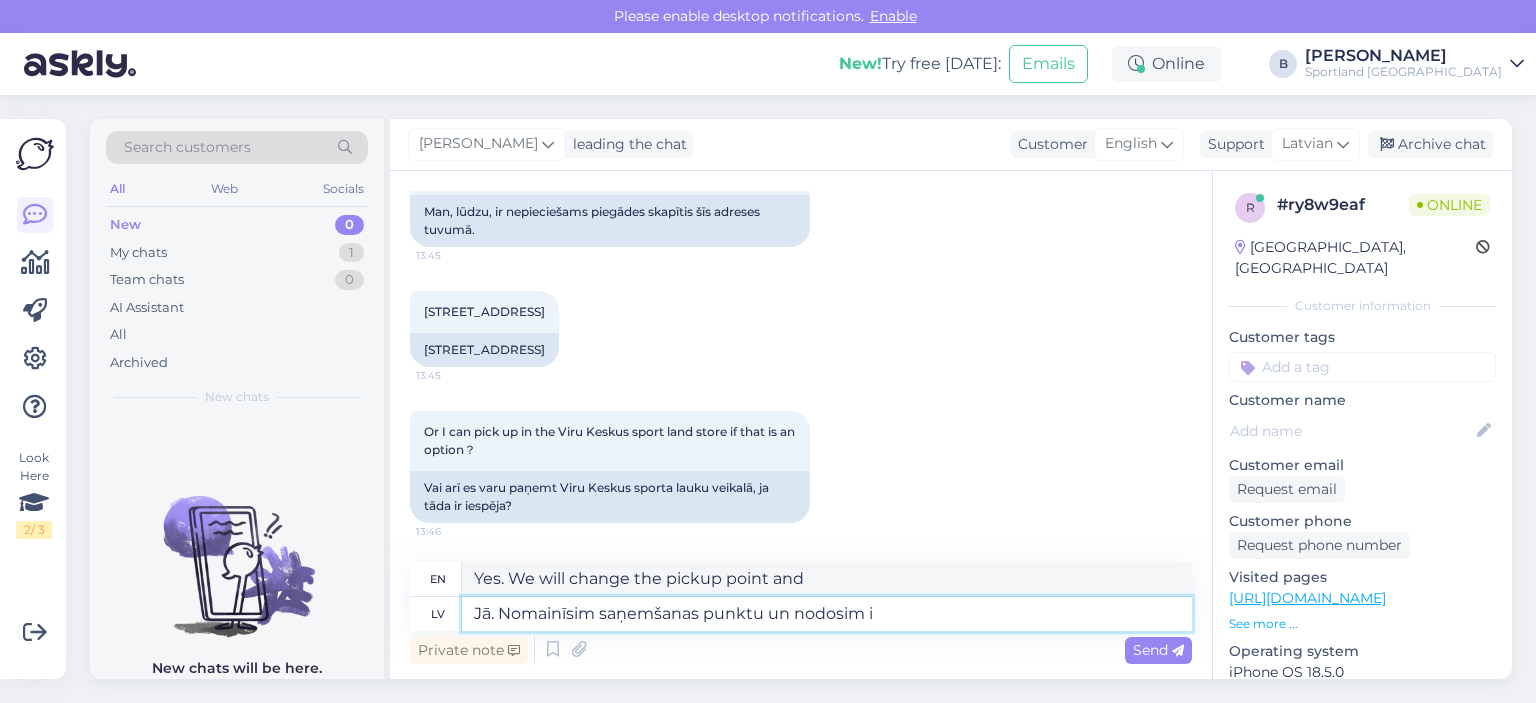 type on "Jā. Nomainīsim saņemšanas punktu un nodosim in" 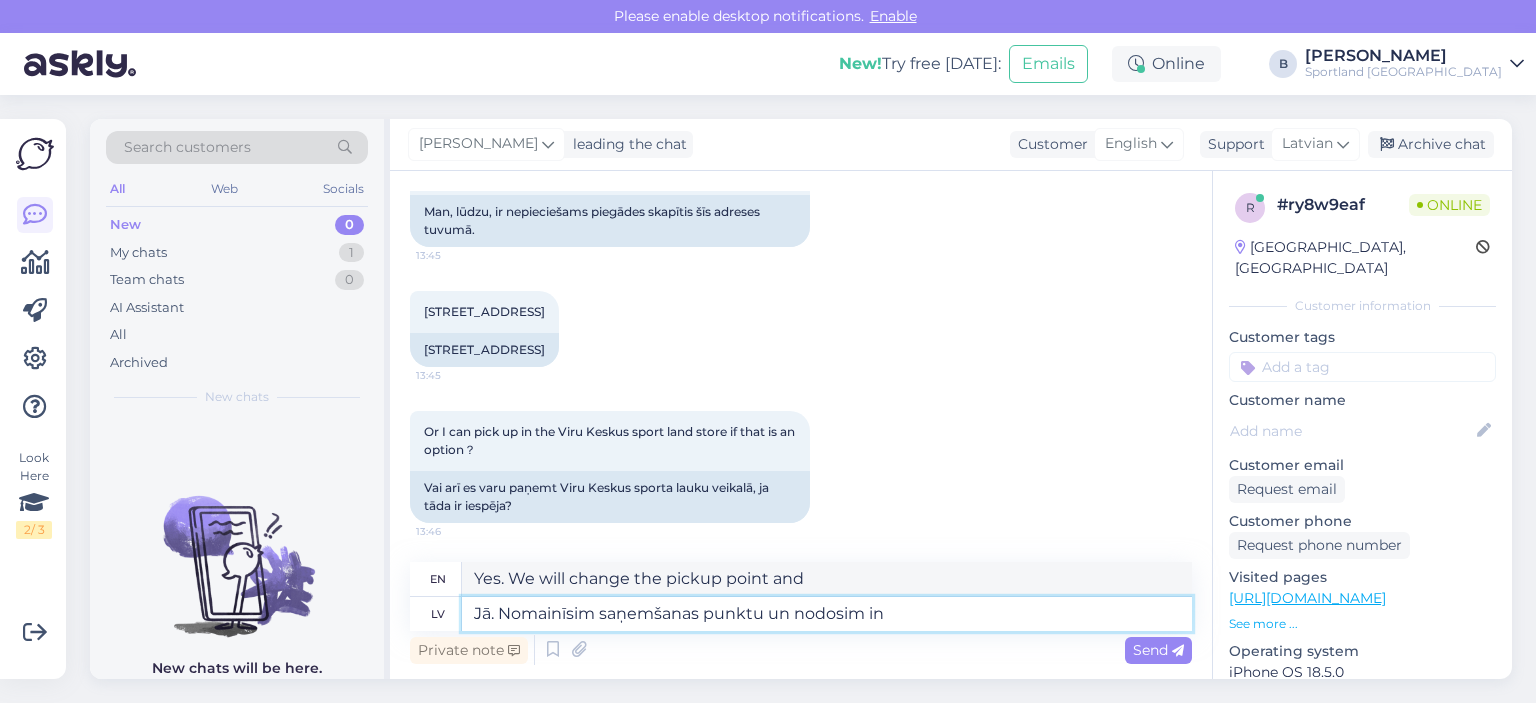 type on "Yes. We will change the pickup point and deliver" 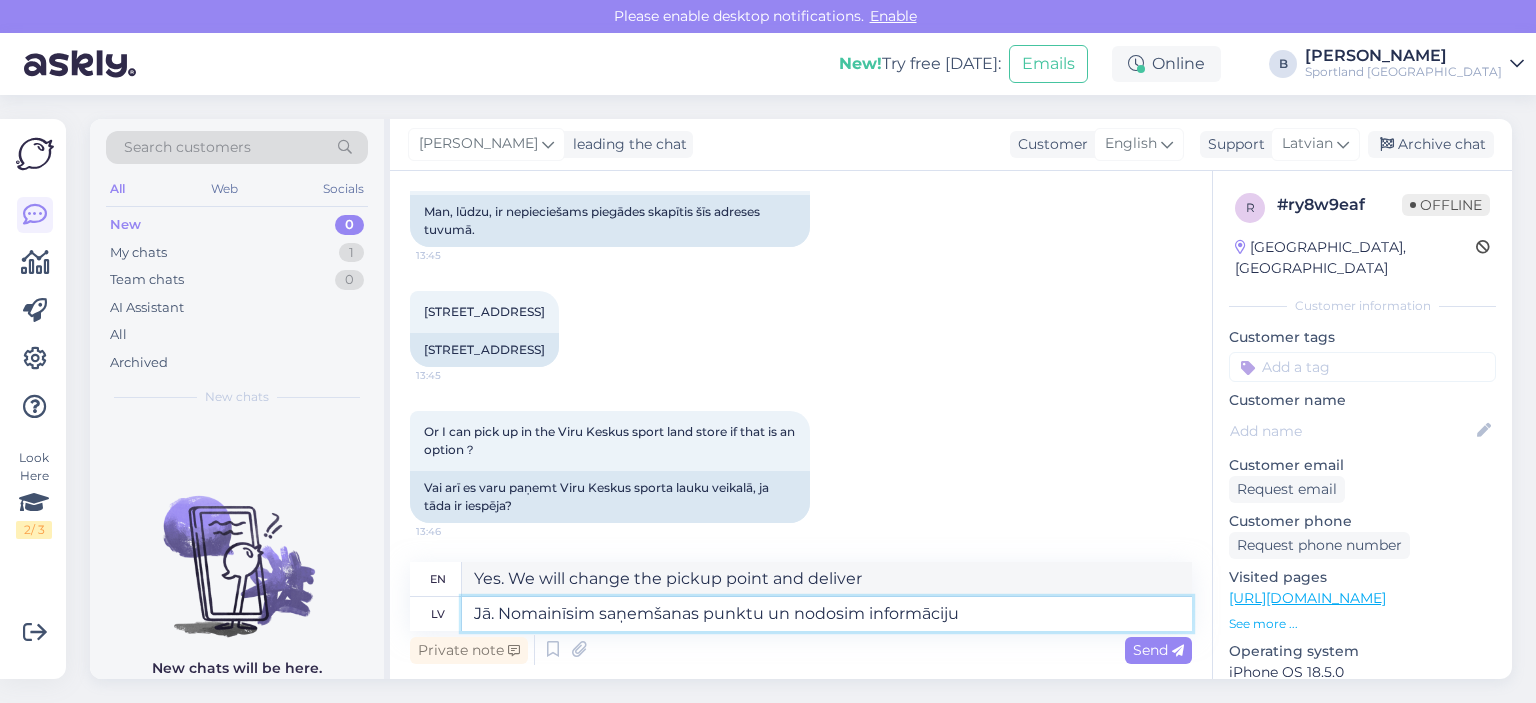 type on "Jā. Nomainīsim saņemšanas punktu un nodosim informāciju" 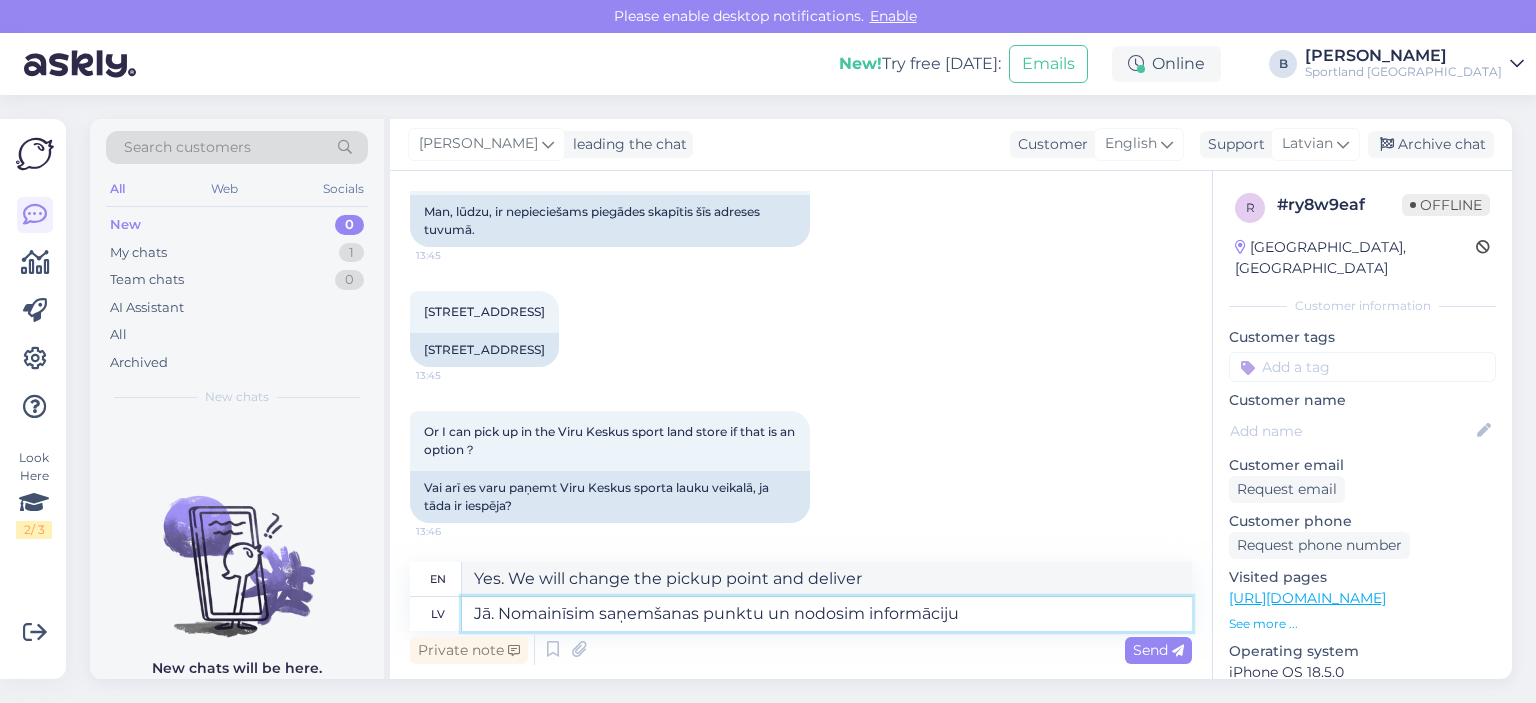 type on "Yes. We will change the pickup point and transfer the information" 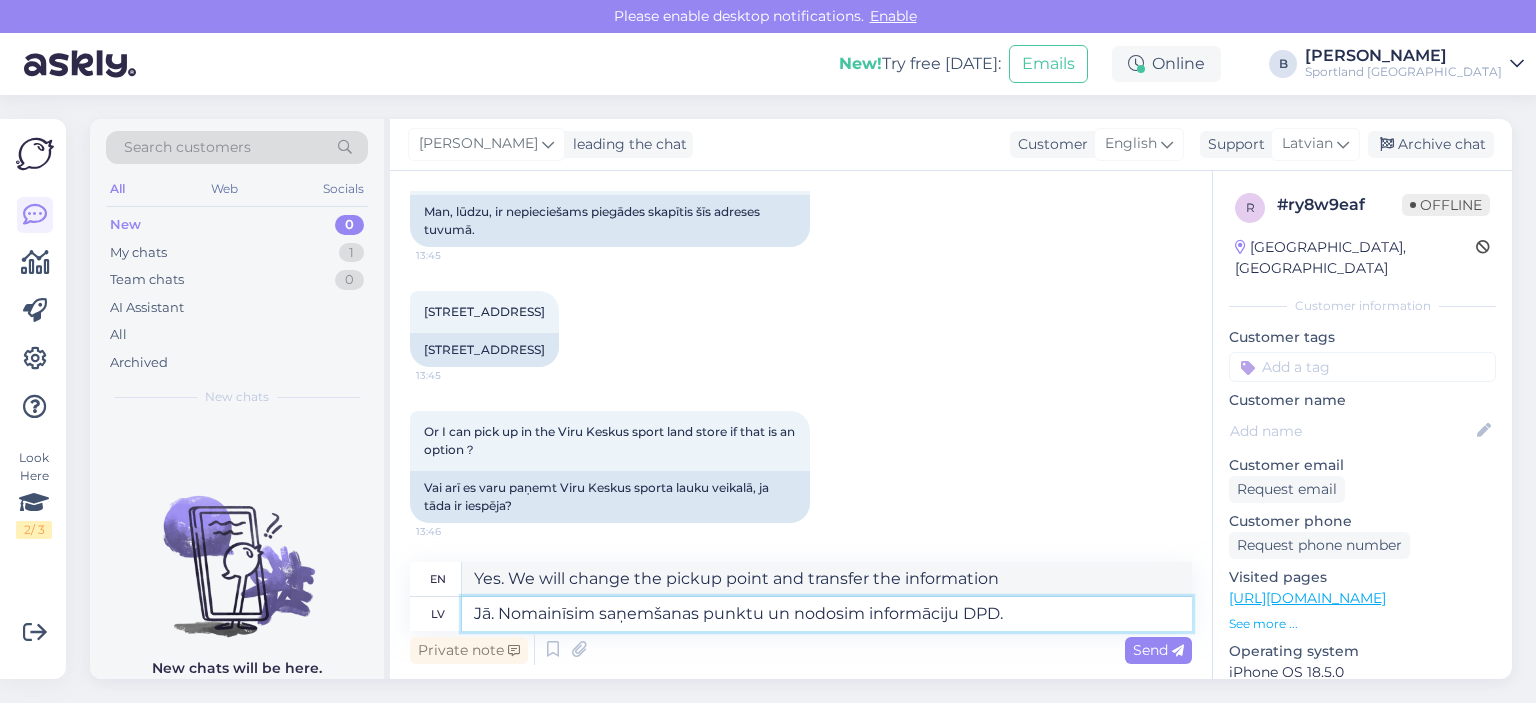 type on "Jā. Nomainīsim saņemšanas punktu un nodosim informāciju DPD." 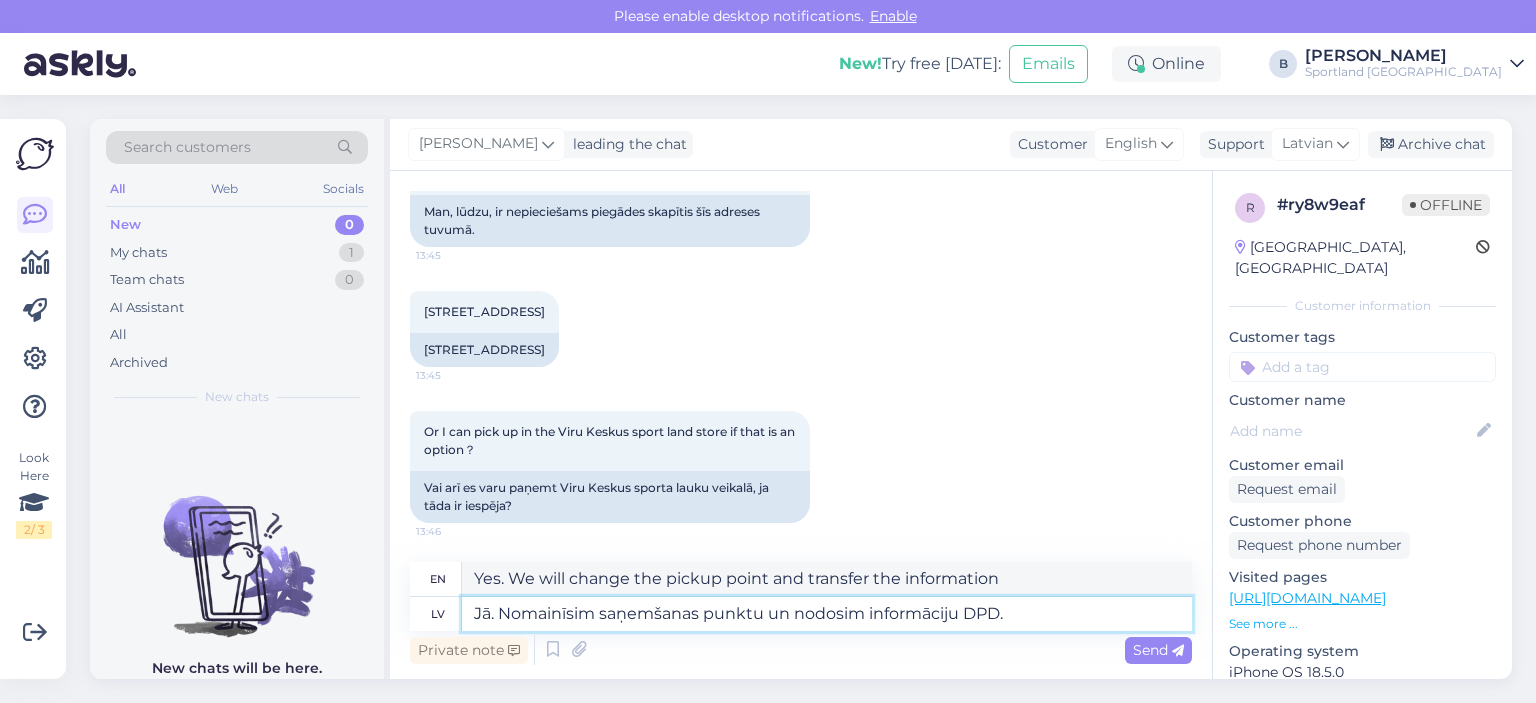 type on "Yes. We will change the pickup point and pass the information on to DPD." 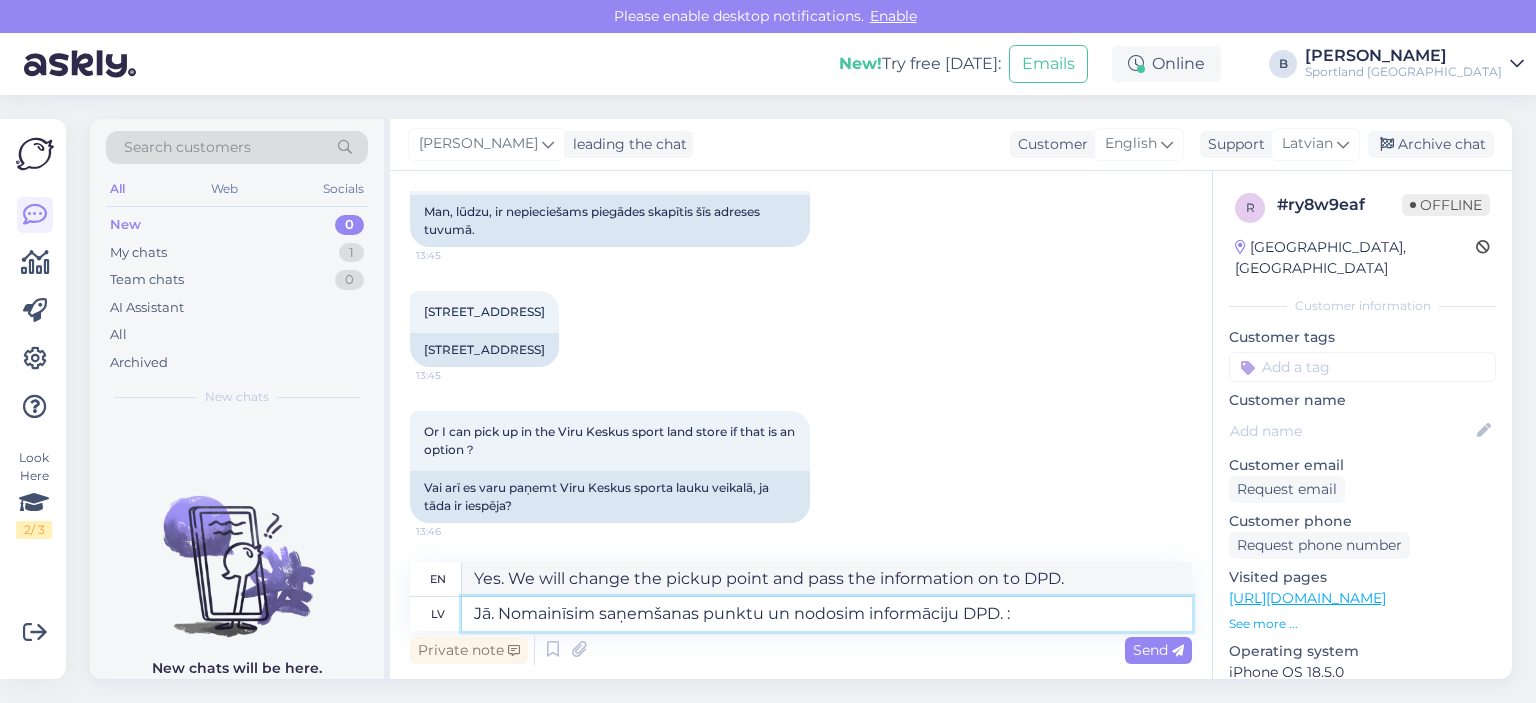 type on "Jā. Nomainīsim saņemšanas punktu un nodosim informāciju DPD. :)" 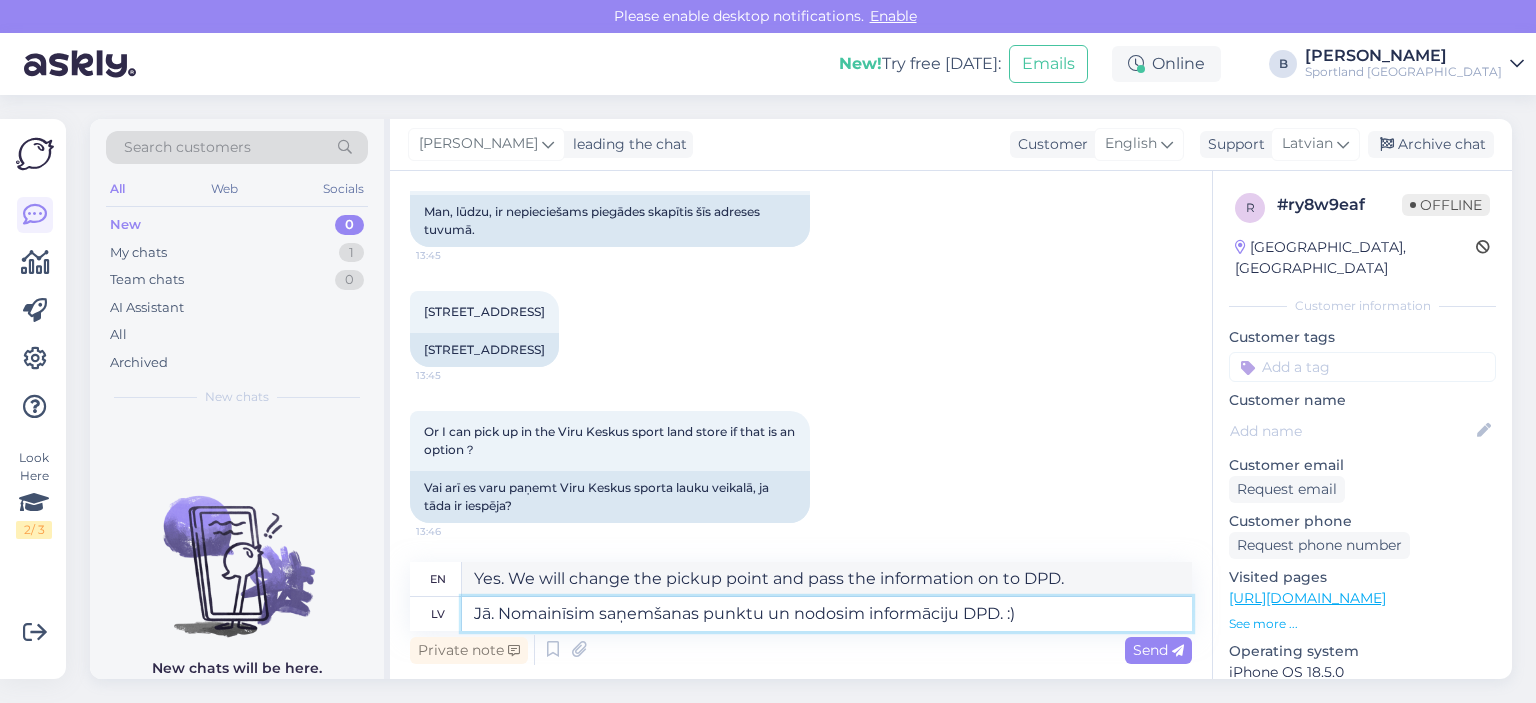 type on "Yes. We will change the pickup point and pass the information on to DPD. :)" 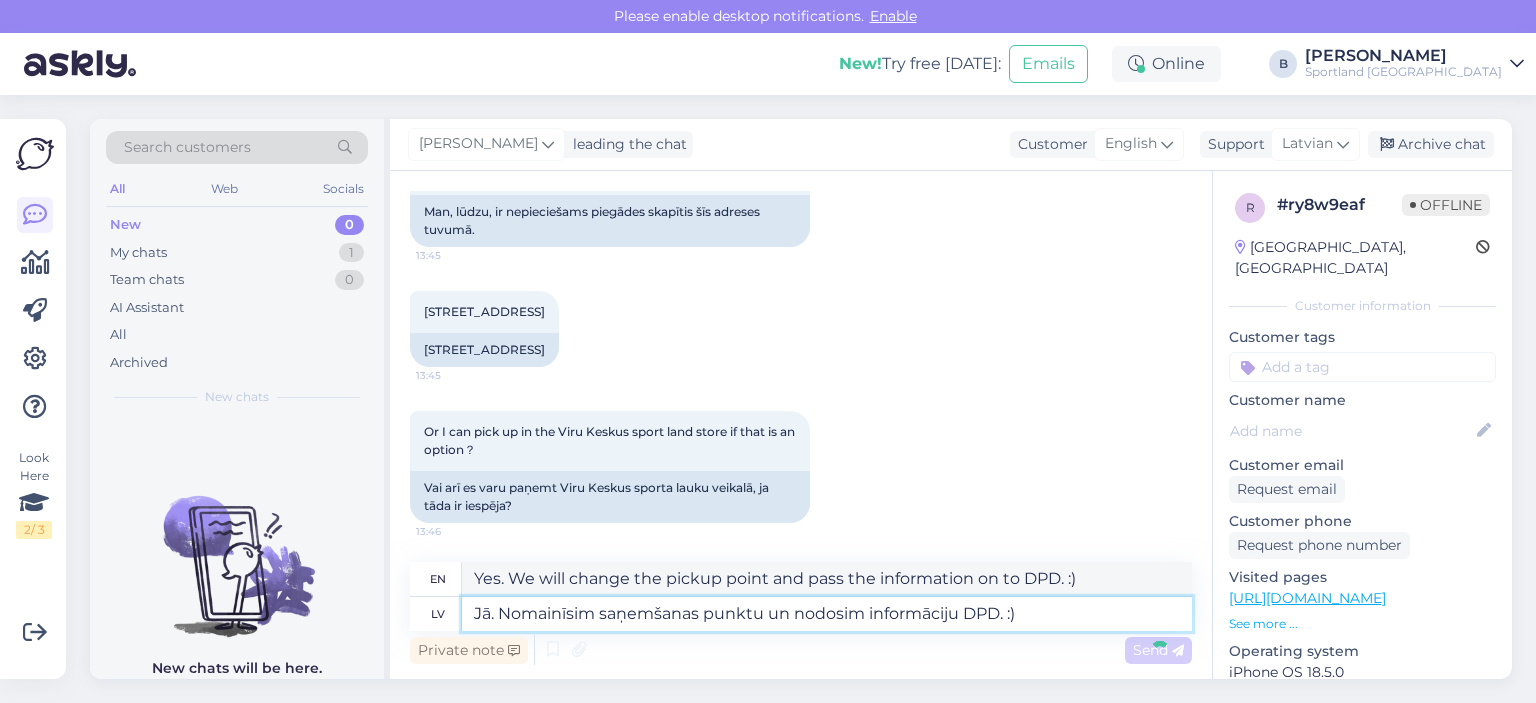 type 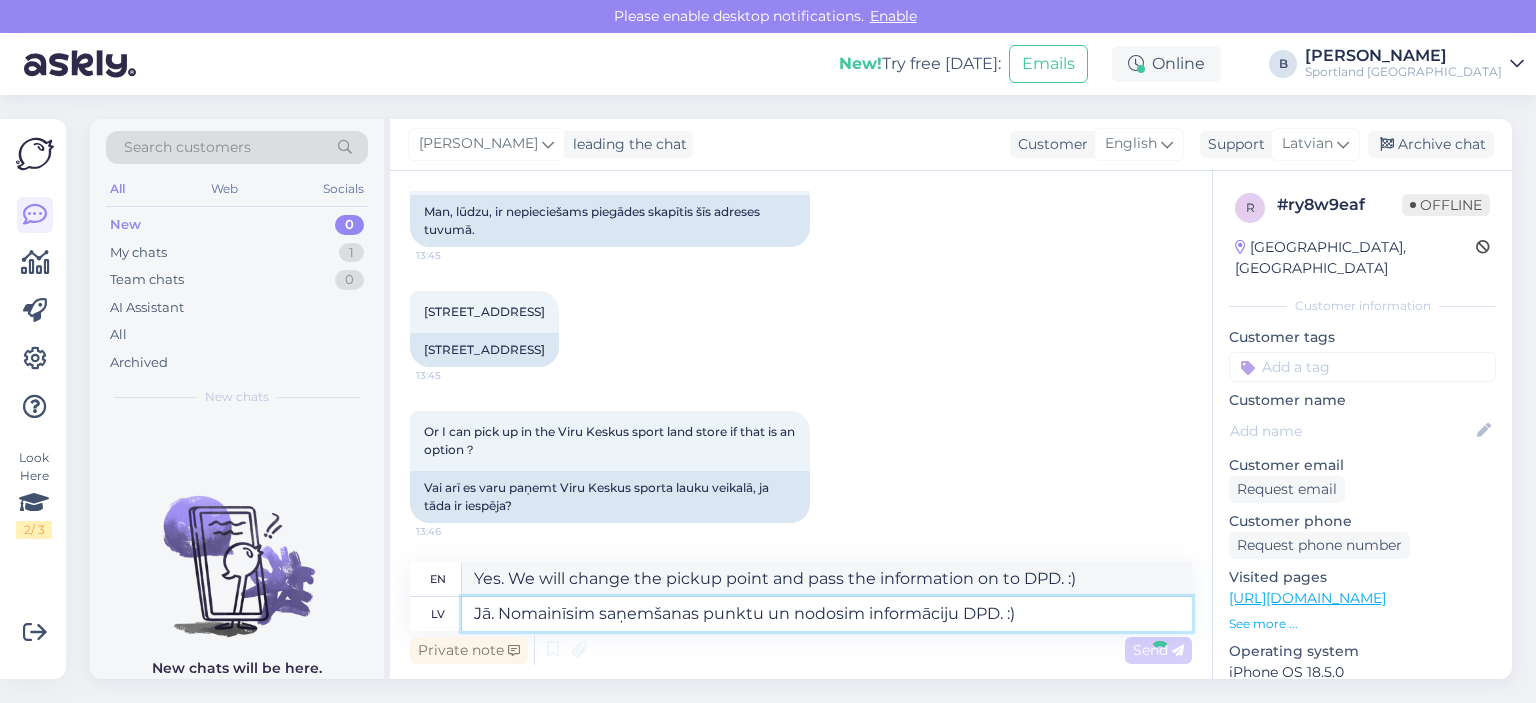 type 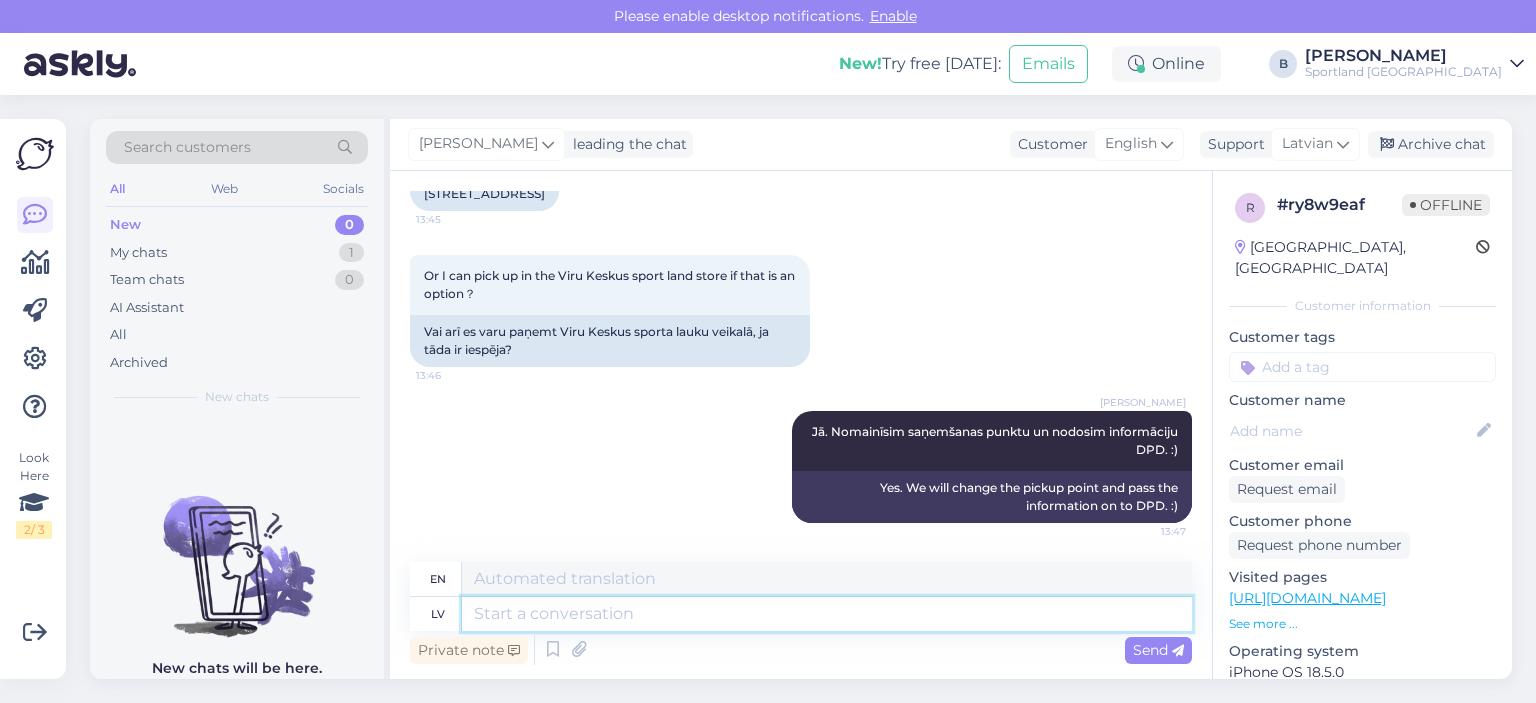 scroll, scrollTop: 1196, scrollLeft: 0, axis: vertical 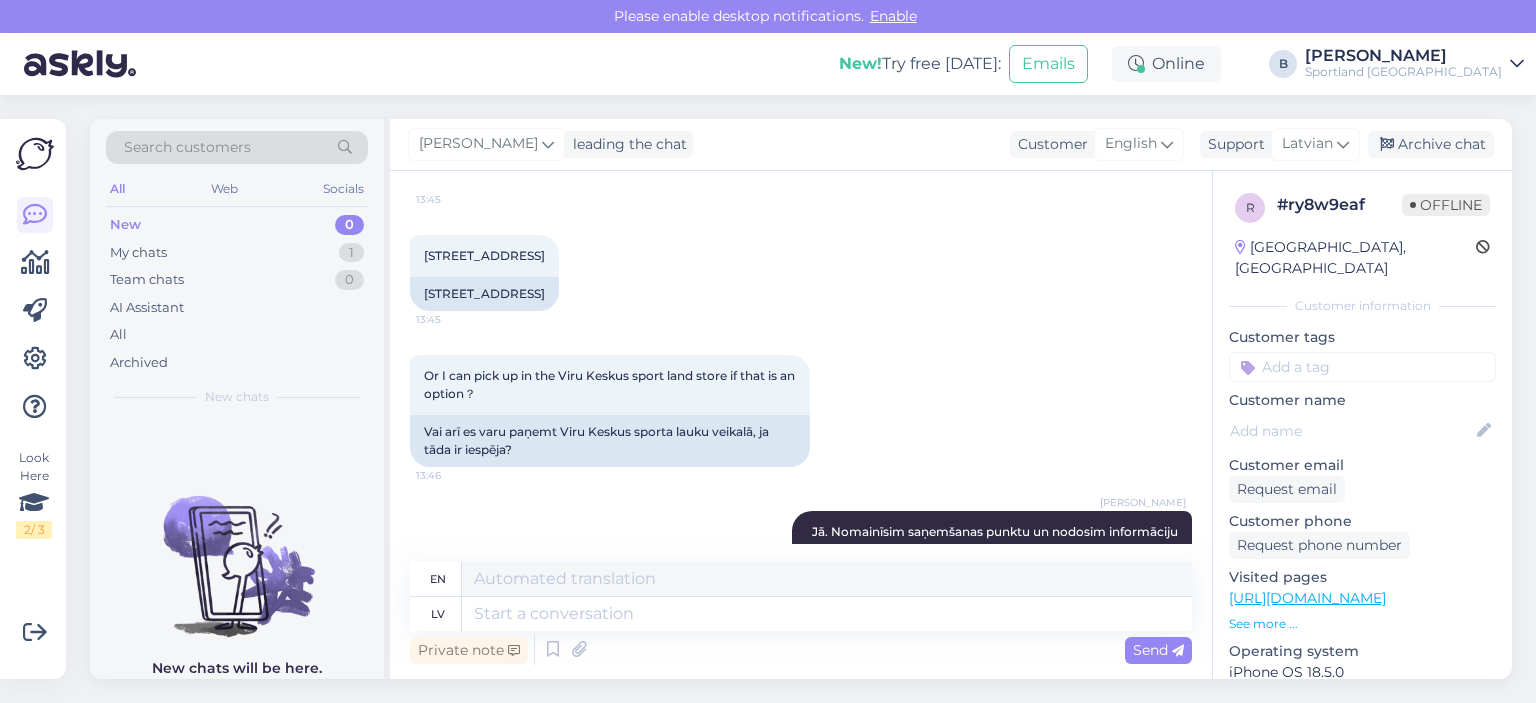 drag, startPoint x: 615, startPoint y: 255, endPoint x: 400, endPoint y: 255, distance: 215 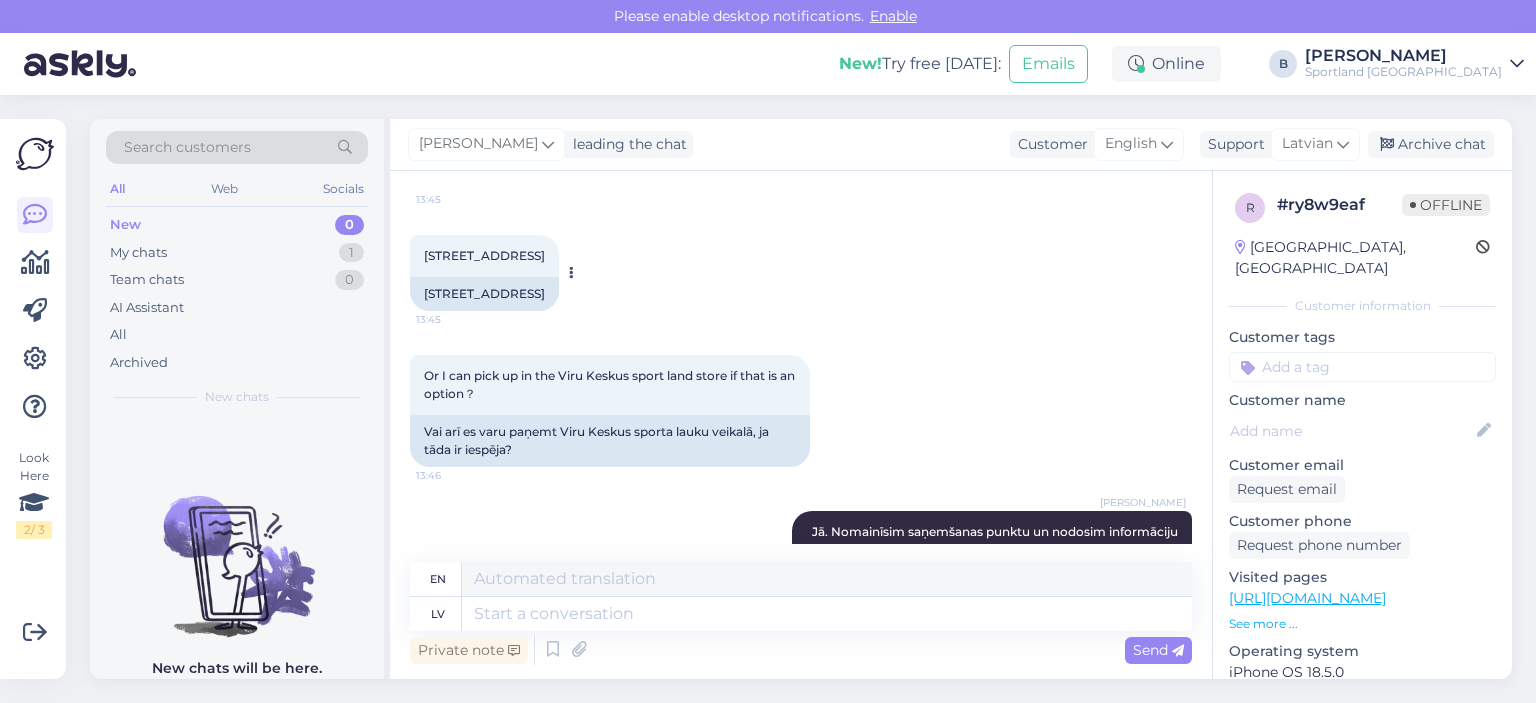 copy on "[STREET_ADDRESS]" 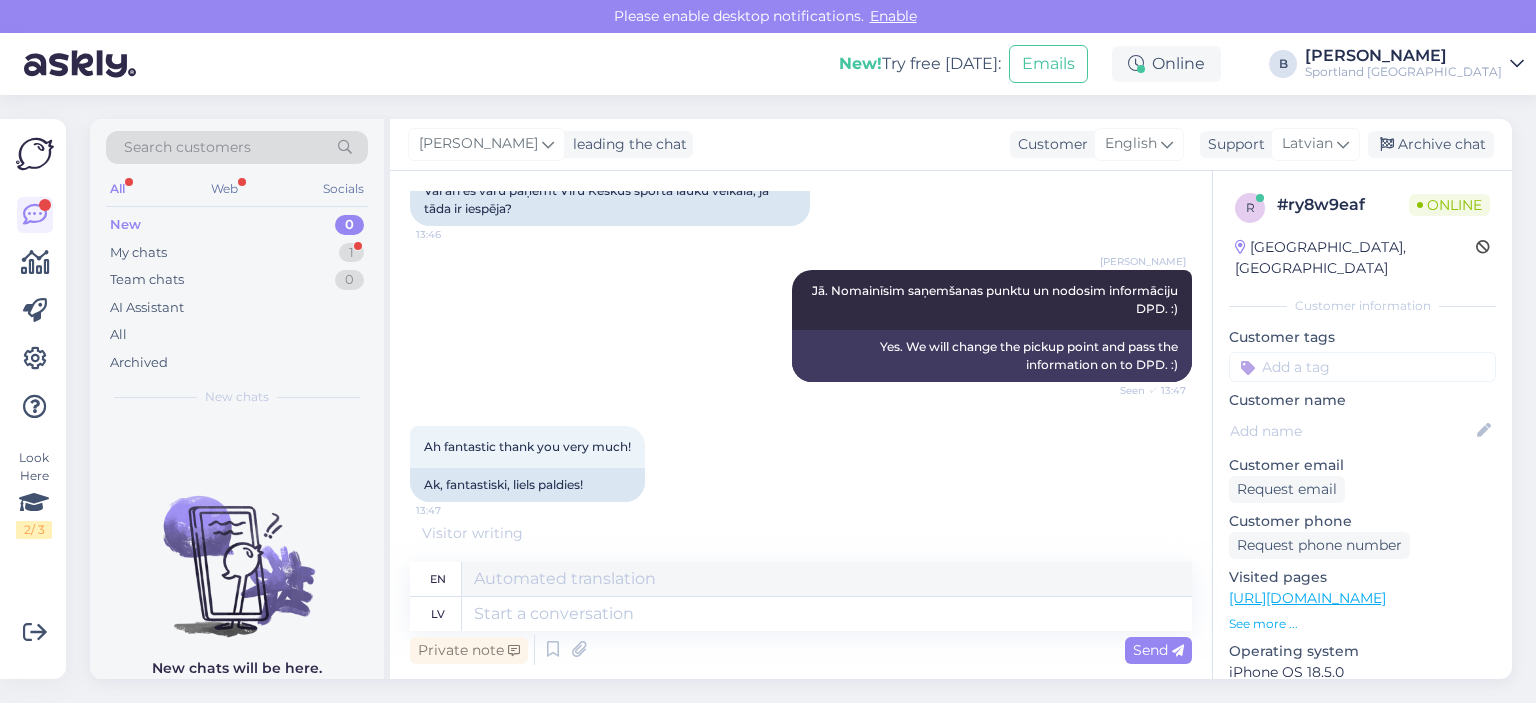 scroll, scrollTop: 1536, scrollLeft: 0, axis: vertical 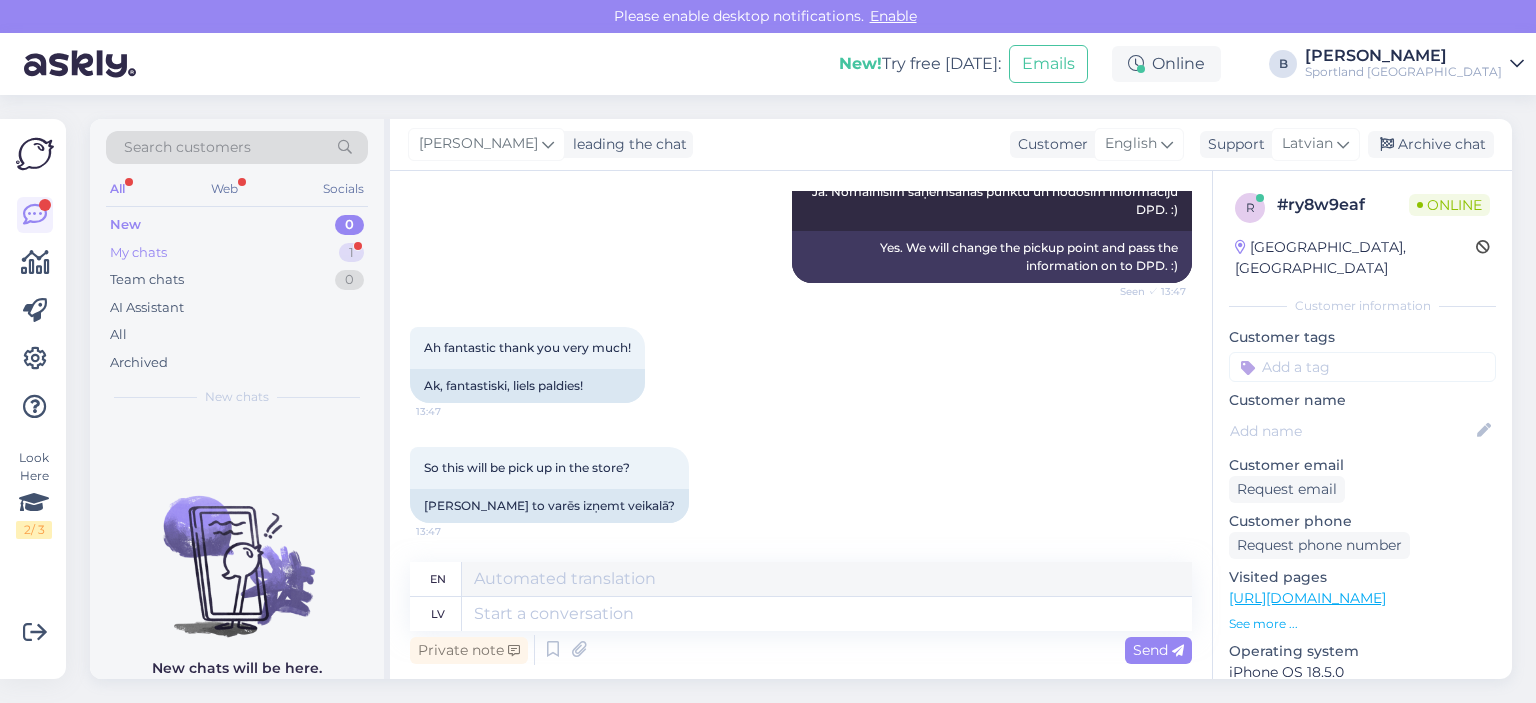 click on "My chats 1" at bounding box center (237, 253) 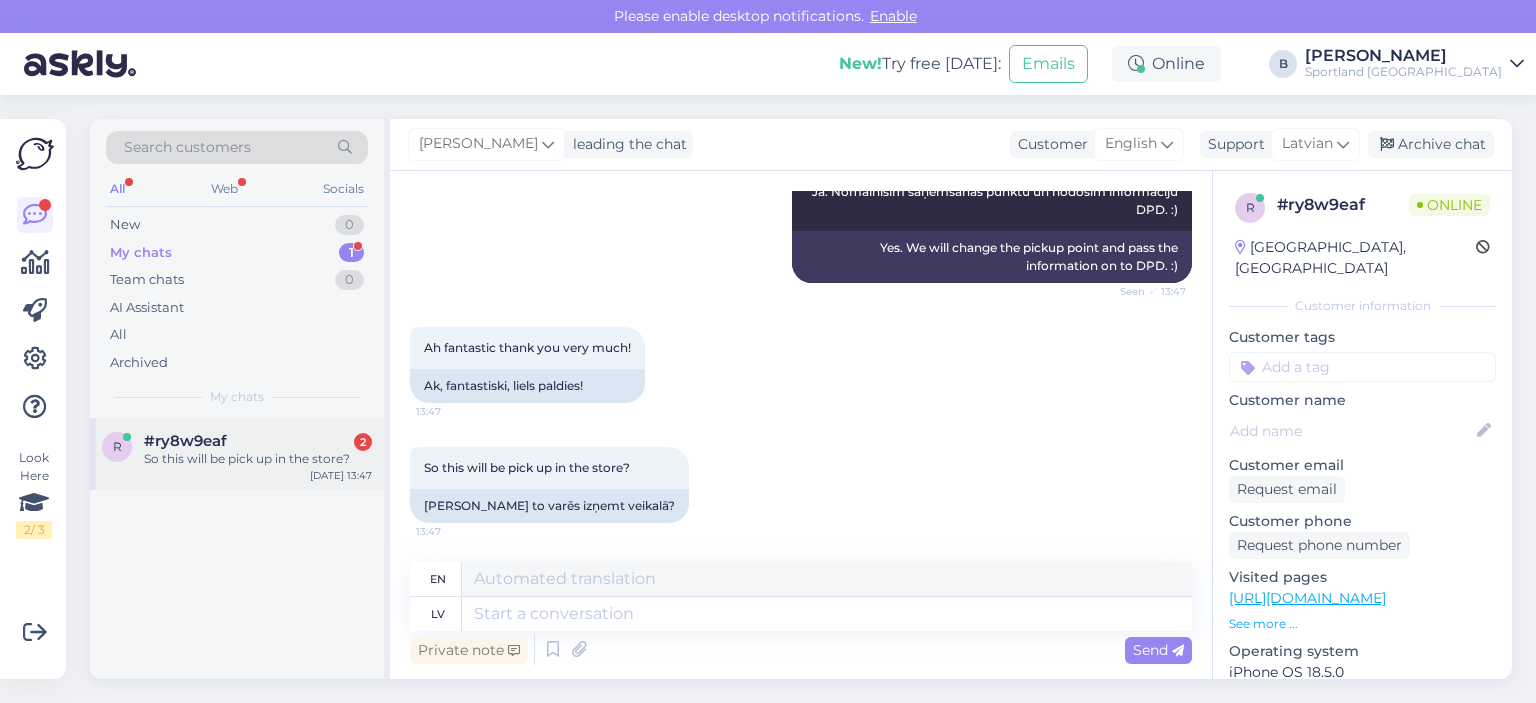 click on "#ry8w9eaf" at bounding box center [185, 441] 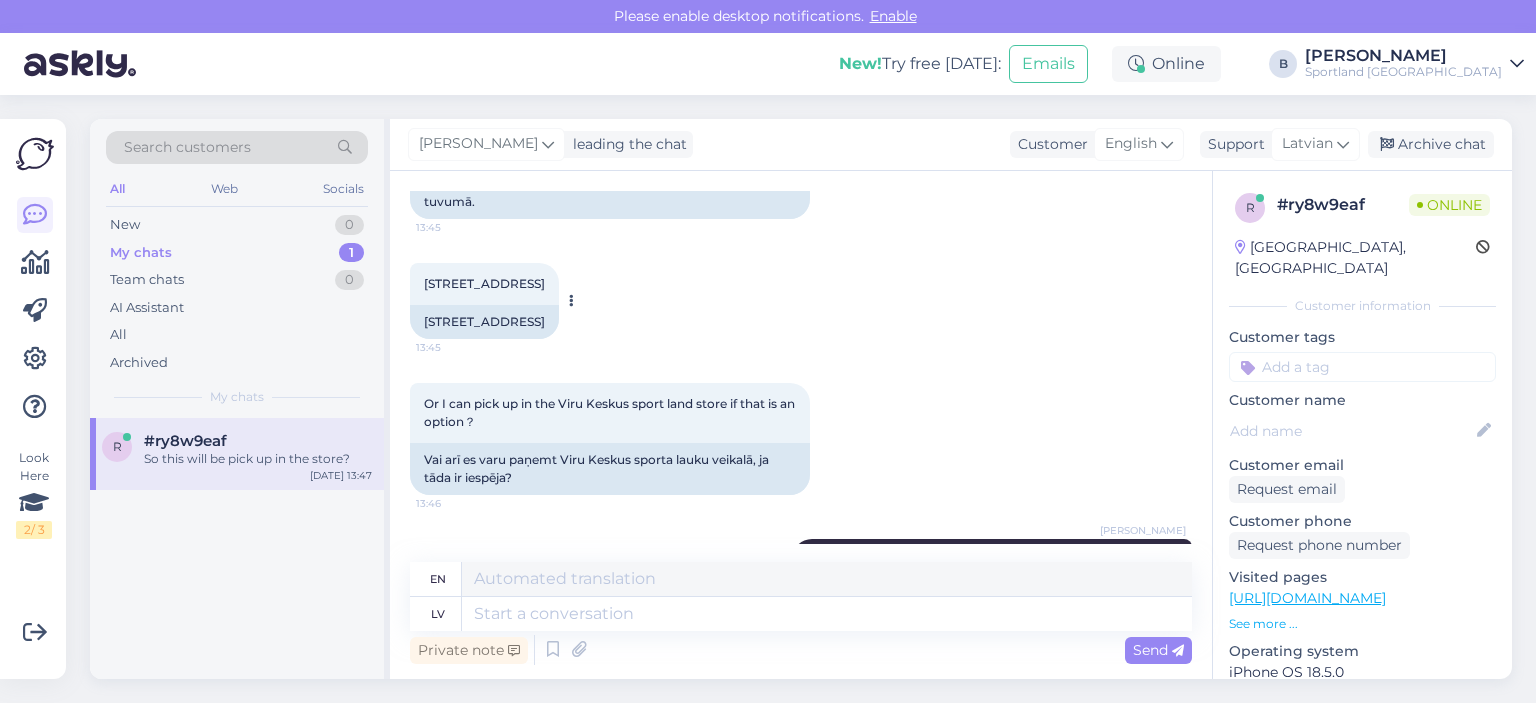 scroll, scrollTop: 1136, scrollLeft: 0, axis: vertical 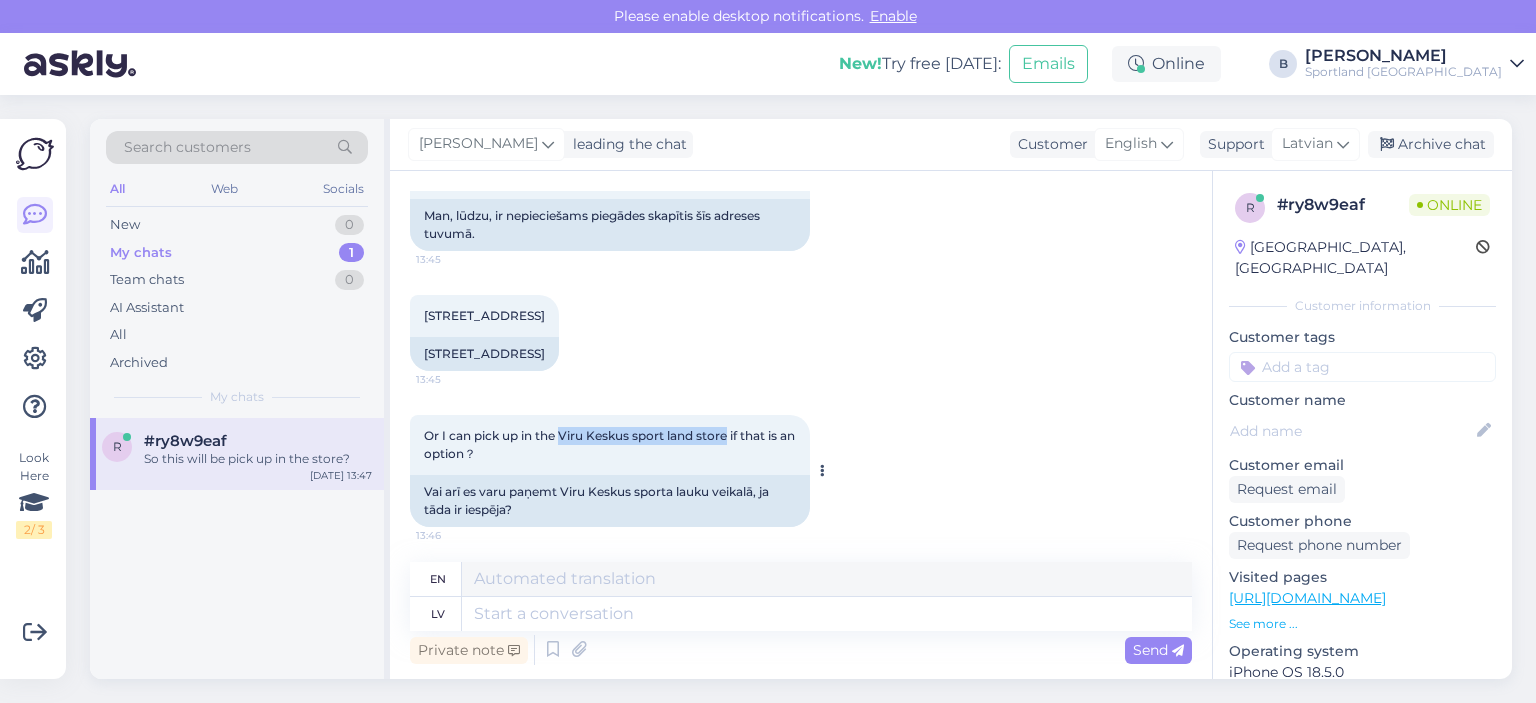 drag, startPoint x: 732, startPoint y: 435, endPoint x: 564, endPoint y: 435, distance: 168 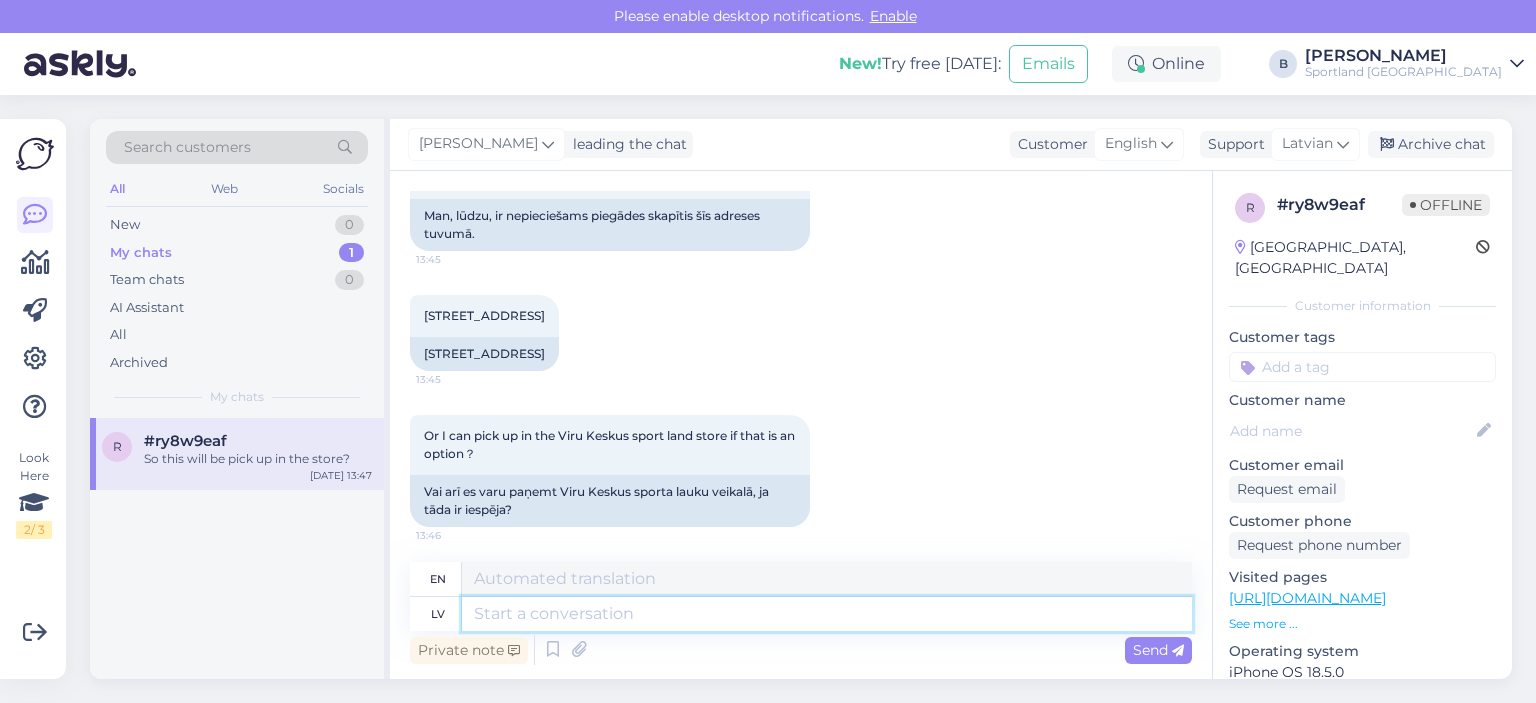 click at bounding box center [827, 614] 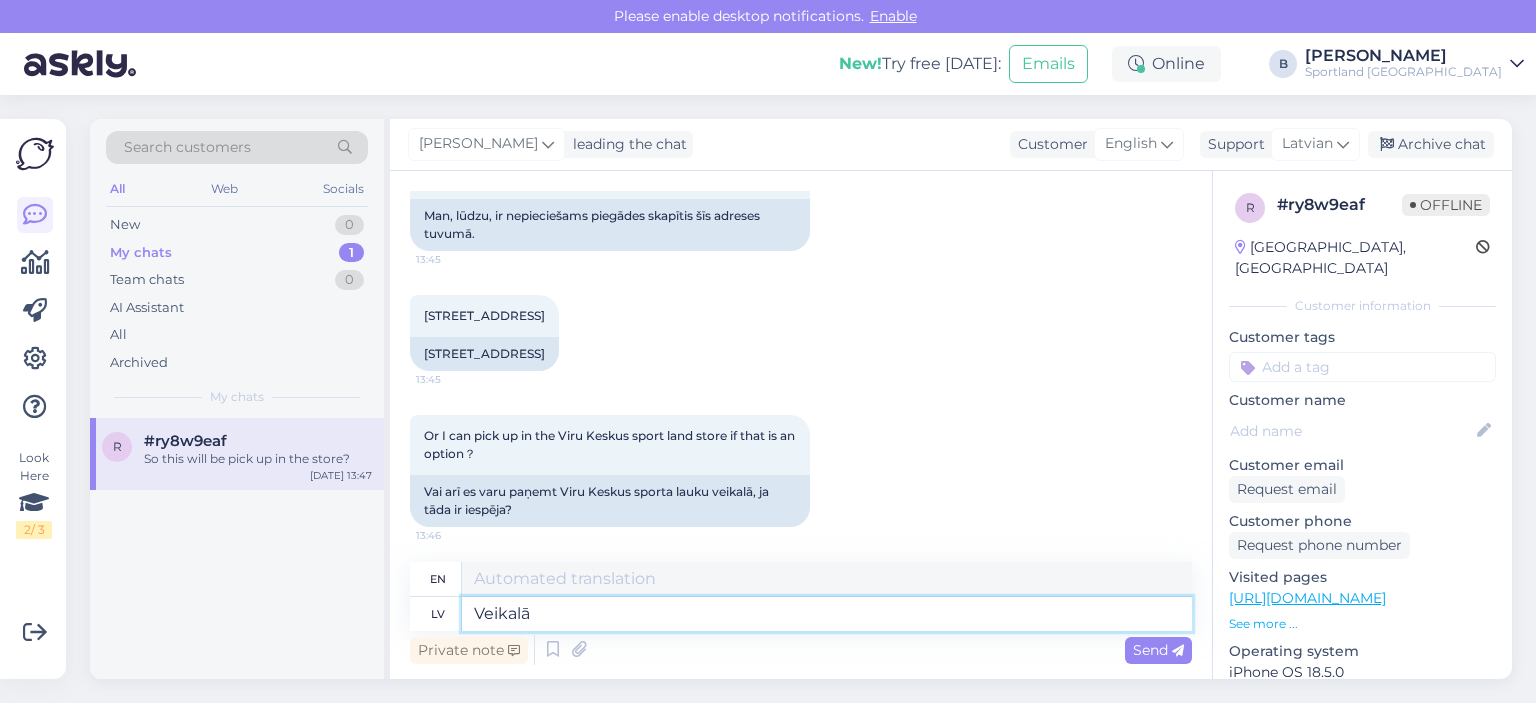 type on "Veikalā n" 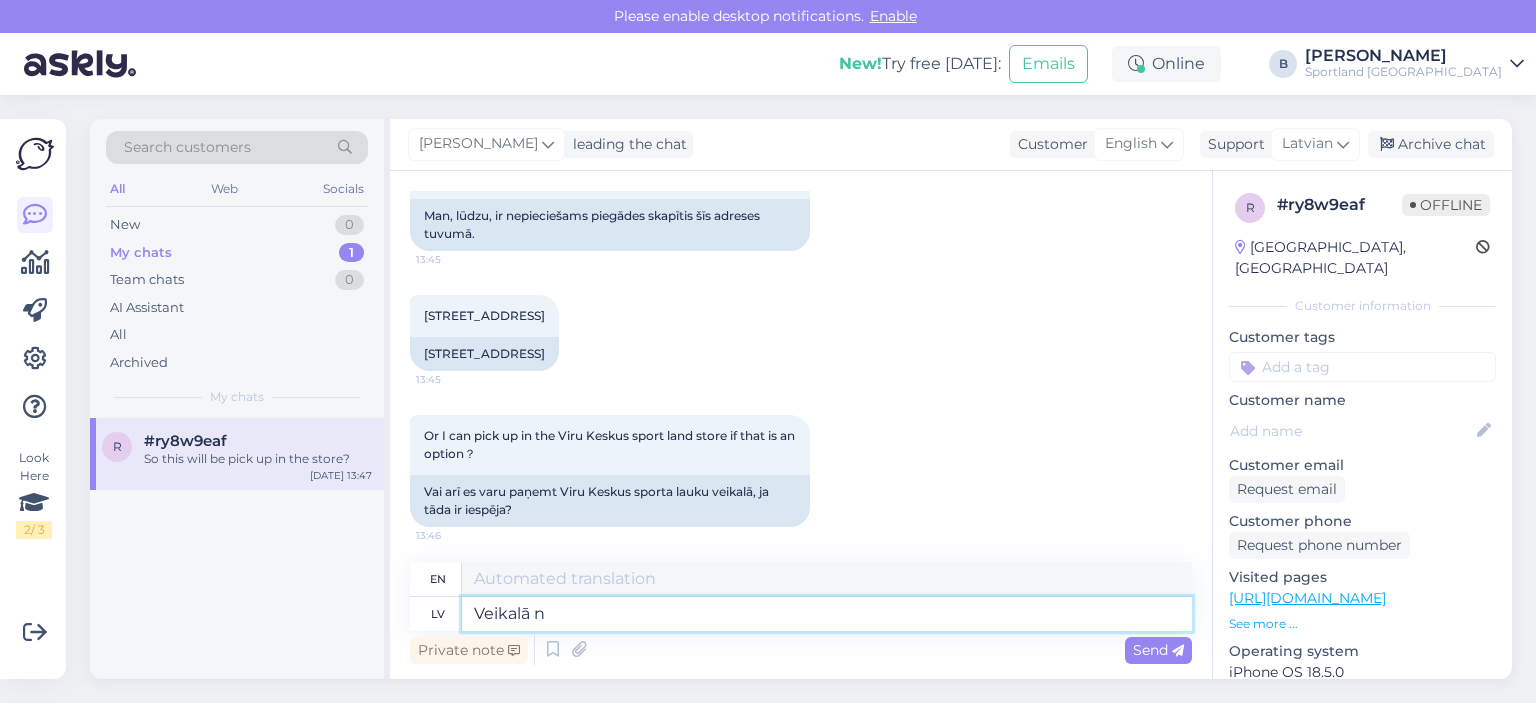 type on "In the store" 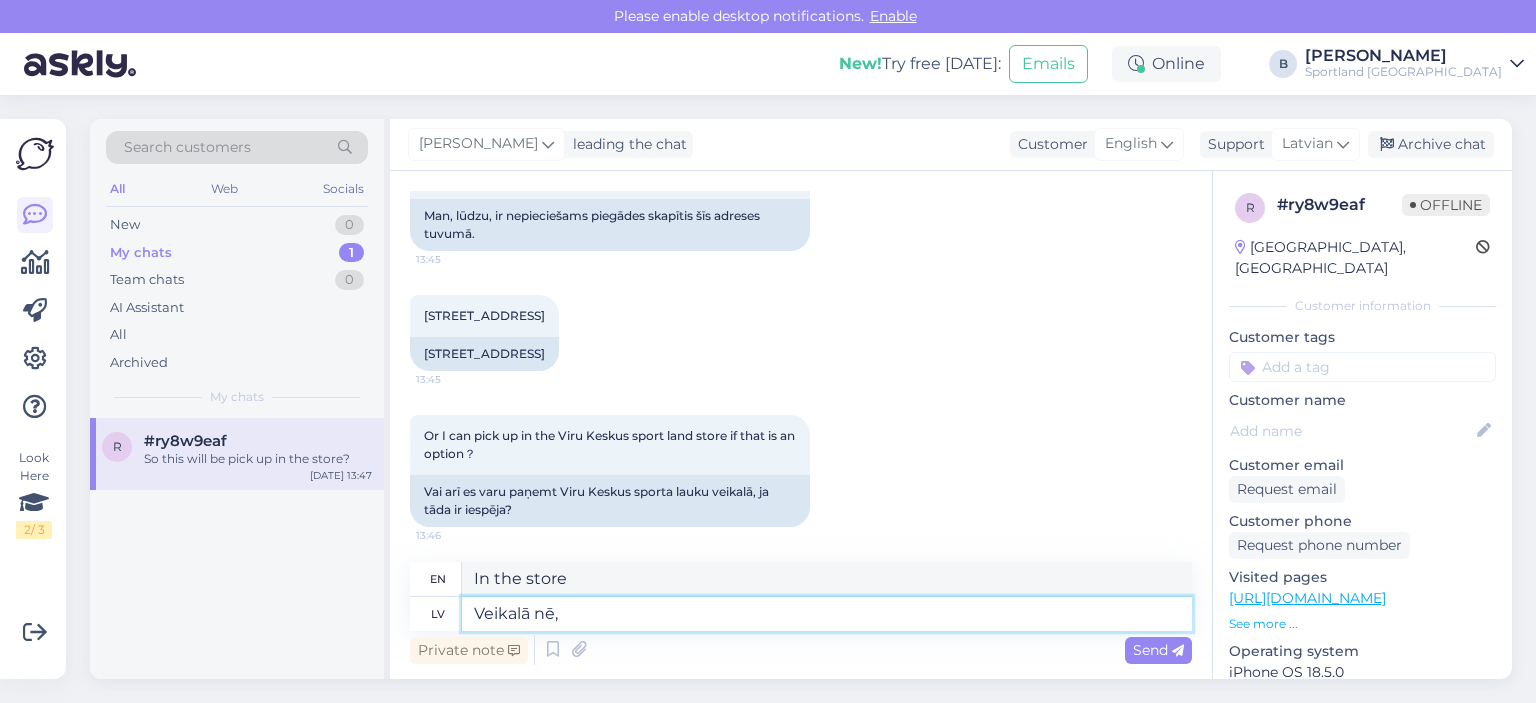 type on "Veikalā nē," 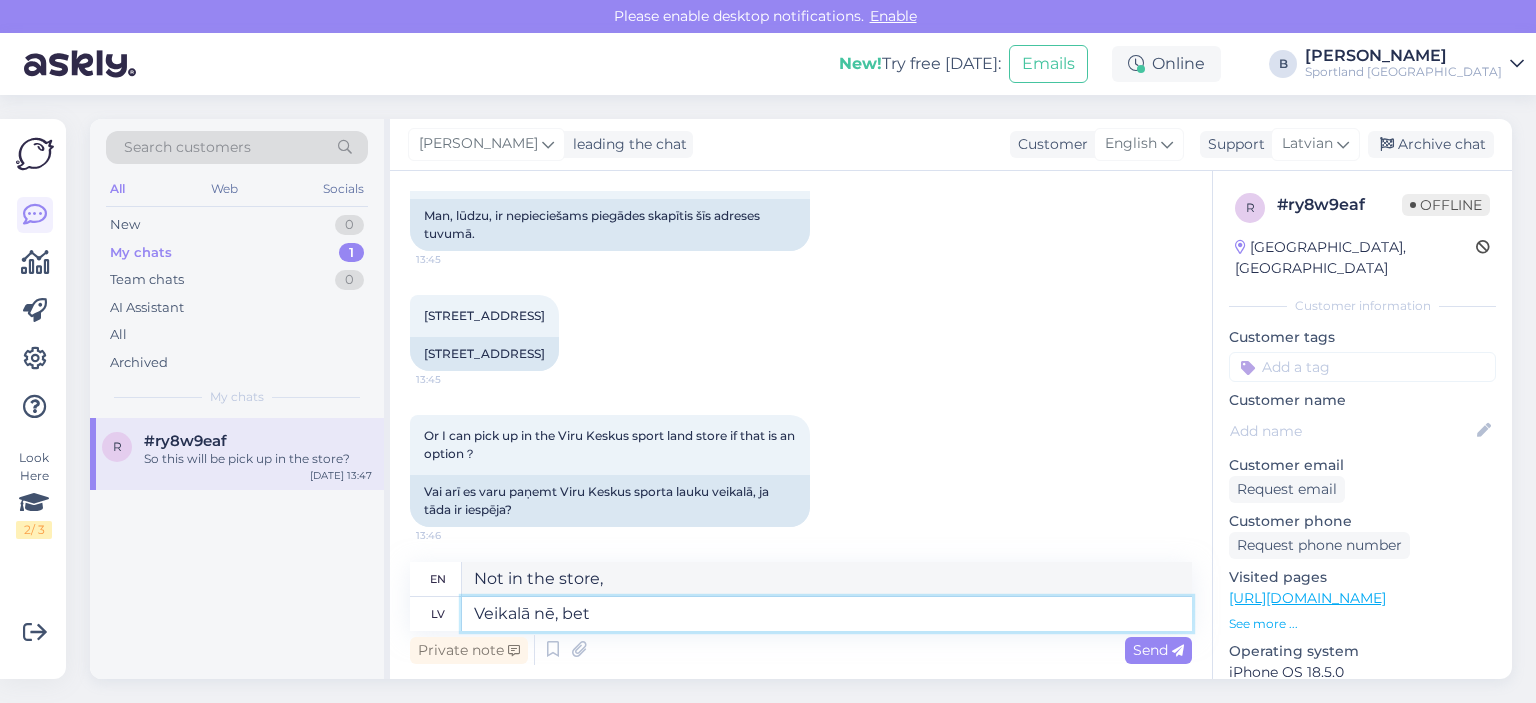 type on "Veikalā nē, bet" 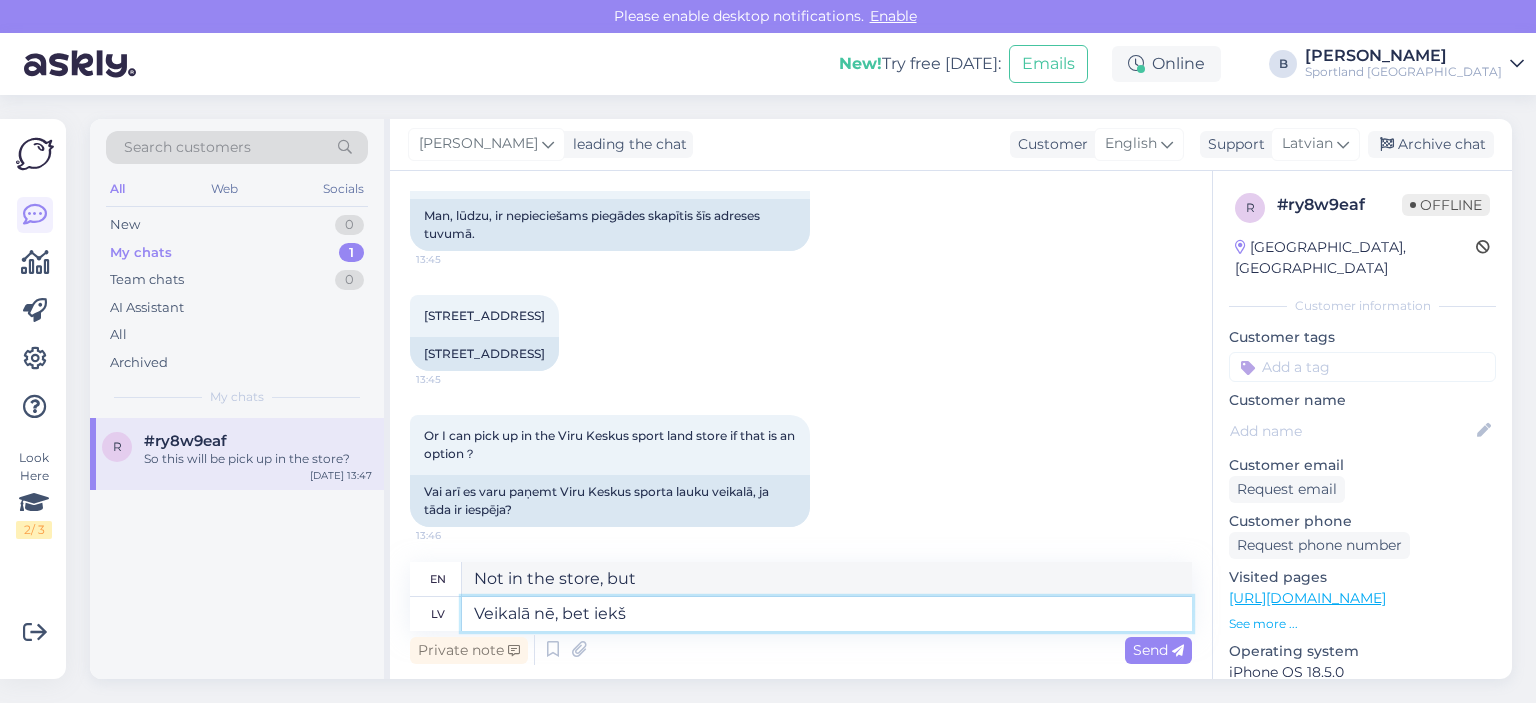 type on "Veikalā nē, bet iekš" 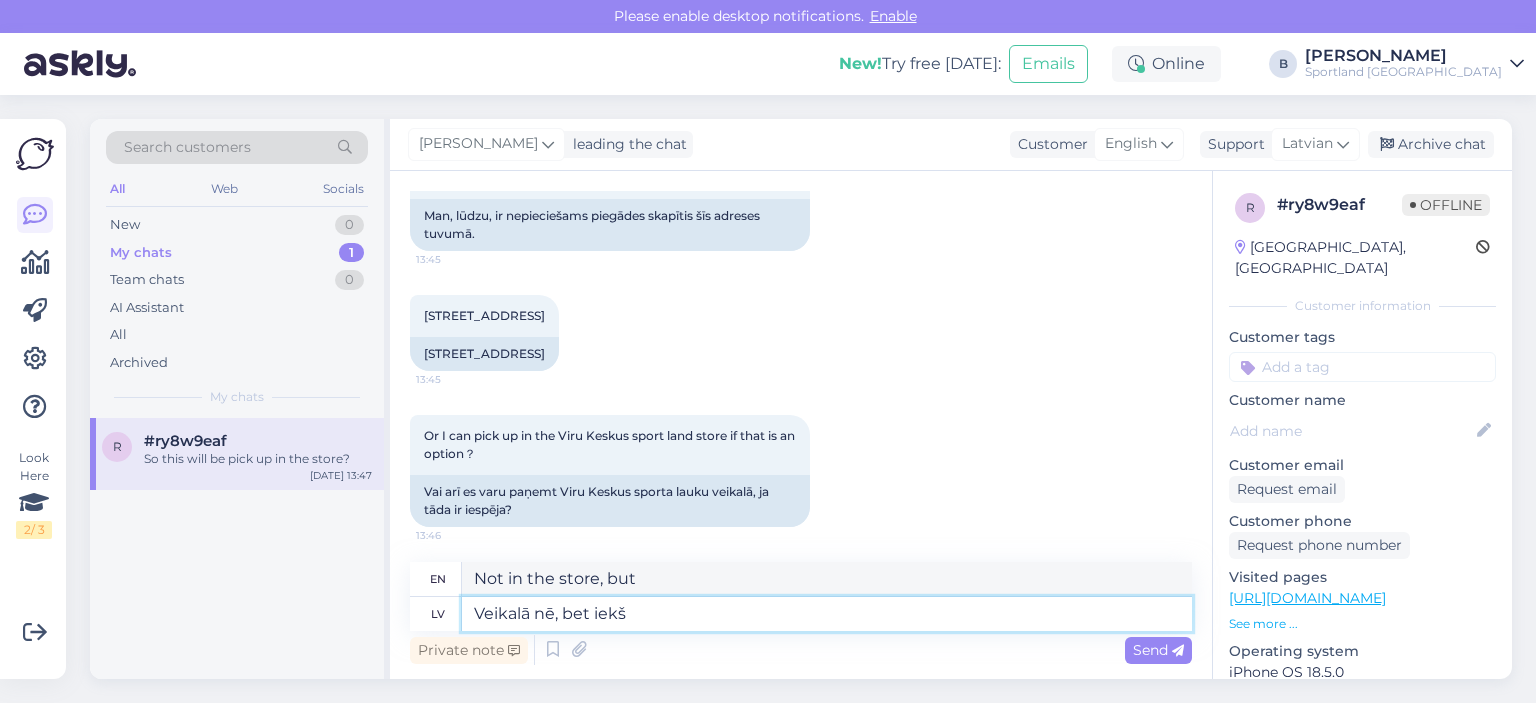 type on "Not in the store, but inside" 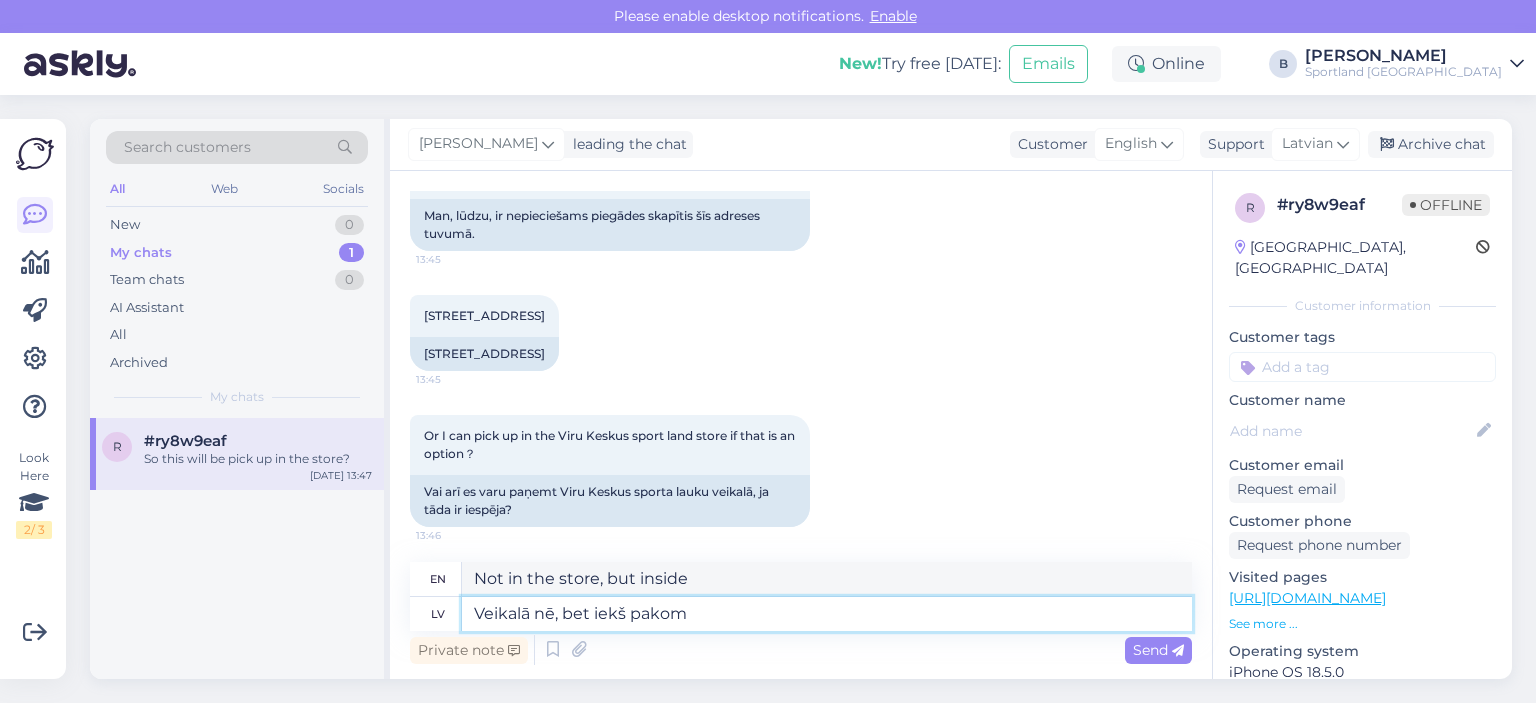 type on "Veikalā nē, bet iekš pakomā" 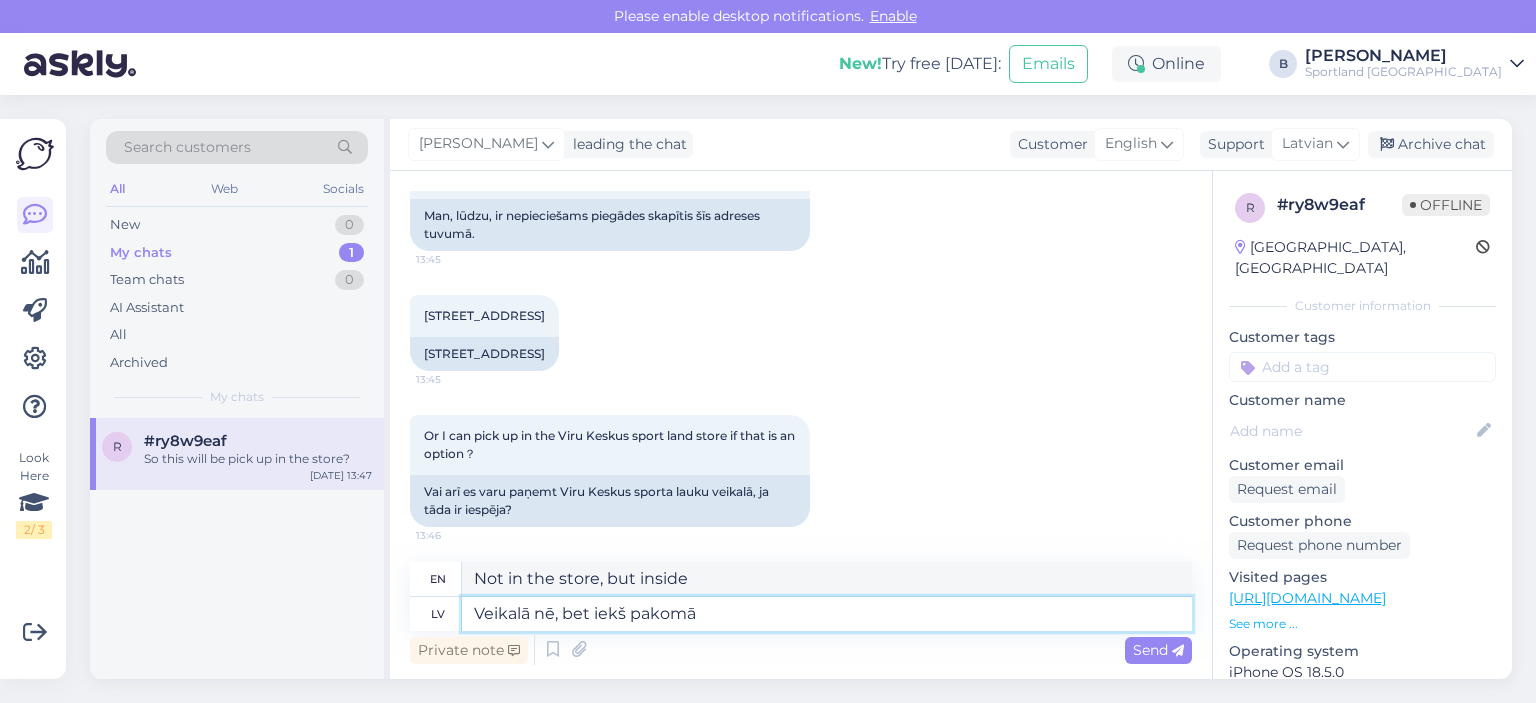 type on "Not in the store, but in the package" 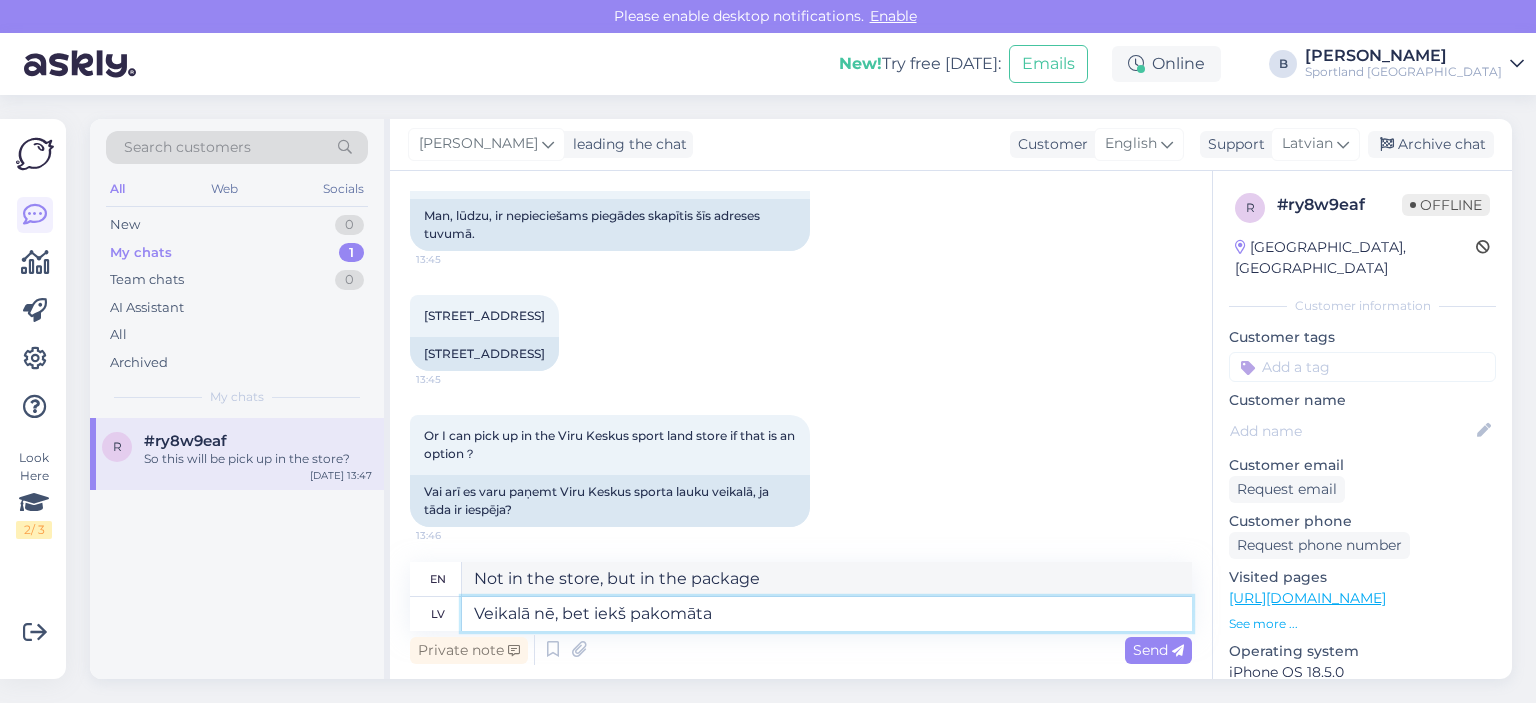 type on "Veikalā nē, bet iekš pakomāta v" 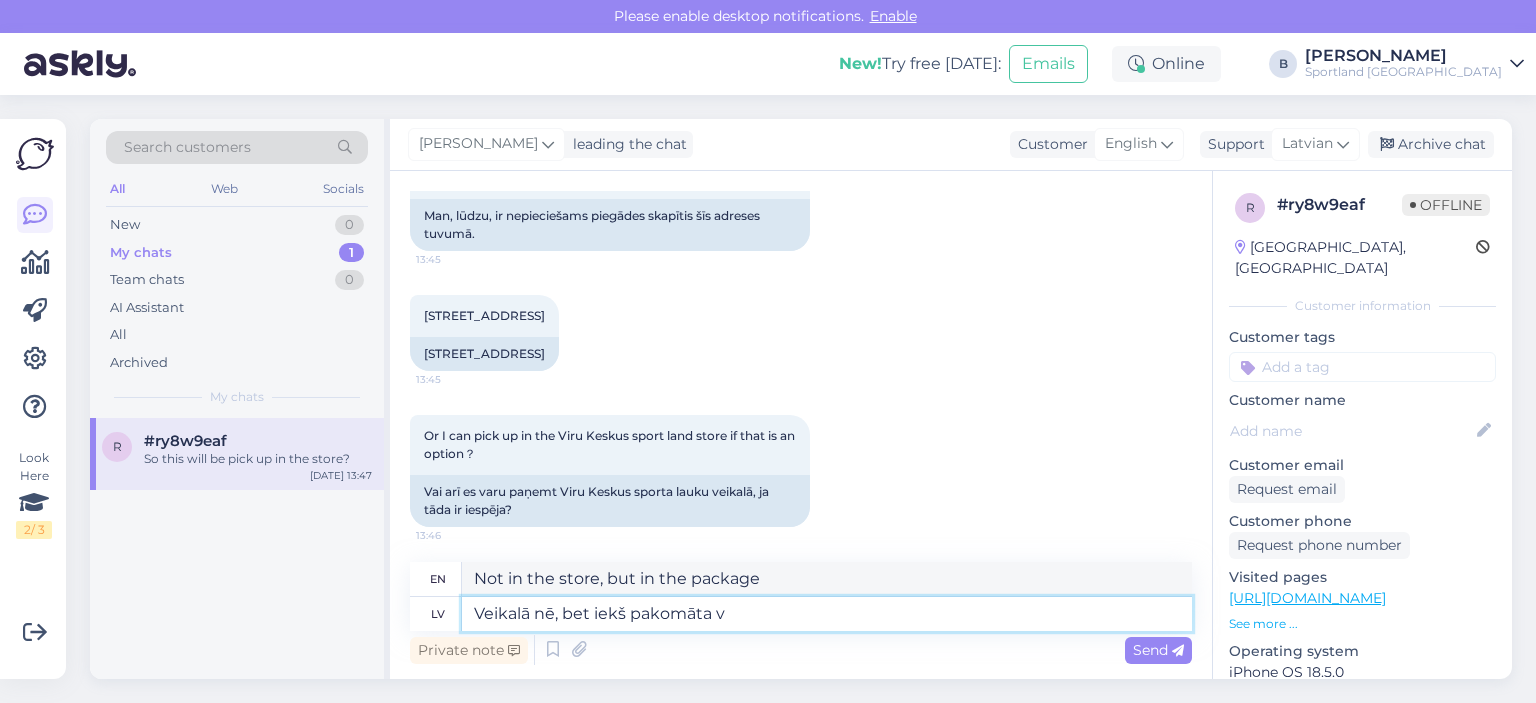 type on "Not in the store, but in the parcel machine" 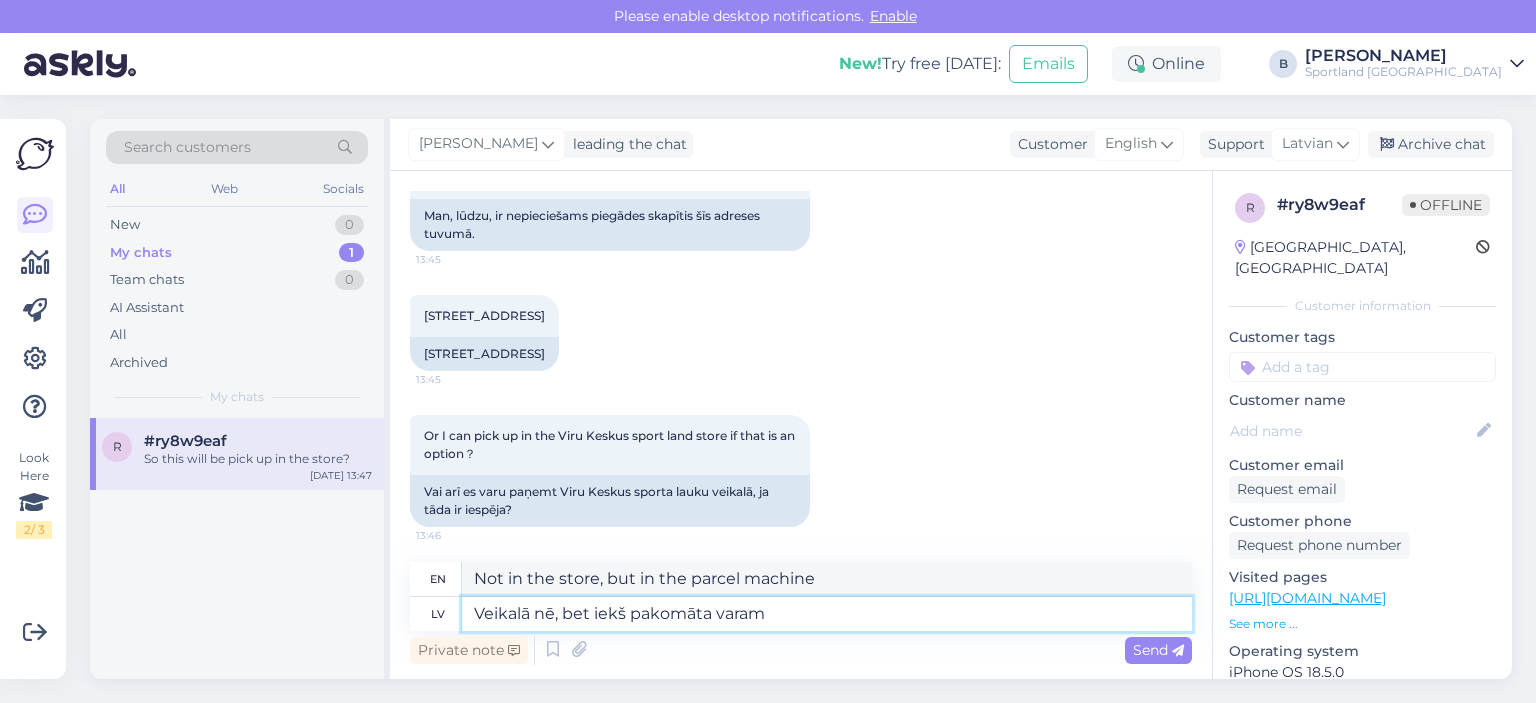 type on "Veikalā nē, bet iekš pakomāta varam p" 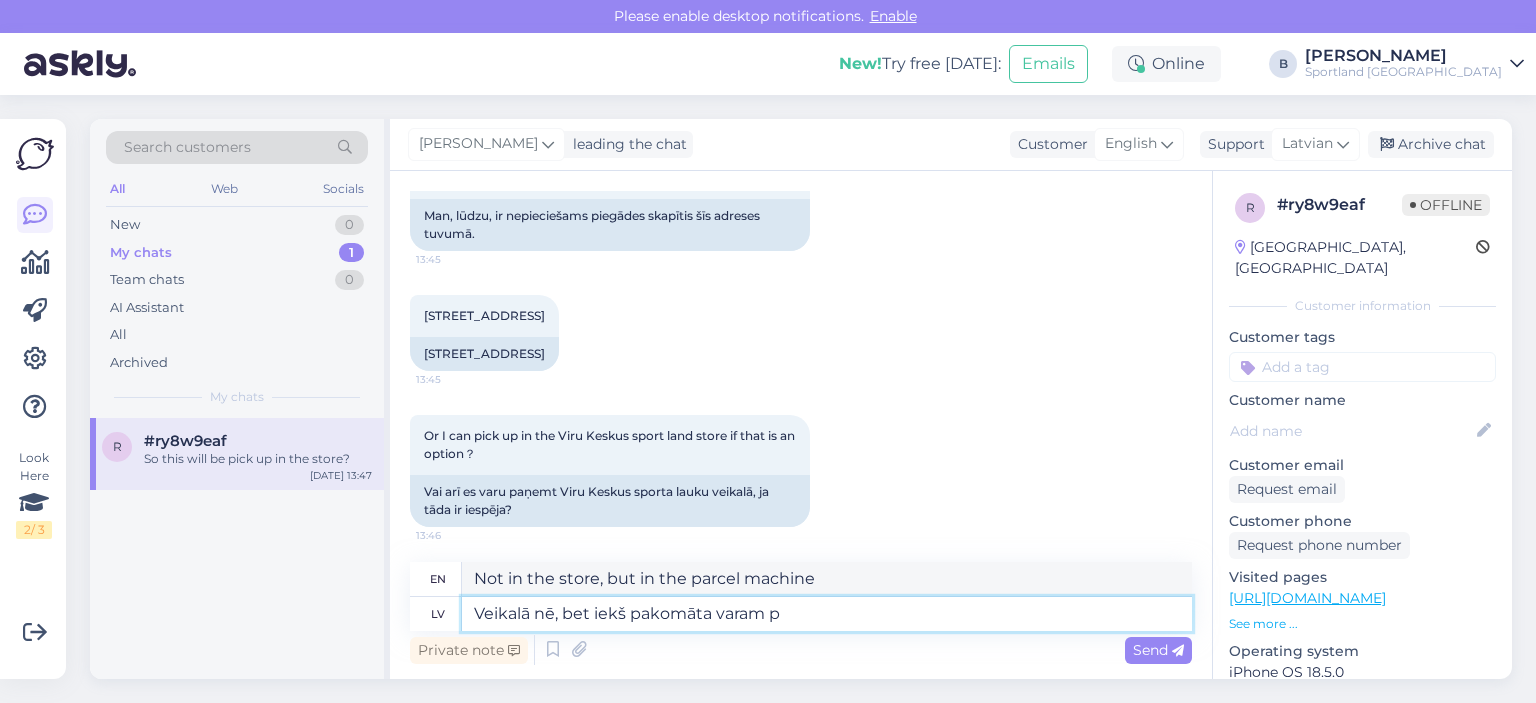 type on "Not in the store, but we can in the parcel machine" 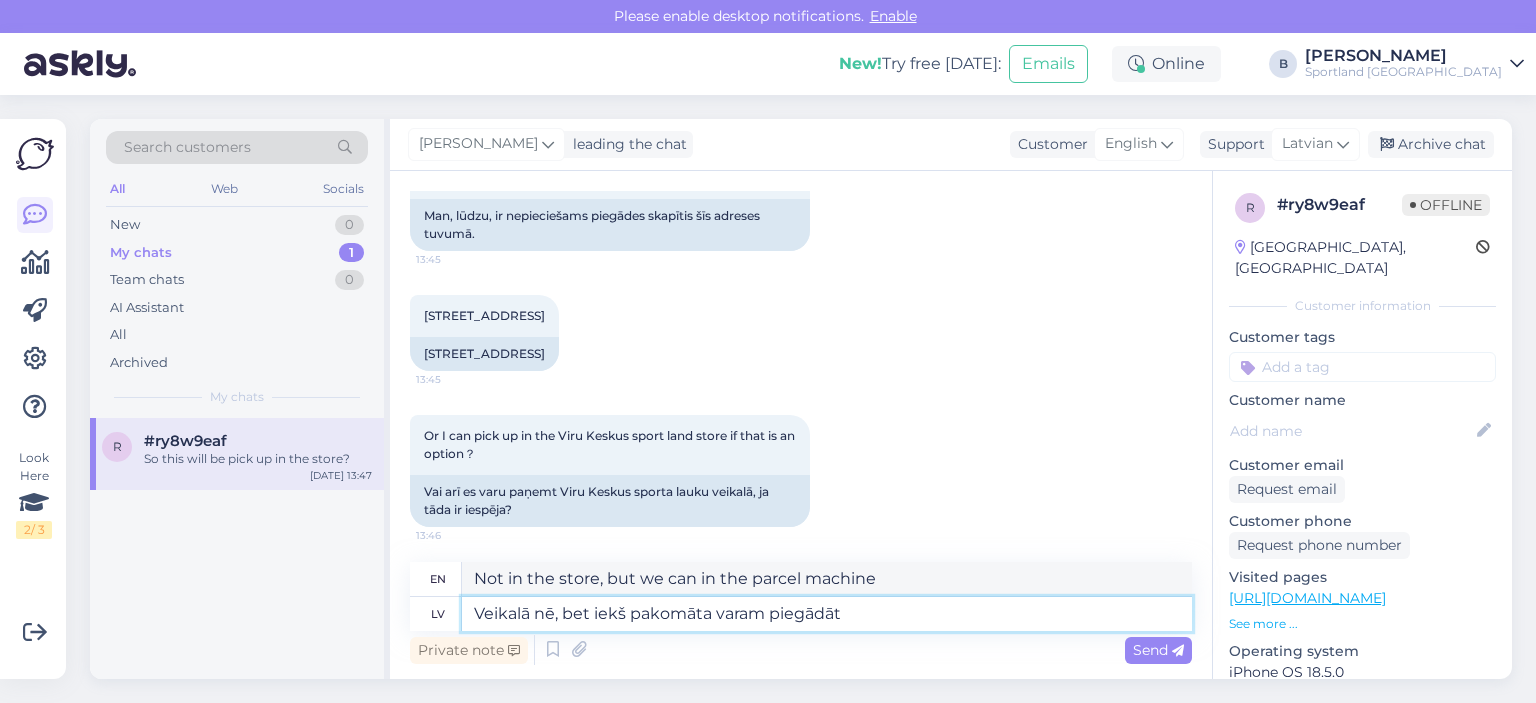 type on "Veikalā nē, bet iekš pakomāta varam piegādāt." 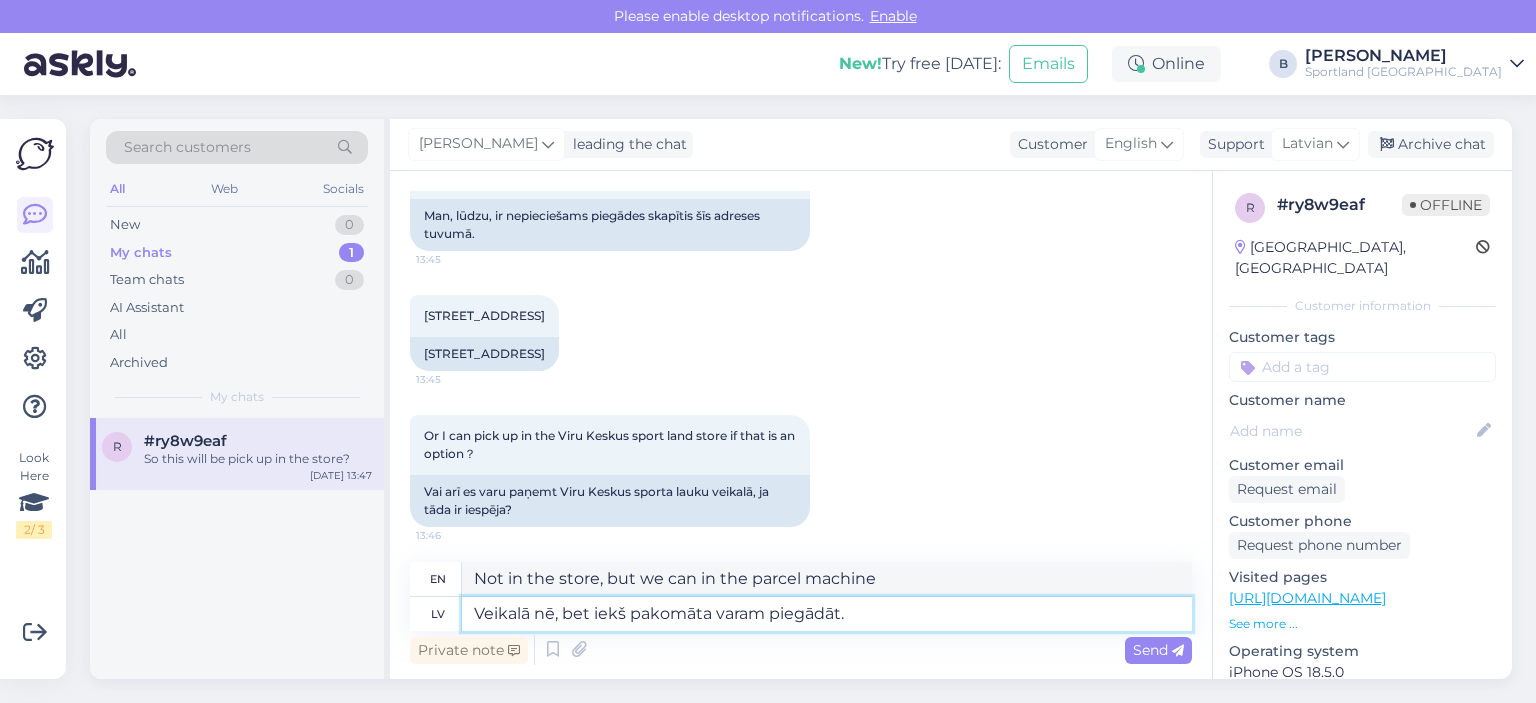 type on "Not in the store, but we can deliver to the parcel machine." 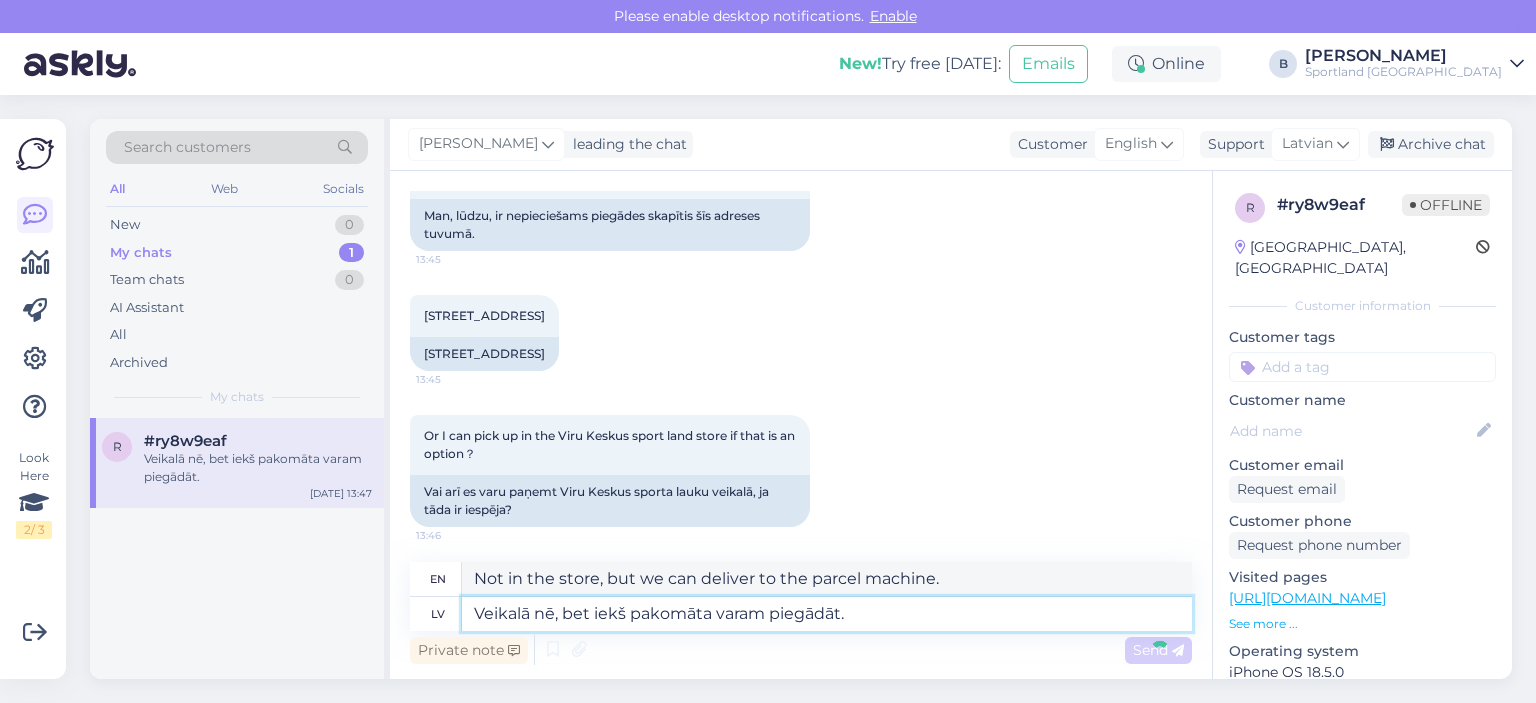 type 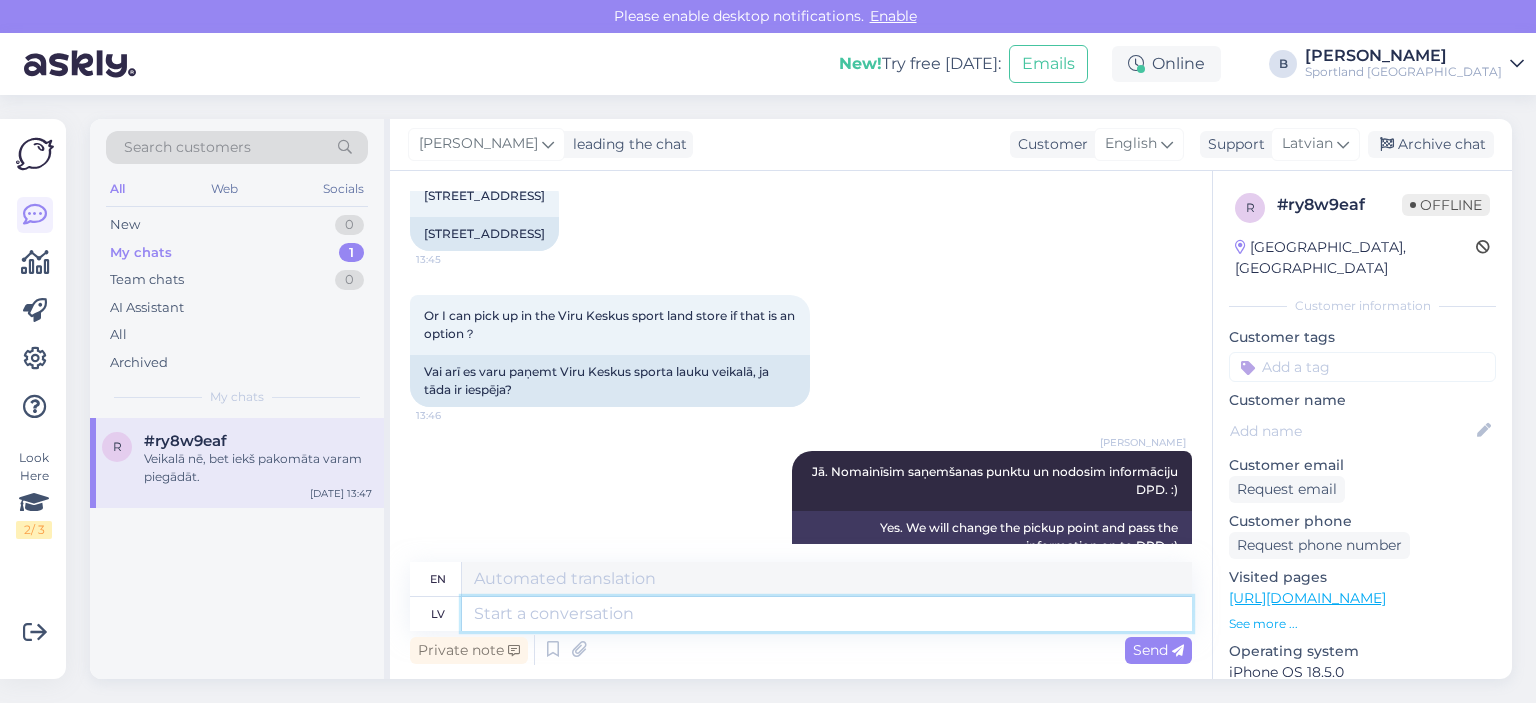 scroll, scrollTop: 1156, scrollLeft: 0, axis: vertical 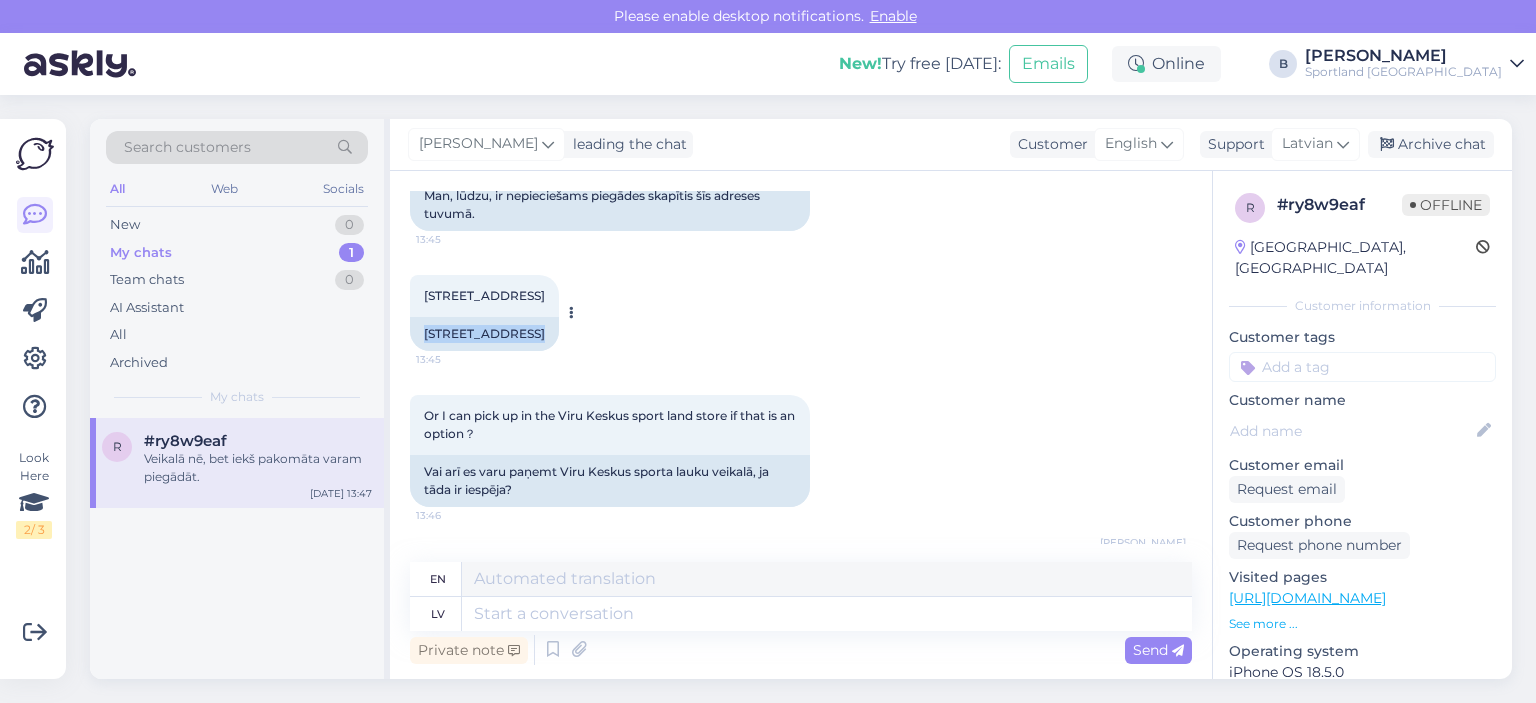drag, startPoint x: 426, startPoint y: 332, endPoint x: 518, endPoint y: 332, distance: 92 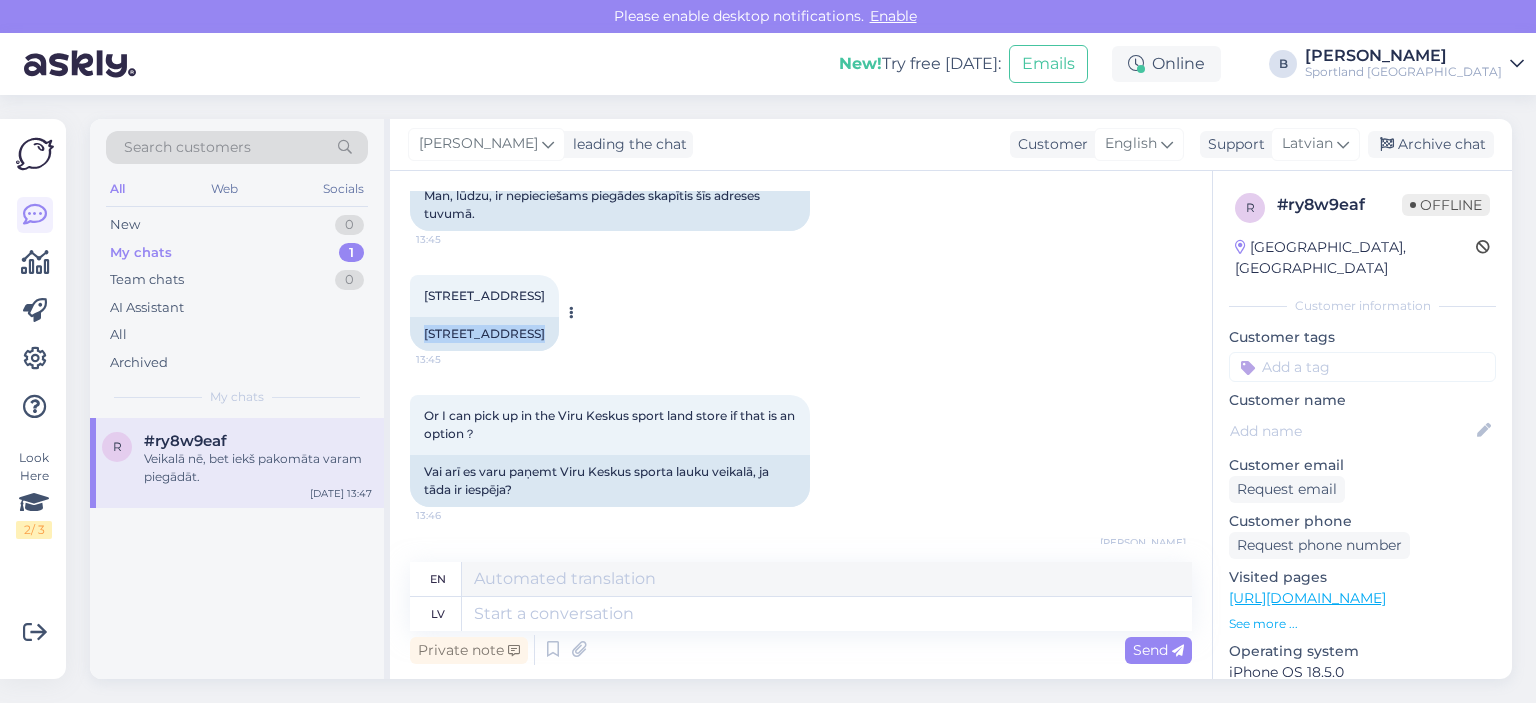 click on "[STREET_ADDRESS]" at bounding box center [484, 334] 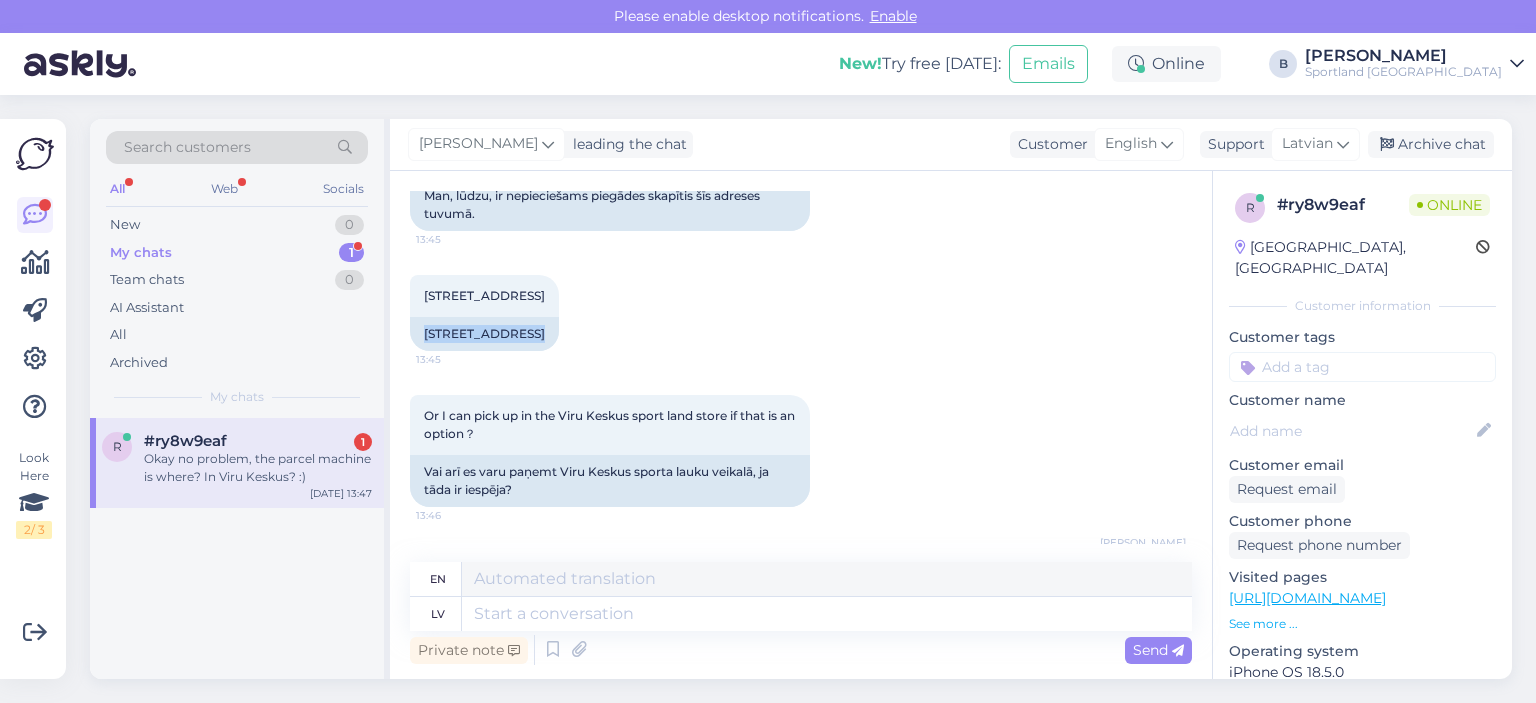 scroll, scrollTop: 1794, scrollLeft: 0, axis: vertical 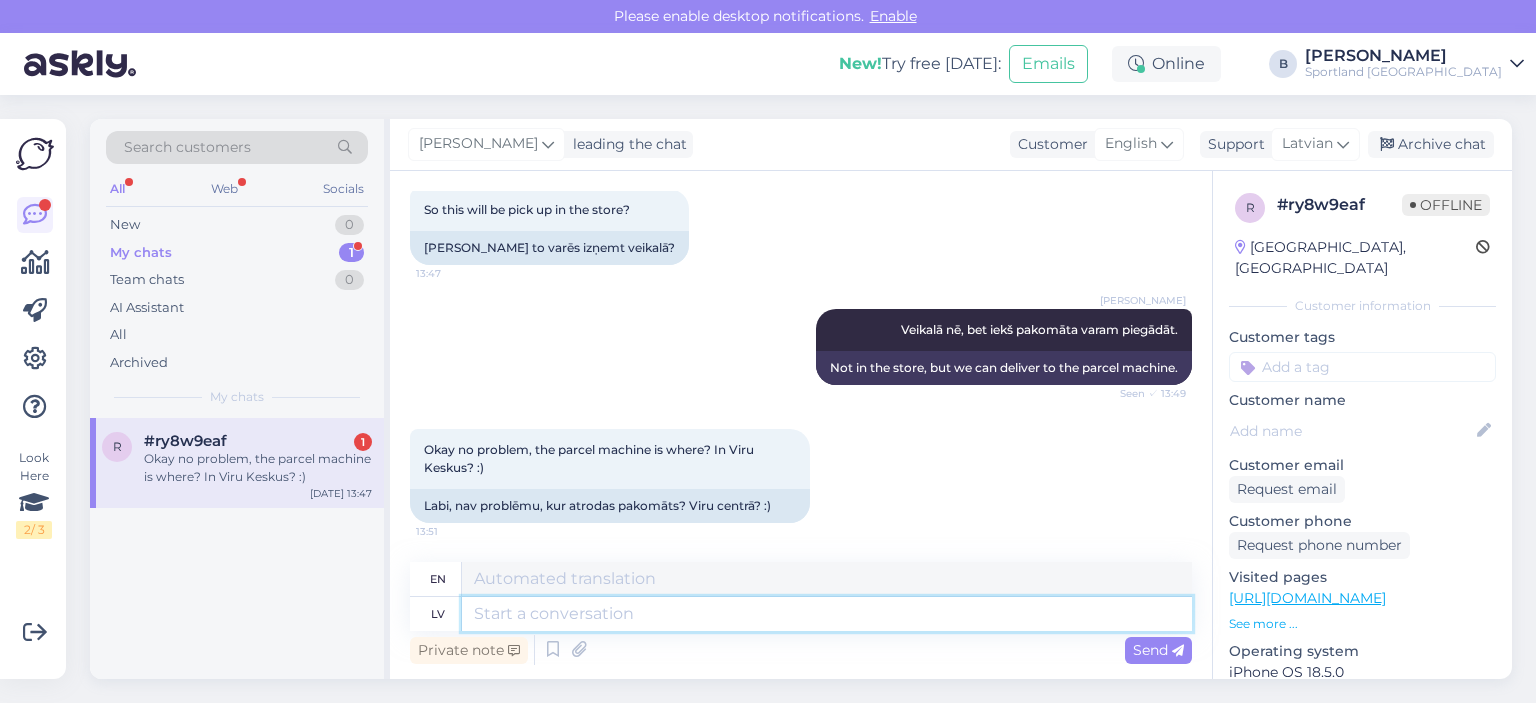 click at bounding box center (827, 614) 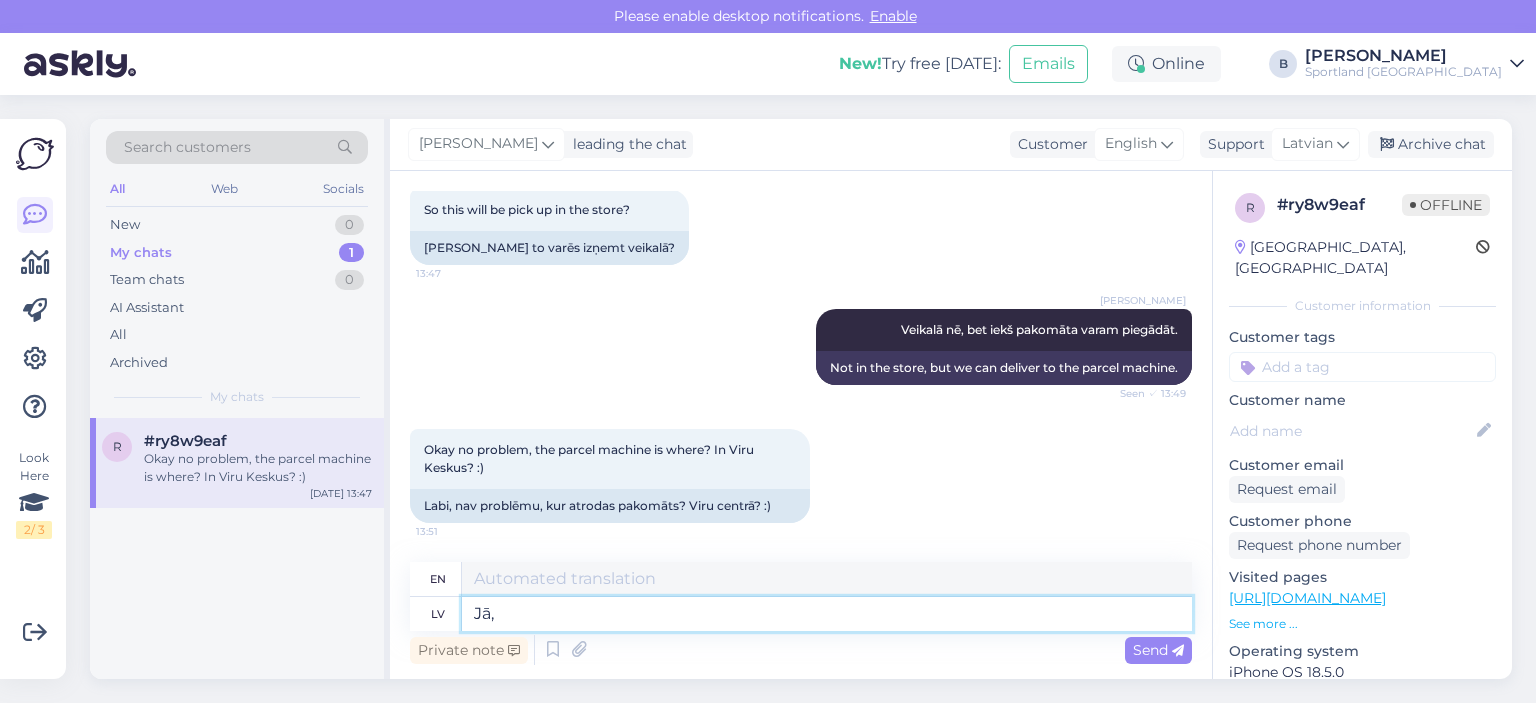 type on "Jā, t" 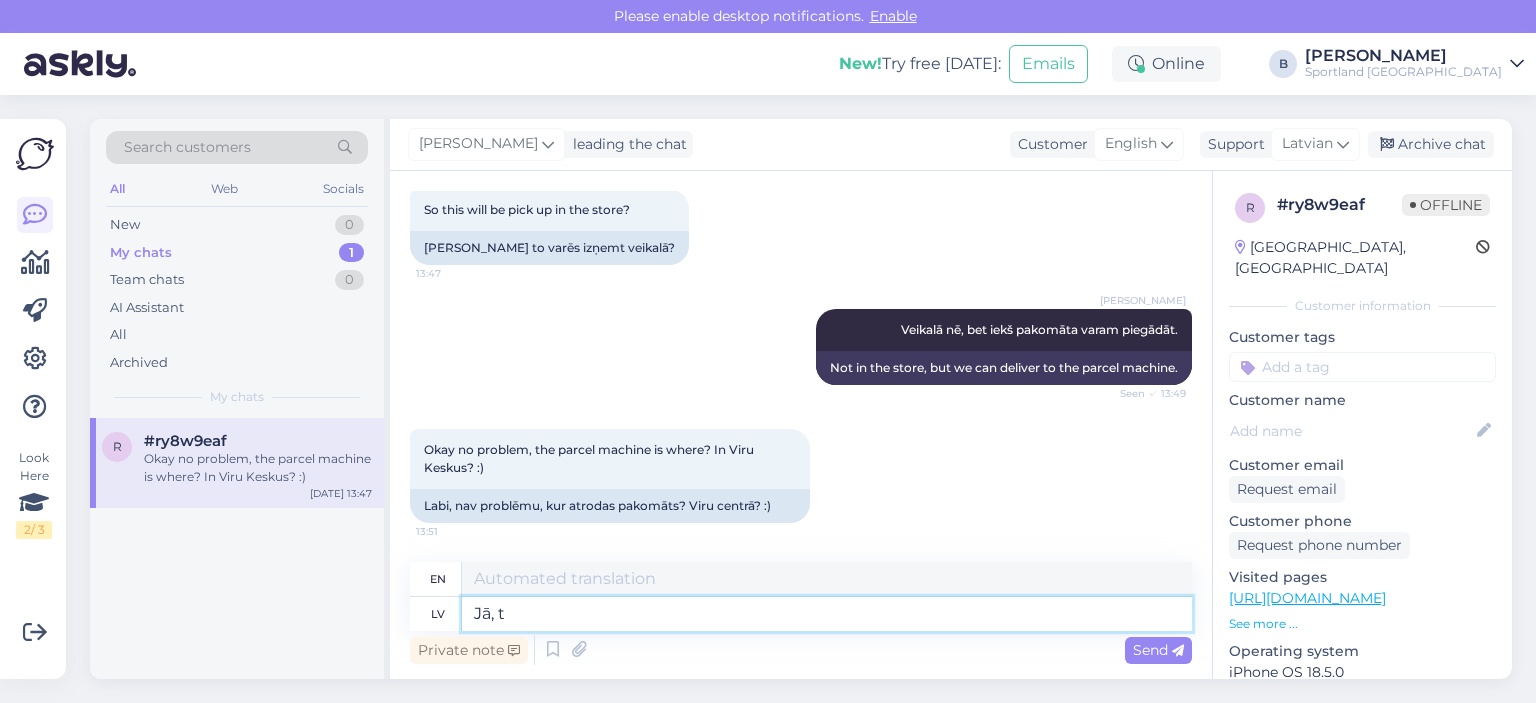 type on "Yes," 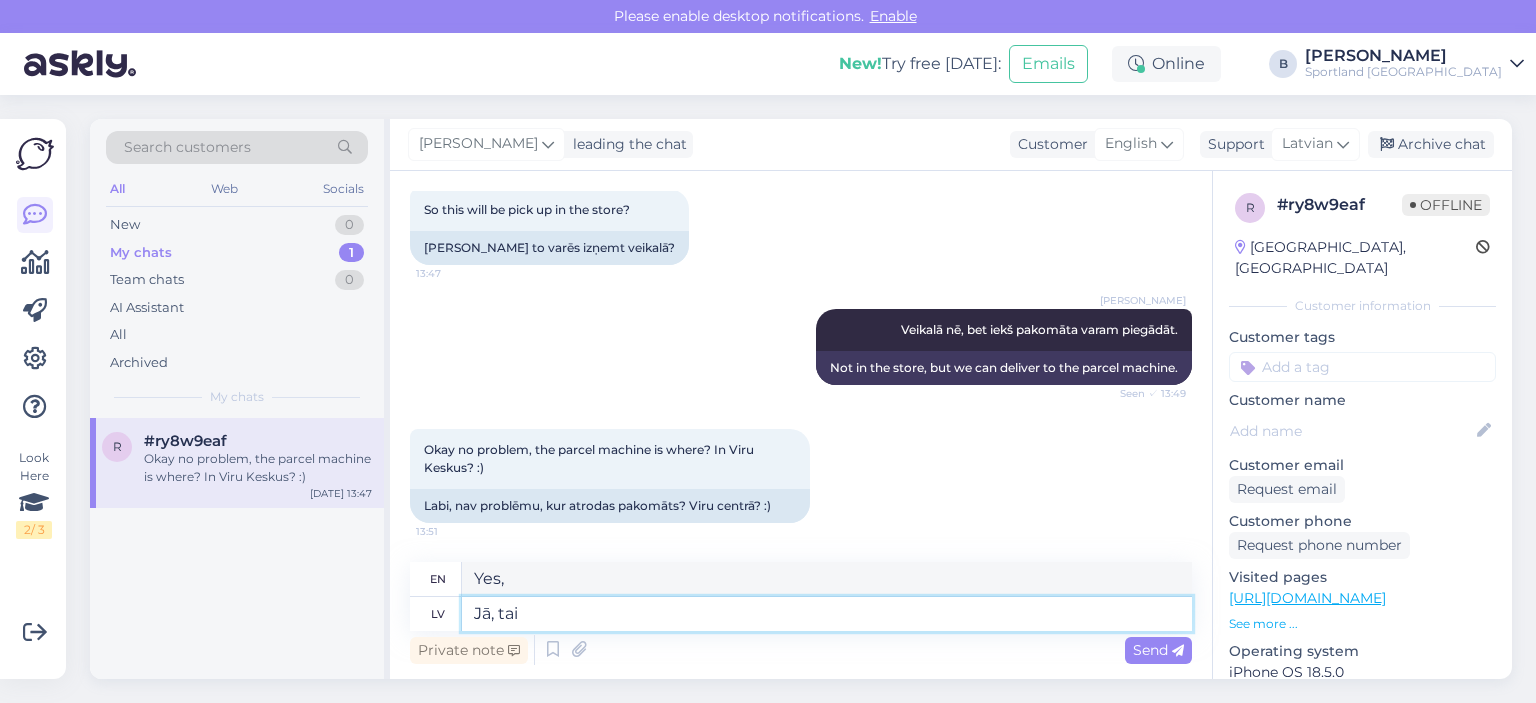 type on "Jā, tai" 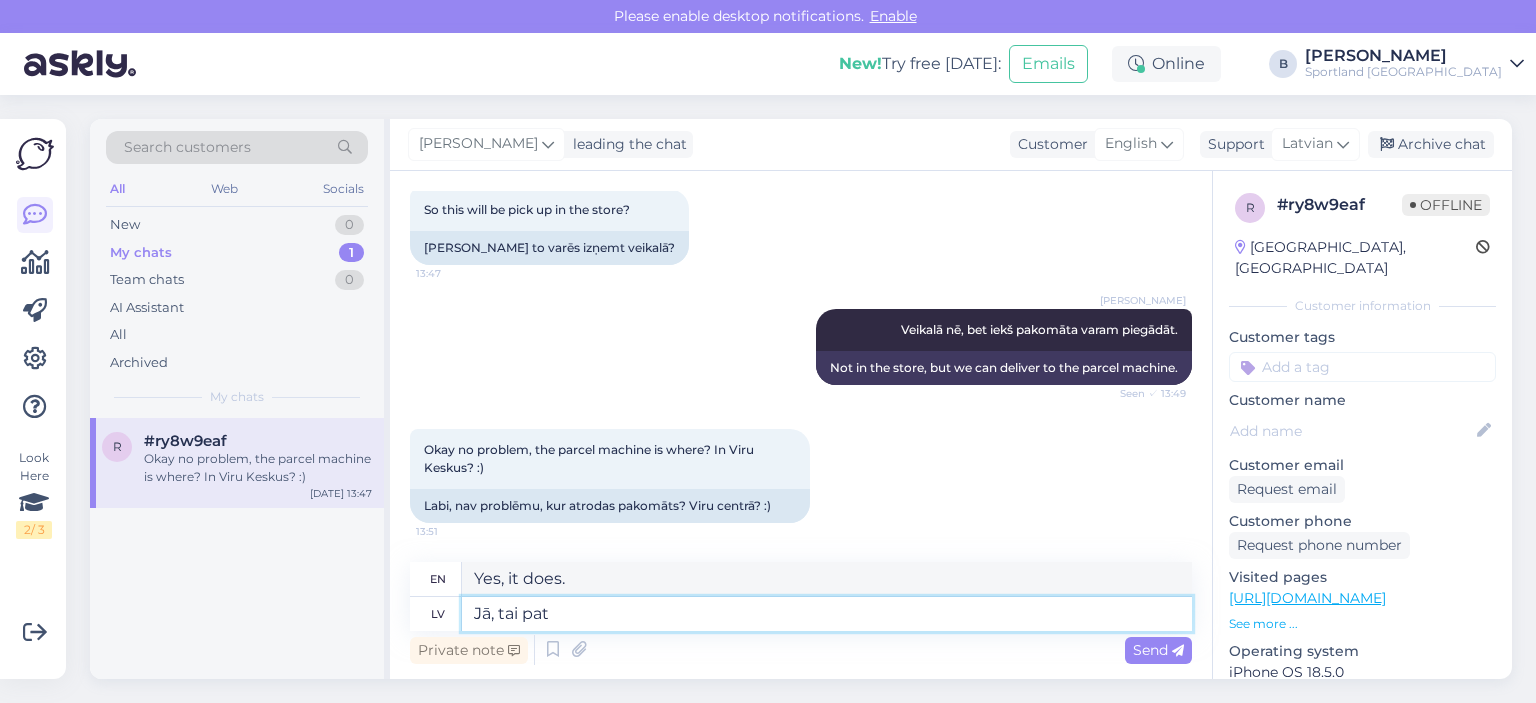 type on "Jā, tai pat" 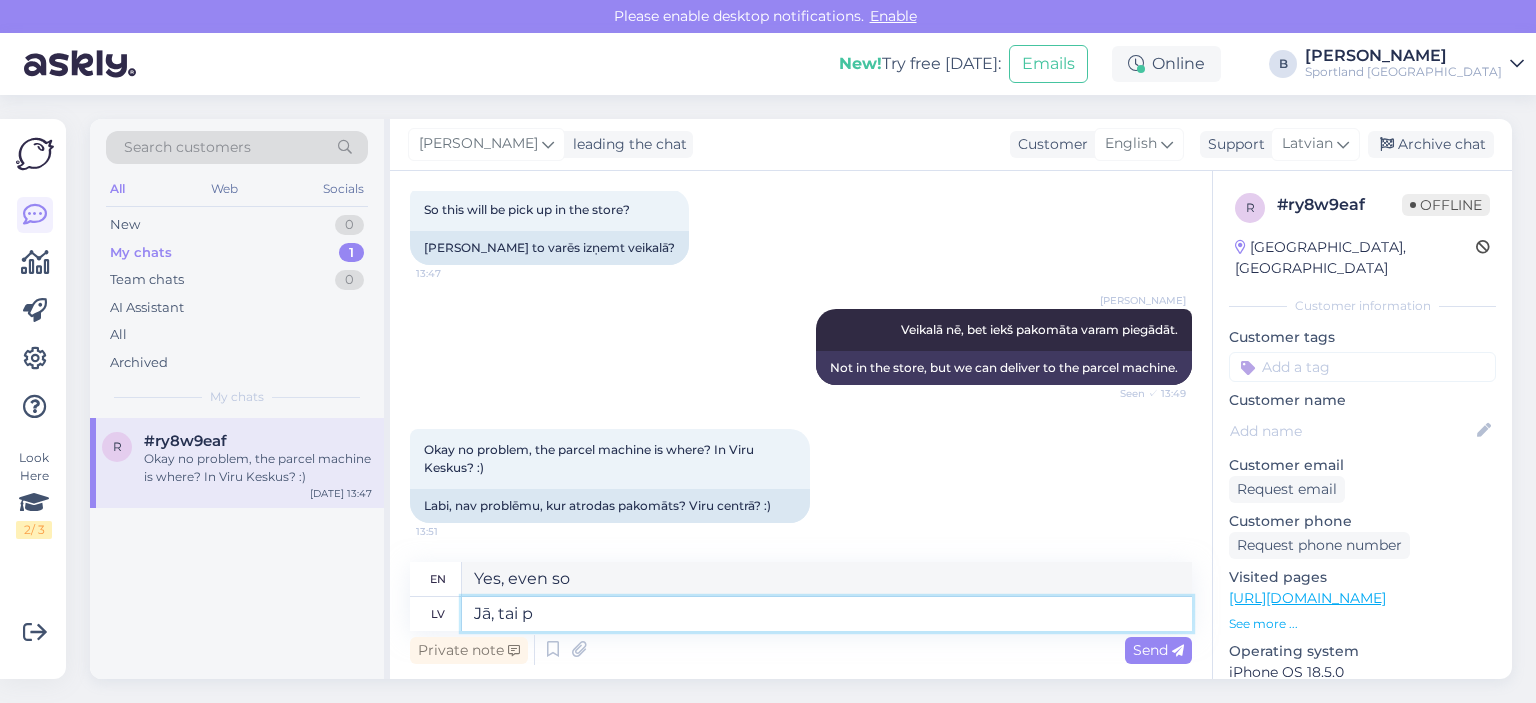 type on "Jā, tai" 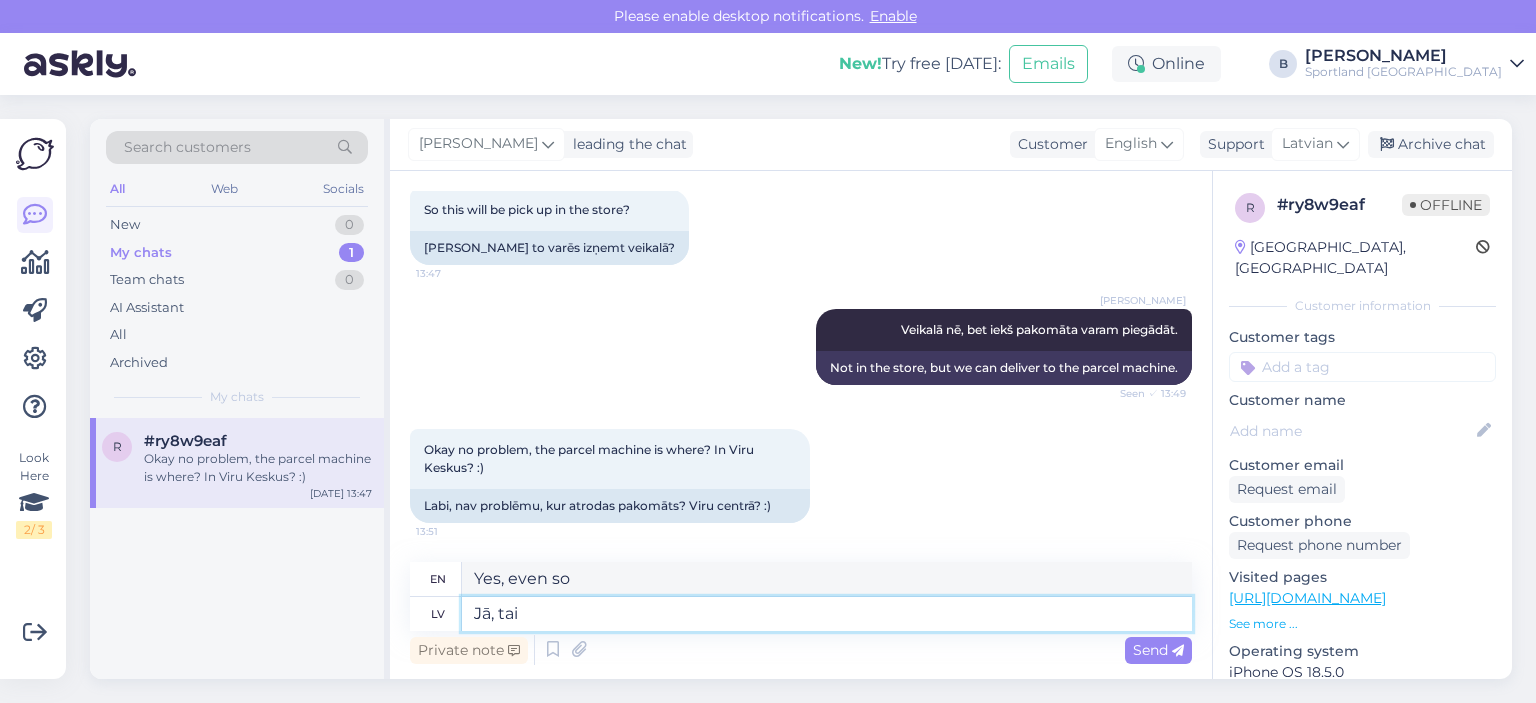 type on "Yes, it does." 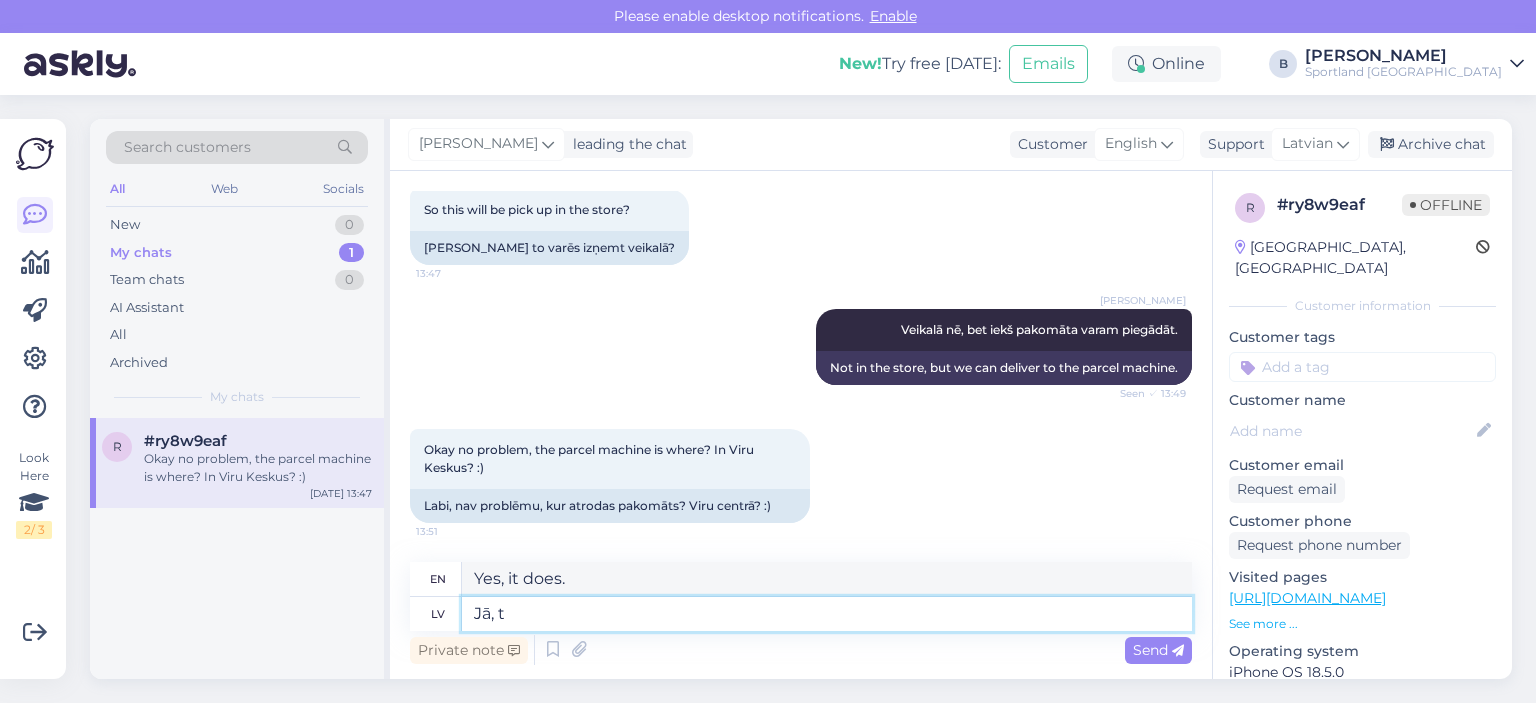 type on "Jā," 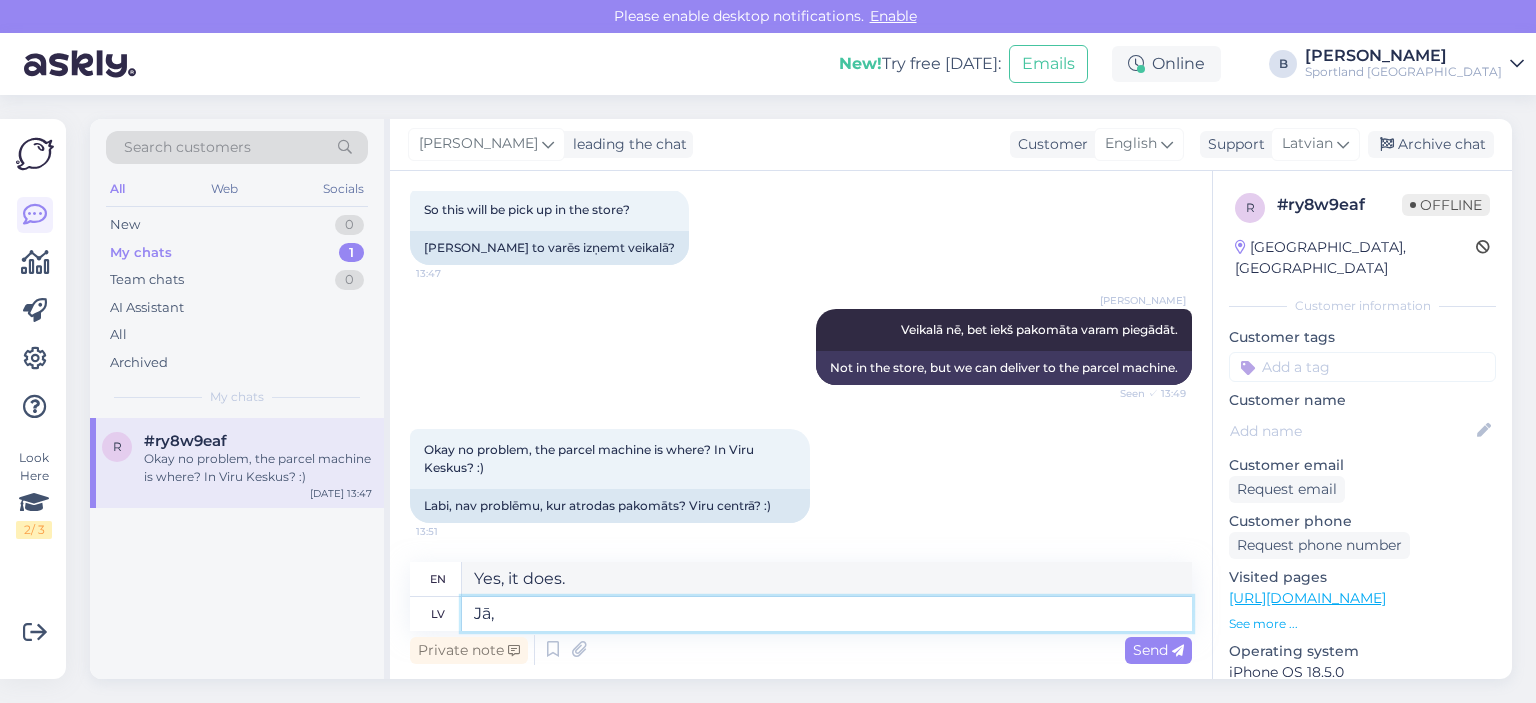 type on "Yes," 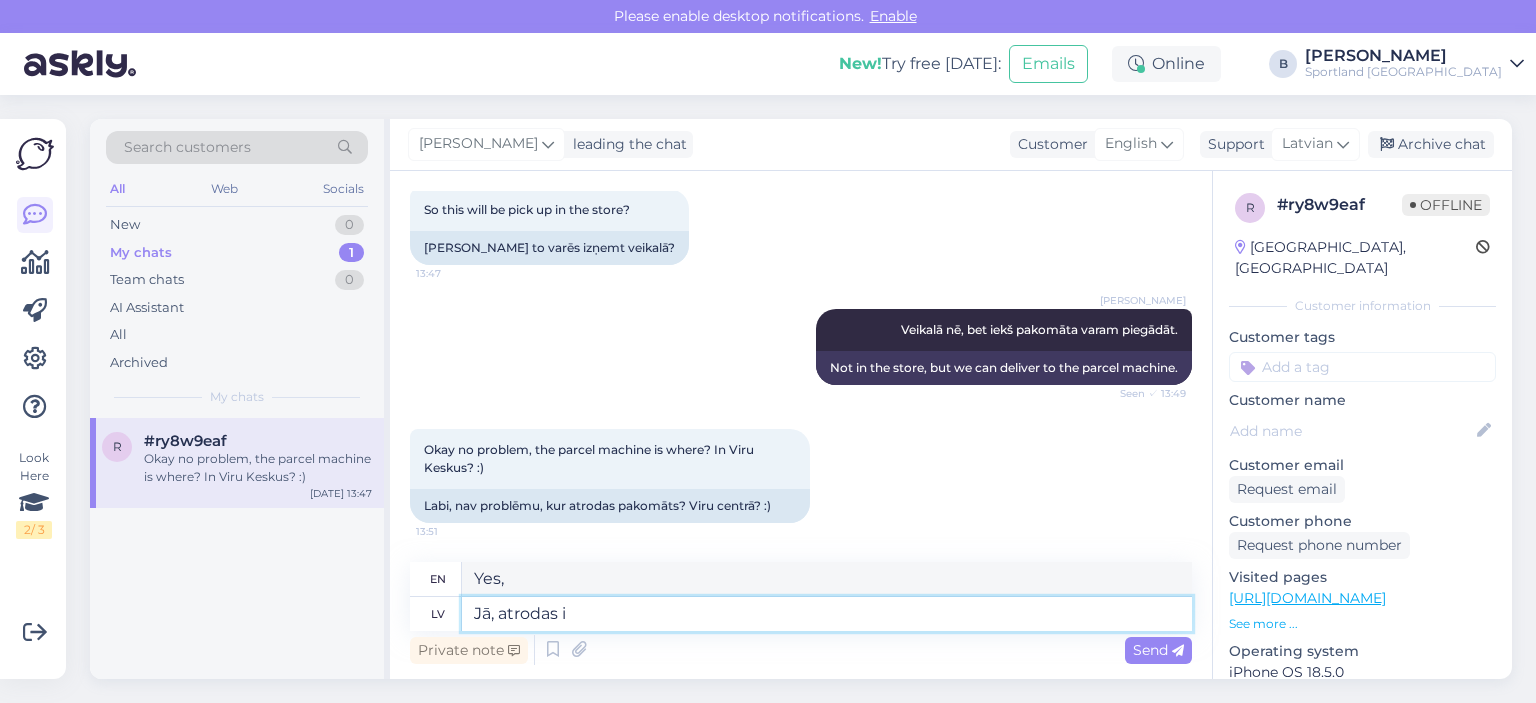 type on "Jā, atrodas ie" 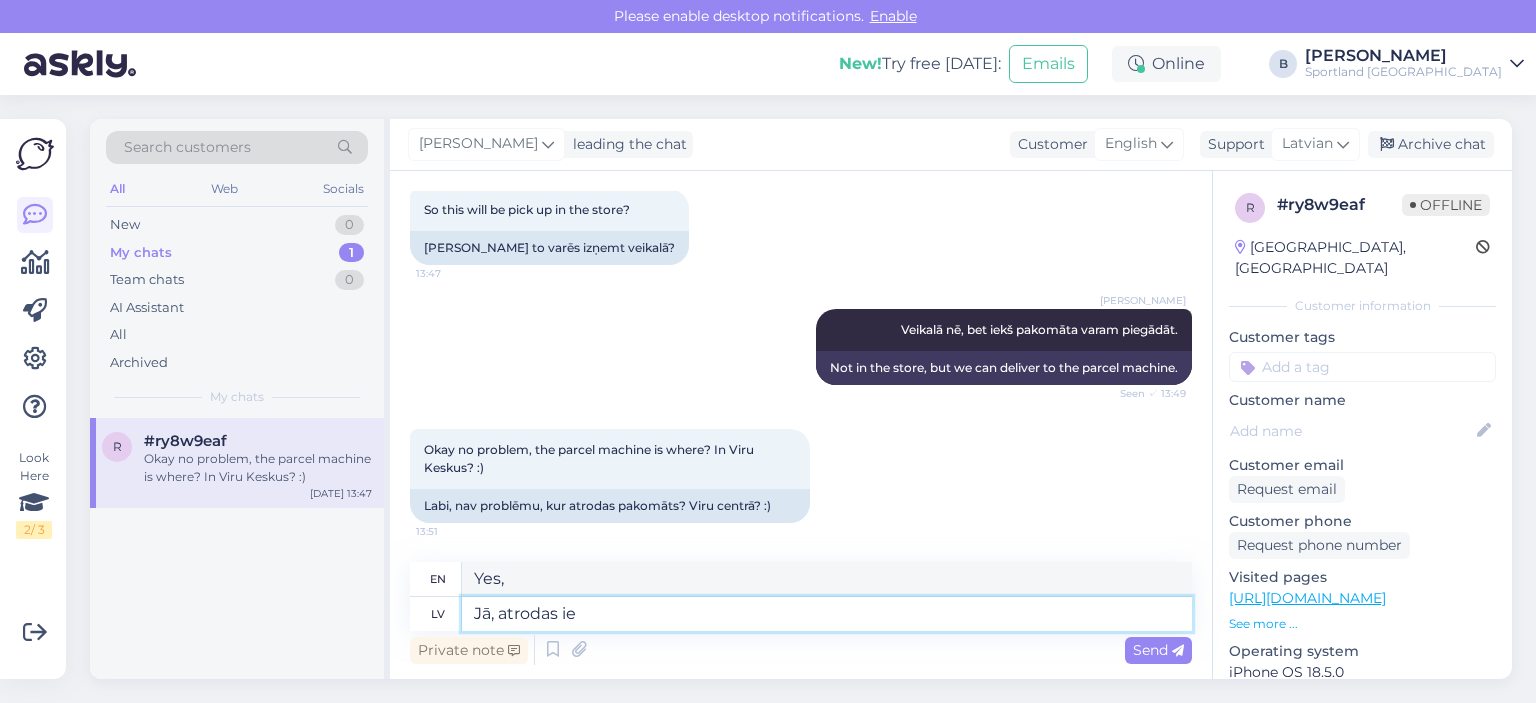 type on "Yes, there is" 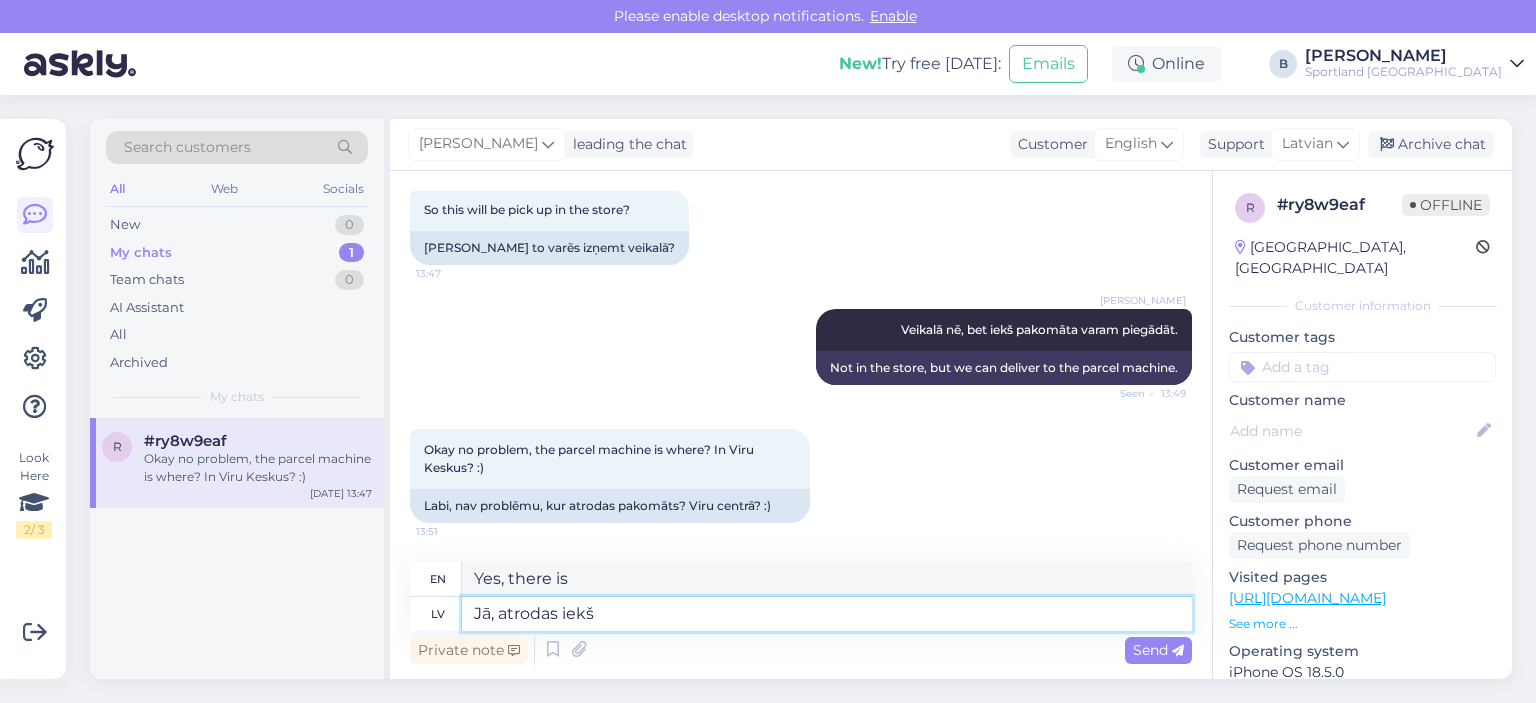 type on "Jā, atrodas iekš" 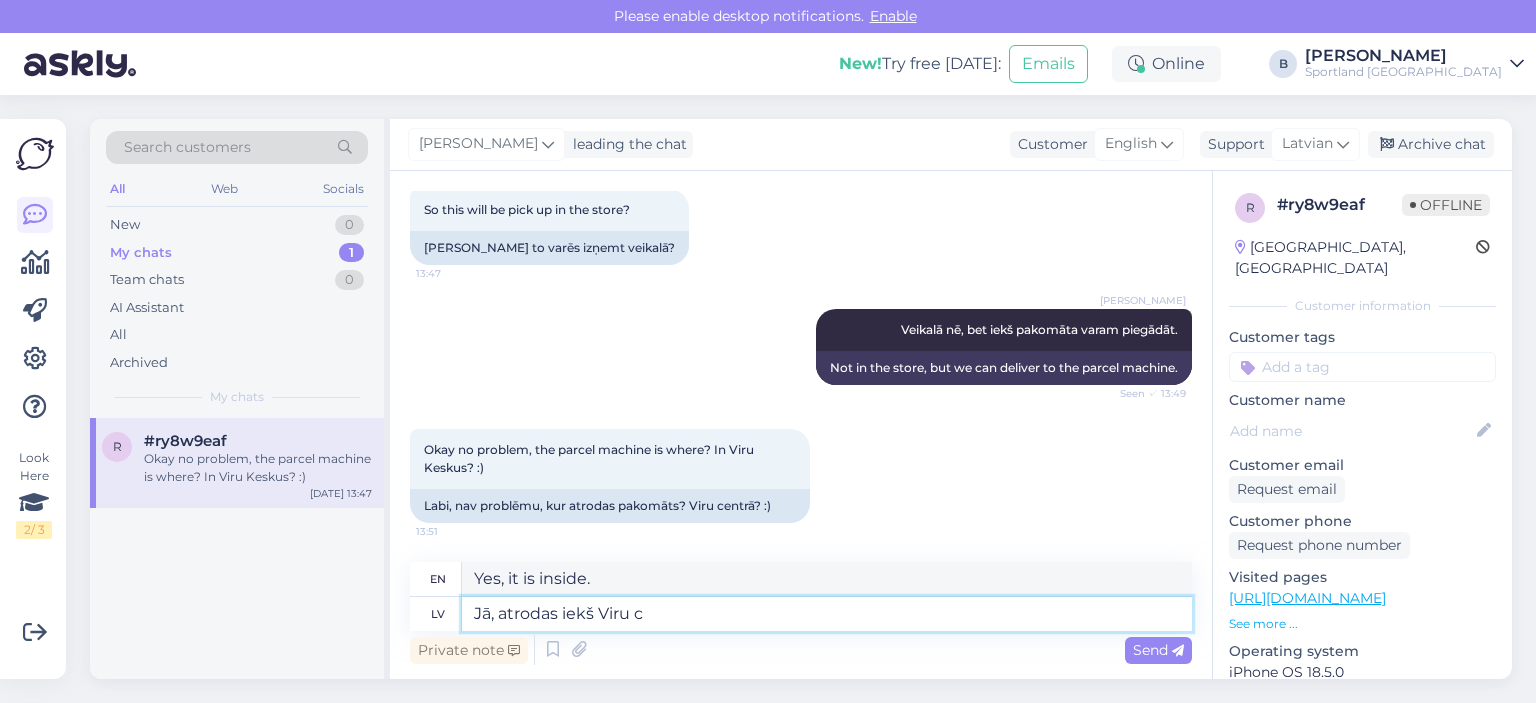 type on "Jā, atrodas iekš Viru ce" 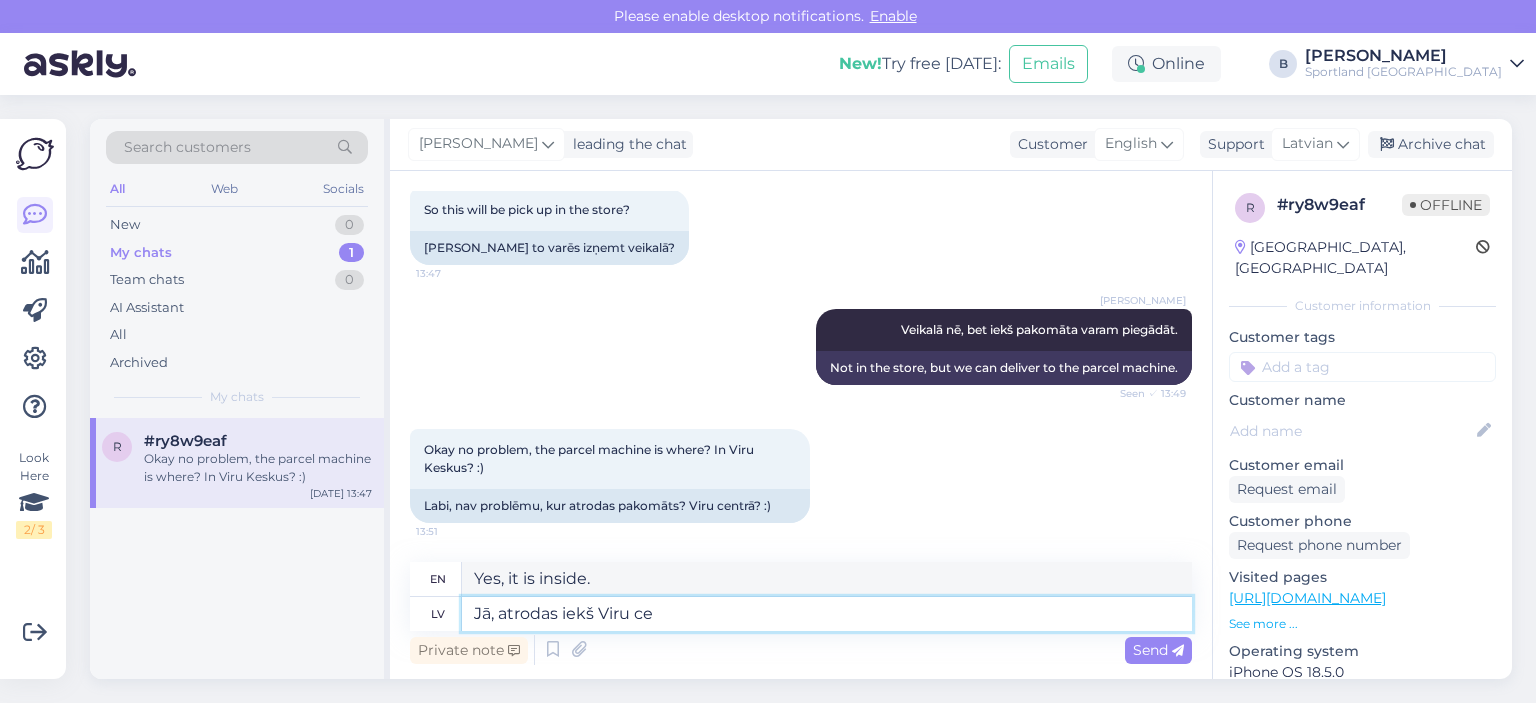 type on "Yes, it is located in [GEOGRAPHIC_DATA]" 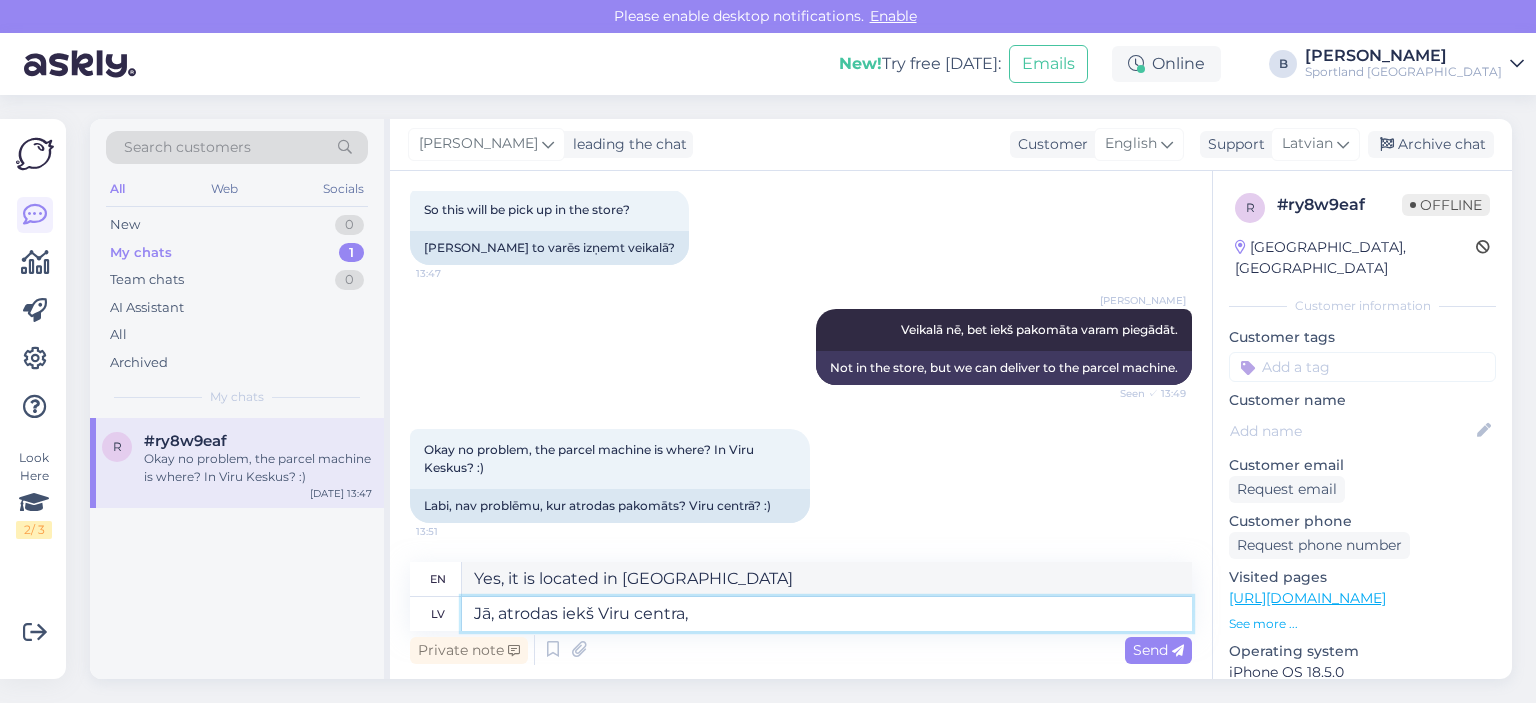 type on "Jā, atrodas iekš Viru centra," 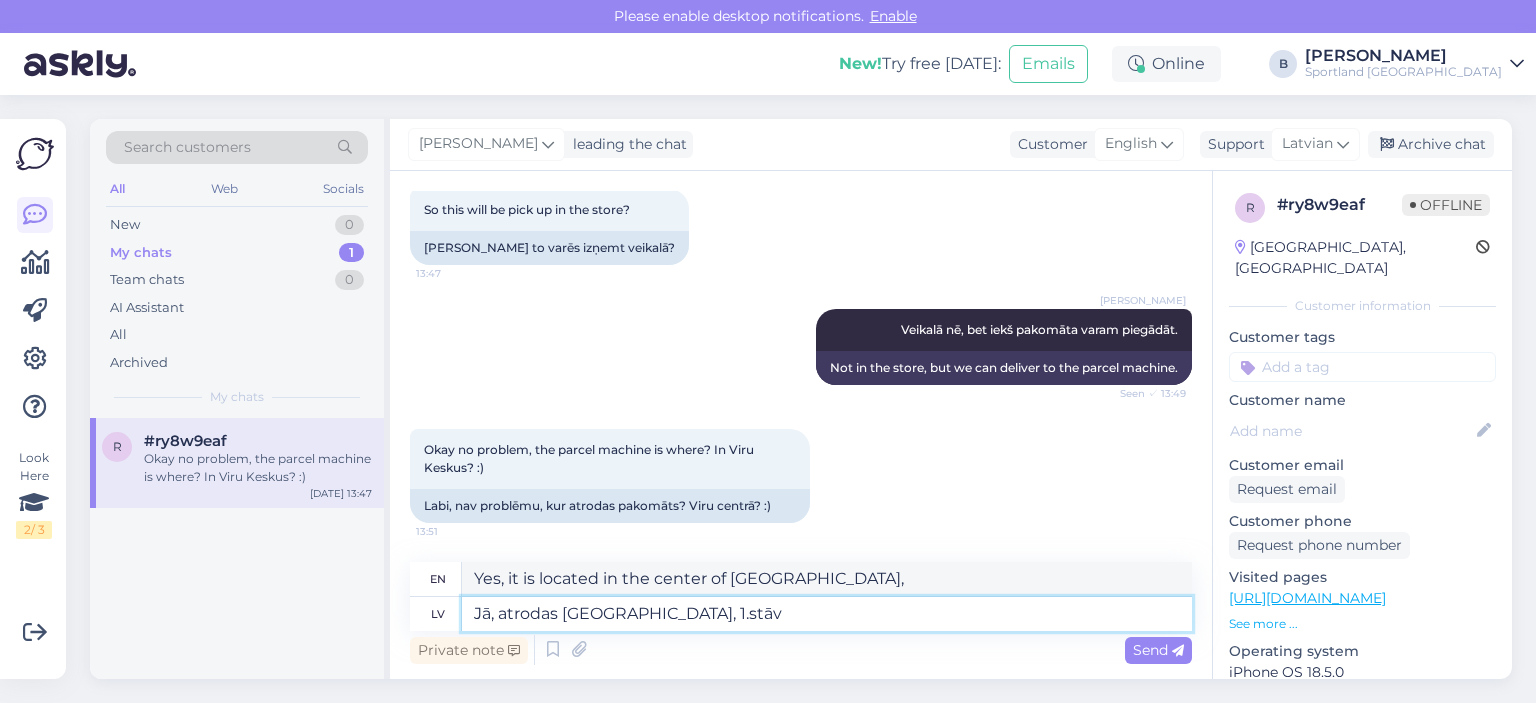 type on "Jā, atrodas iekš Viru centra, 1.stāvā" 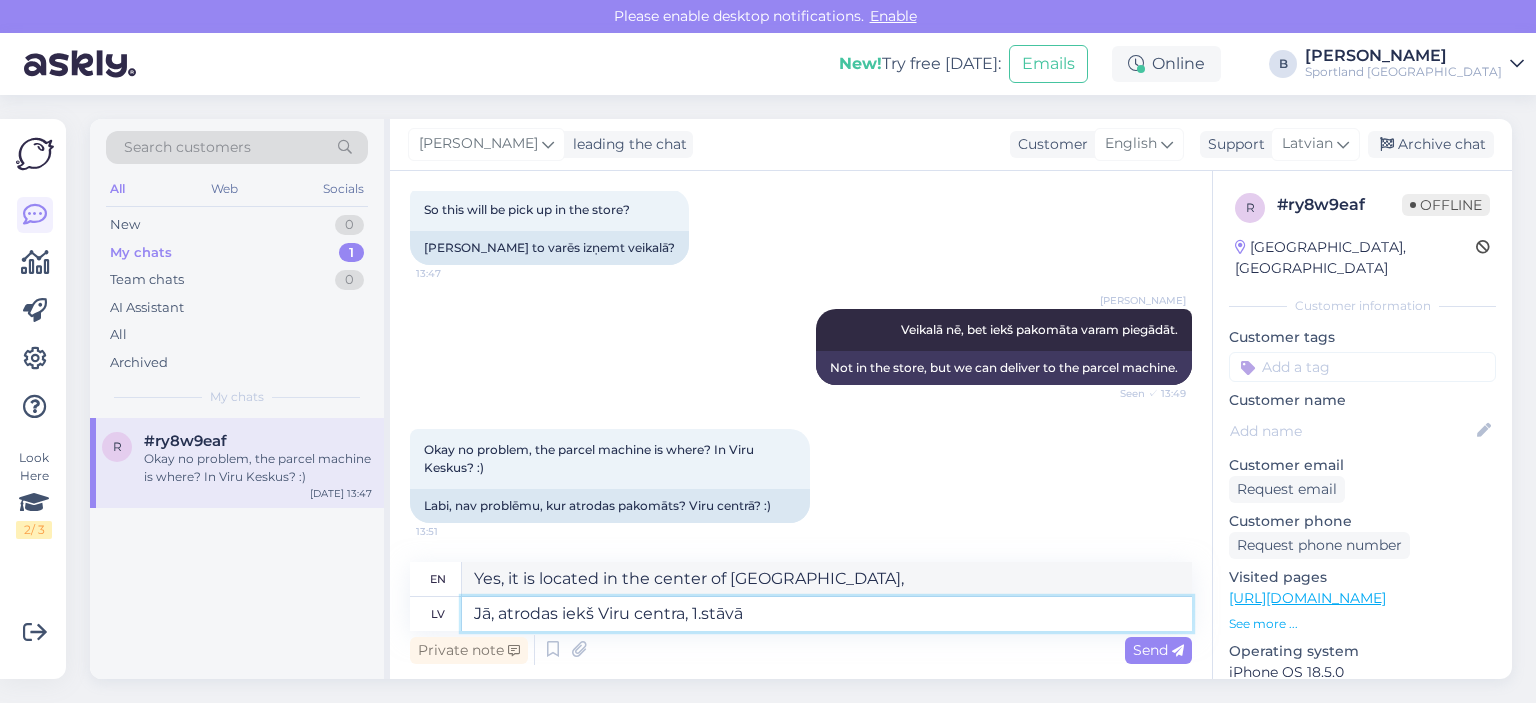 type on "Yes, it is located in the center of [GEOGRAPHIC_DATA], on [DOMAIN_NAME] floor" 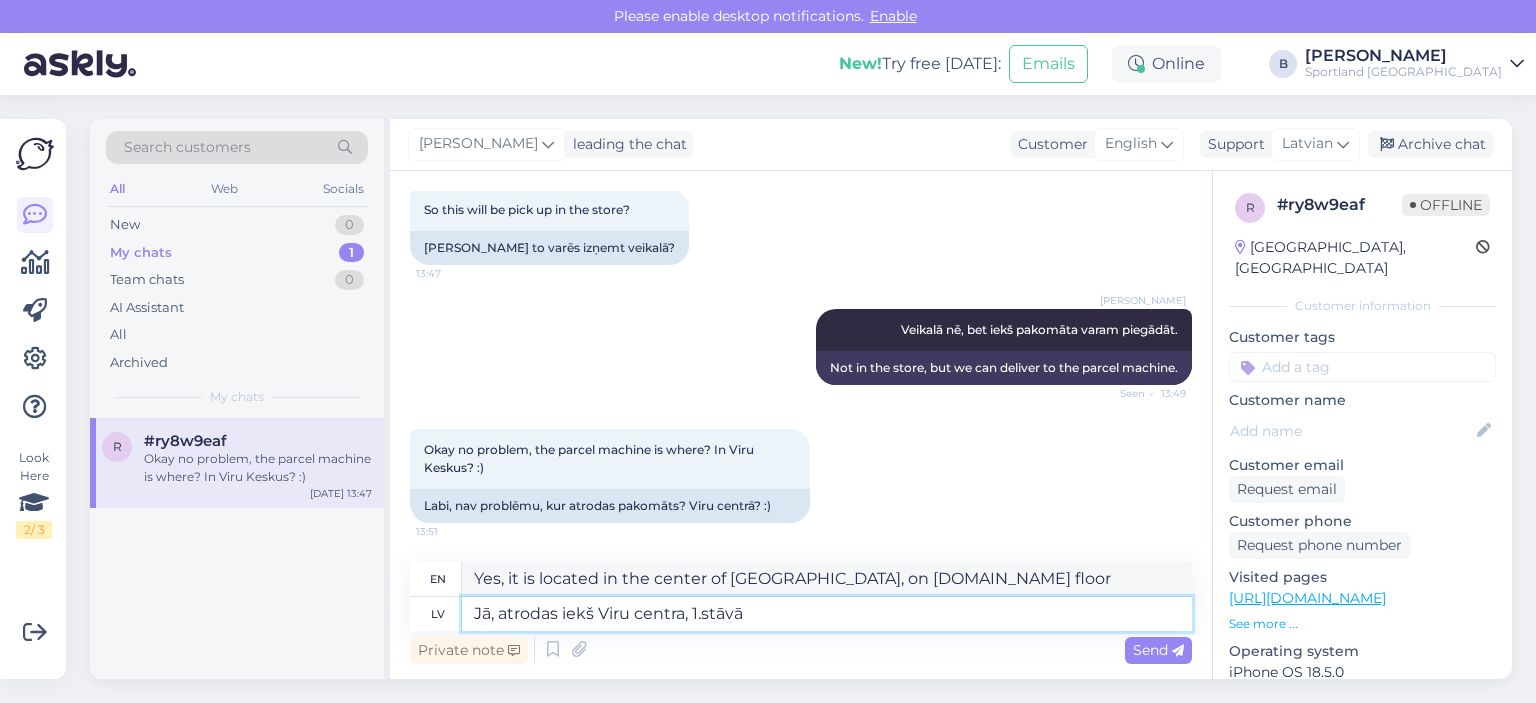 click on "Jā, atrodas iekš Viru centra, 1.stāvā" at bounding box center [827, 614] 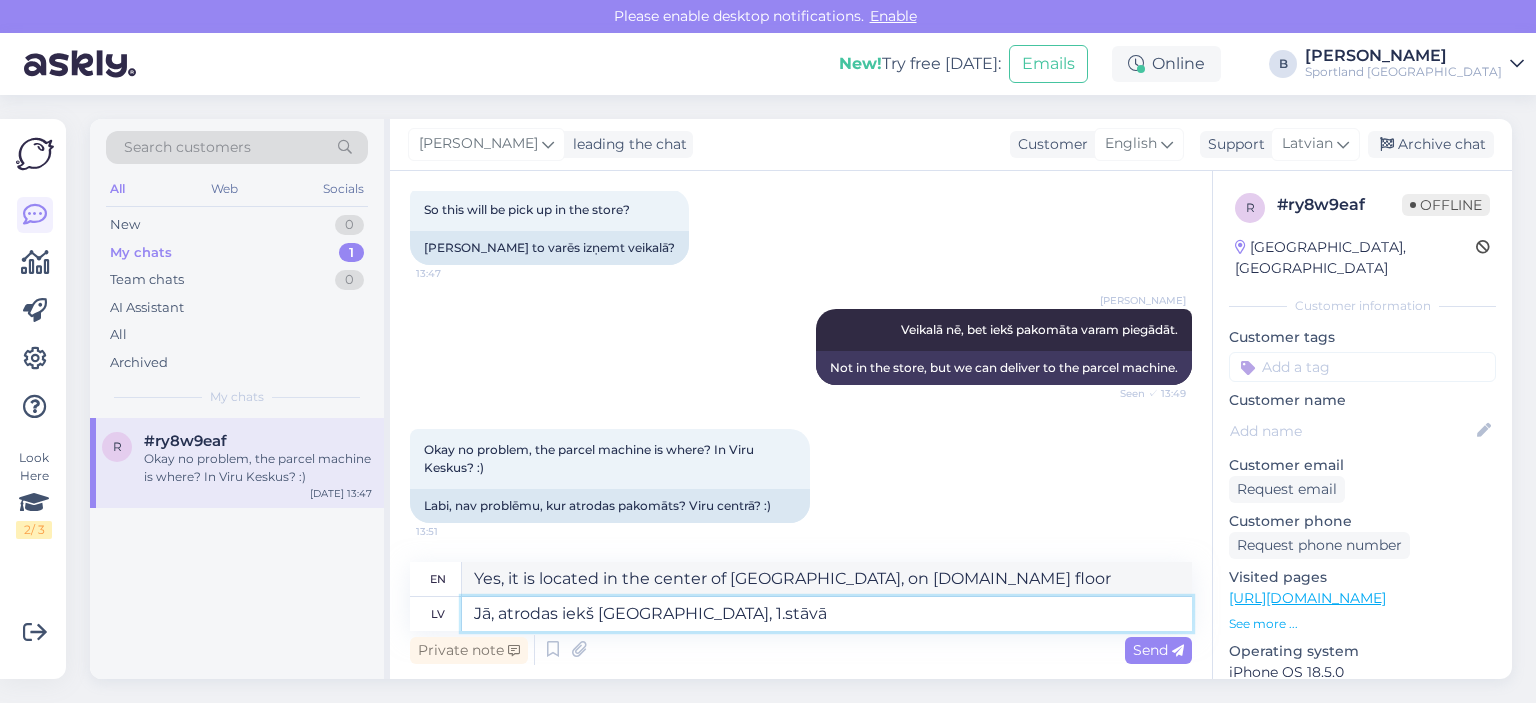 type on "Jā, atrodas iekš Viru keskus, 1.stāvā" 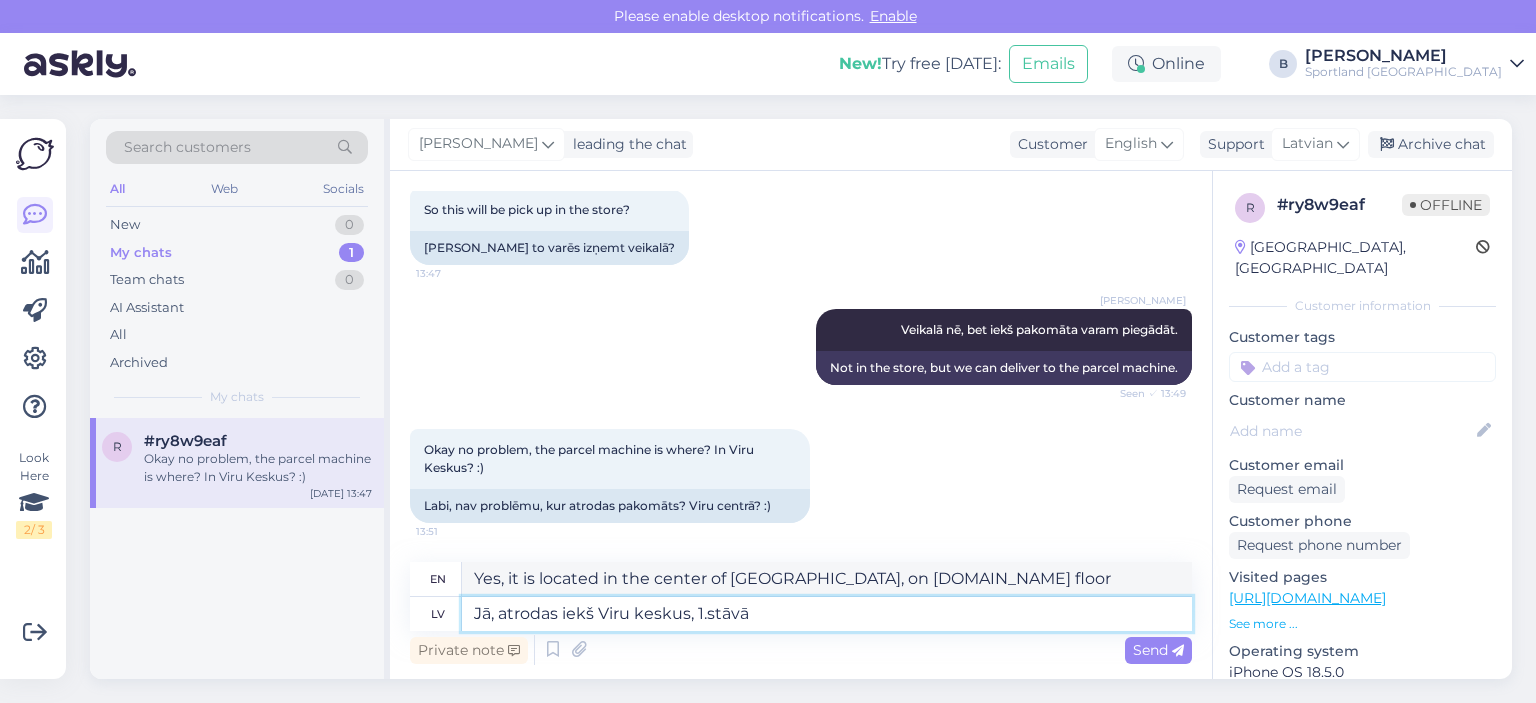 type on "Yes, located in [STREET_ADDRESS][DOMAIN_NAME]" 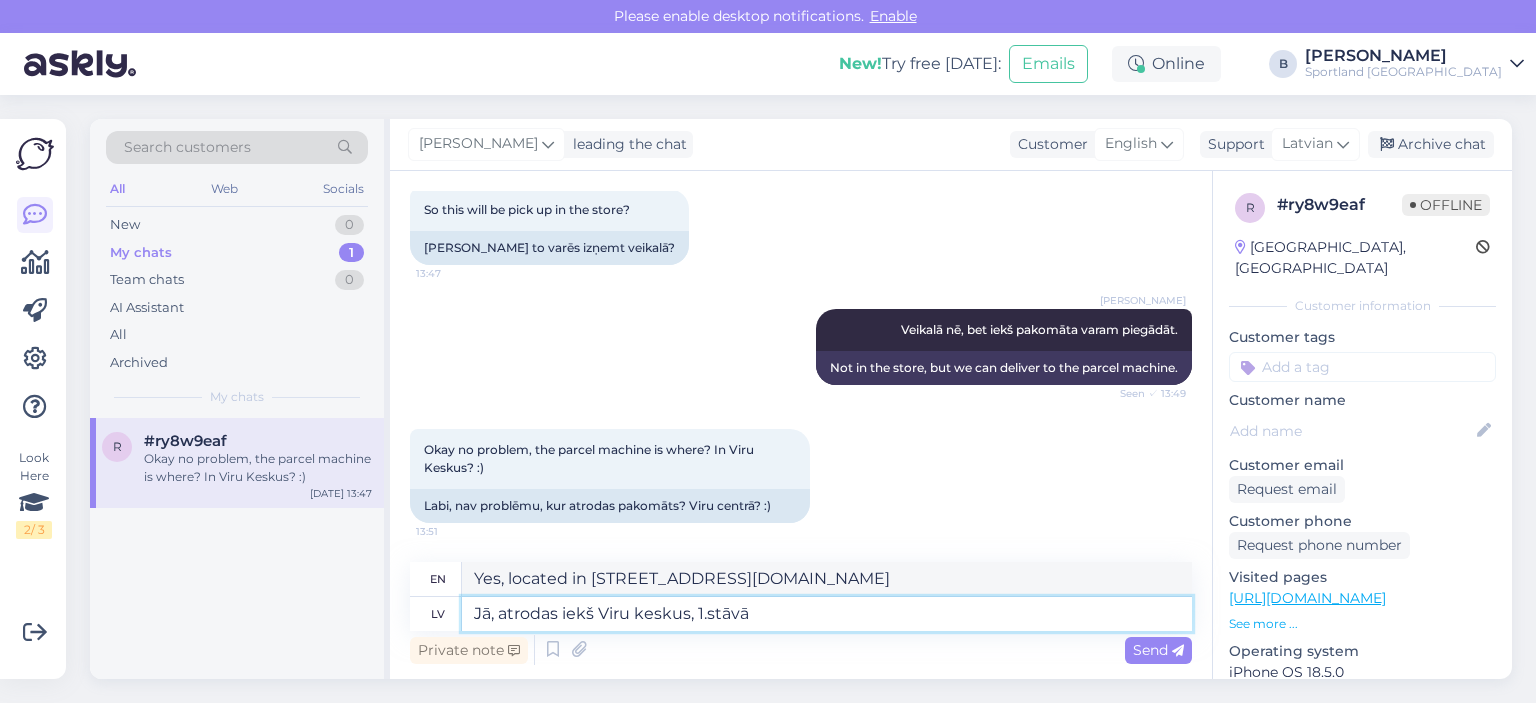 type on "Jā, atrodas iekš Viru keskus, 1.stāvā" 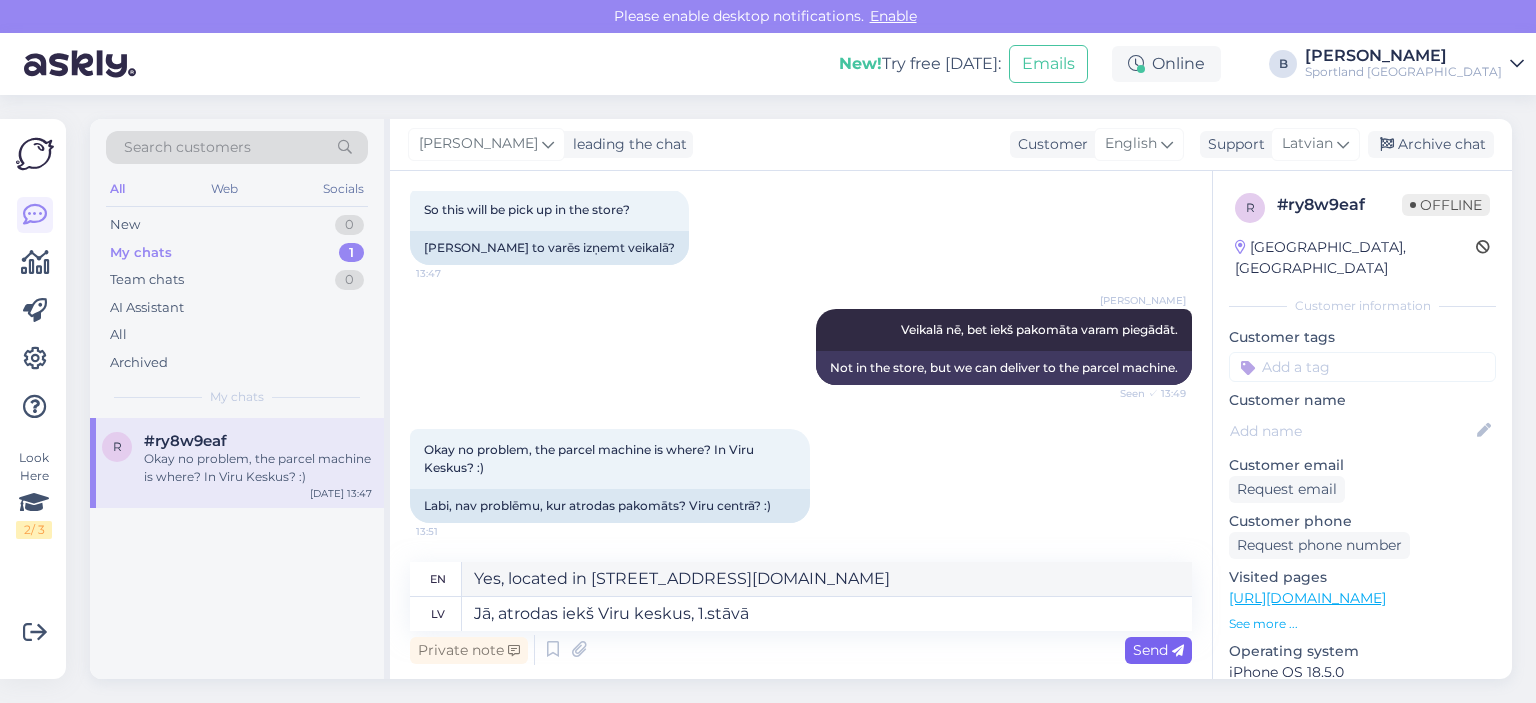 click on "Send" at bounding box center (1158, 650) 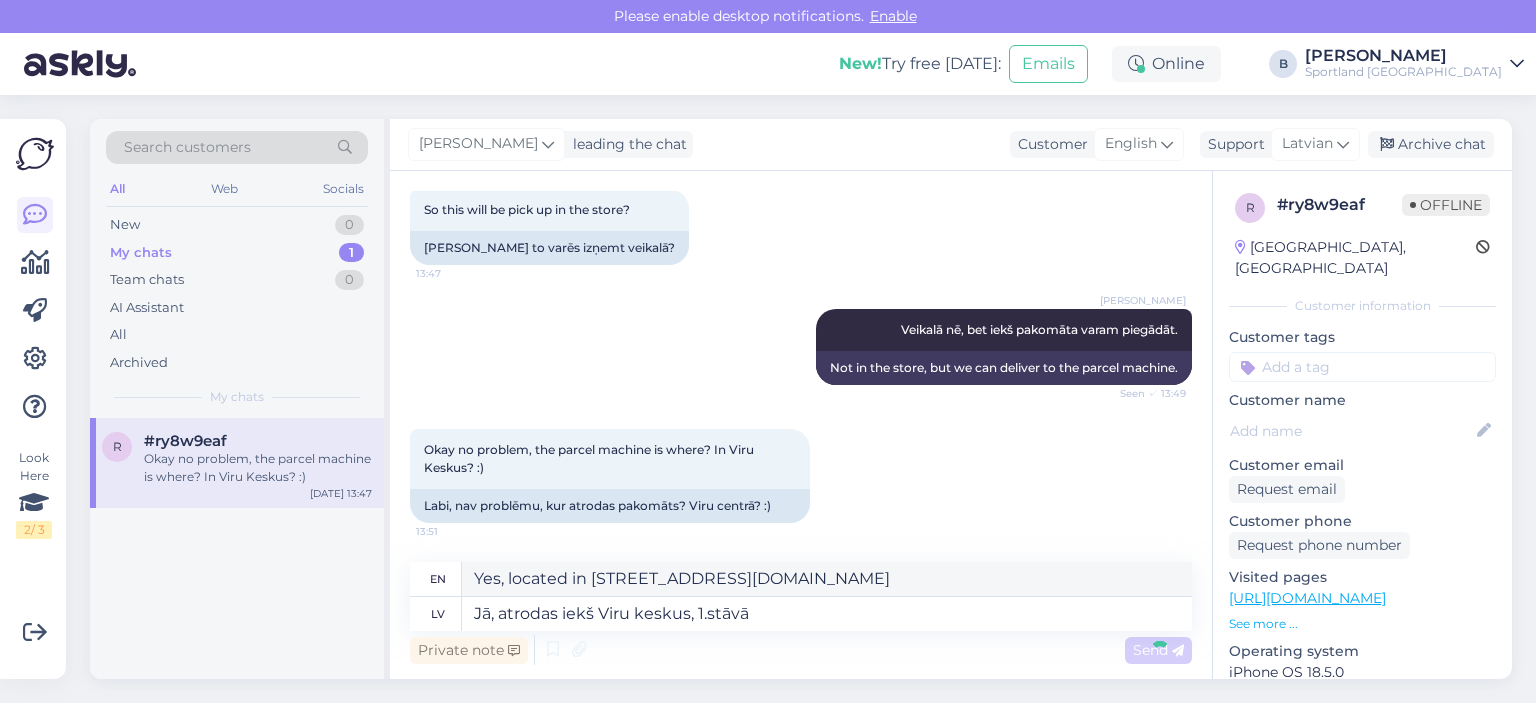 type 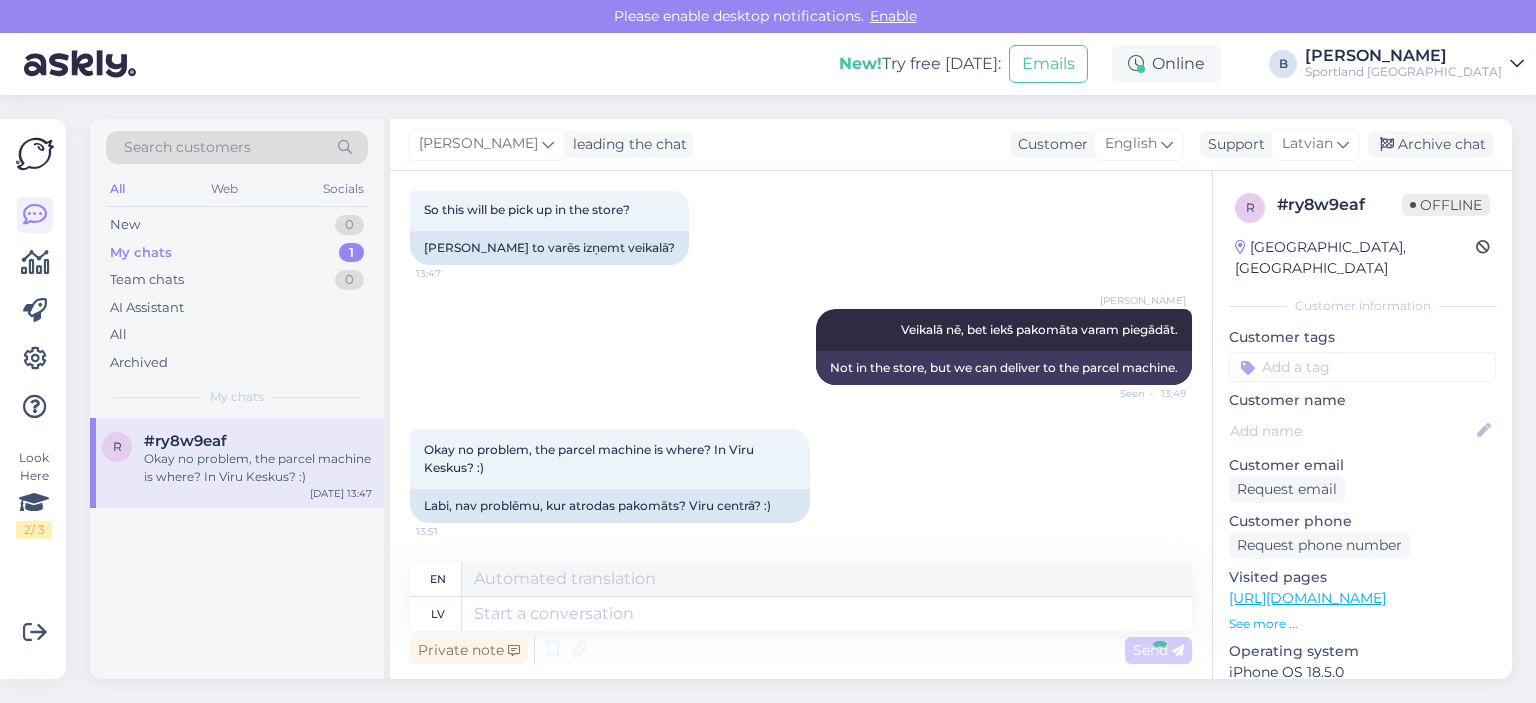 scroll, scrollTop: 1914, scrollLeft: 0, axis: vertical 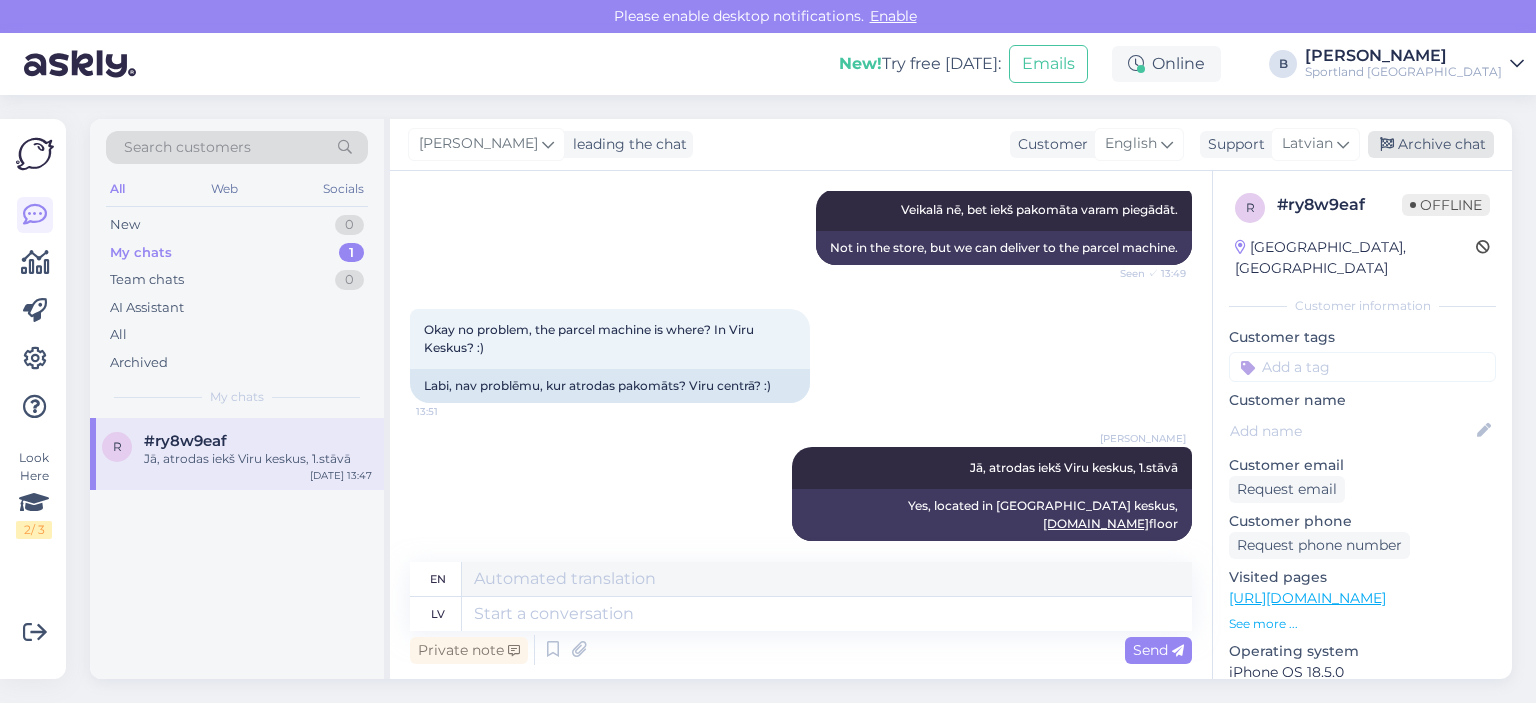 click on "Archive chat" at bounding box center (1431, 144) 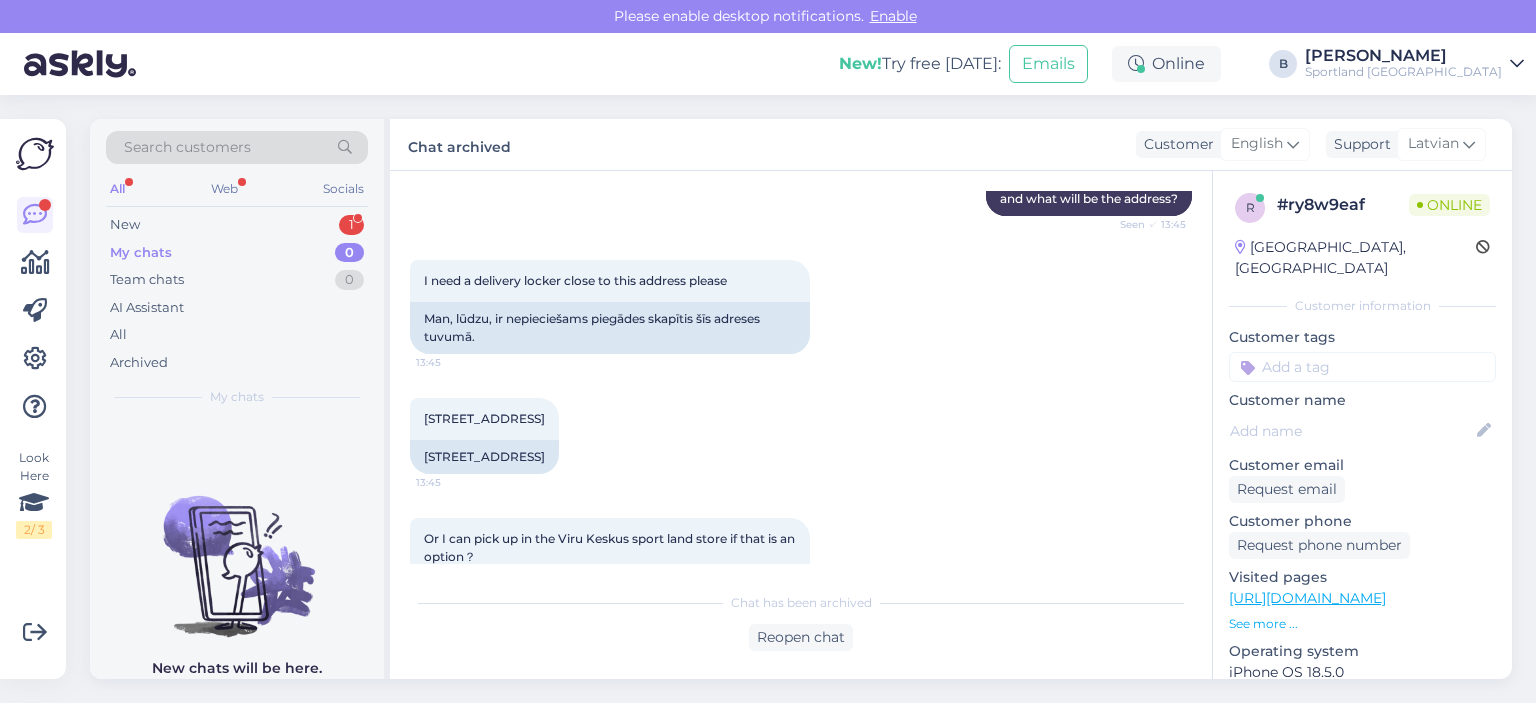 scroll, scrollTop: 1080, scrollLeft: 0, axis: vertical 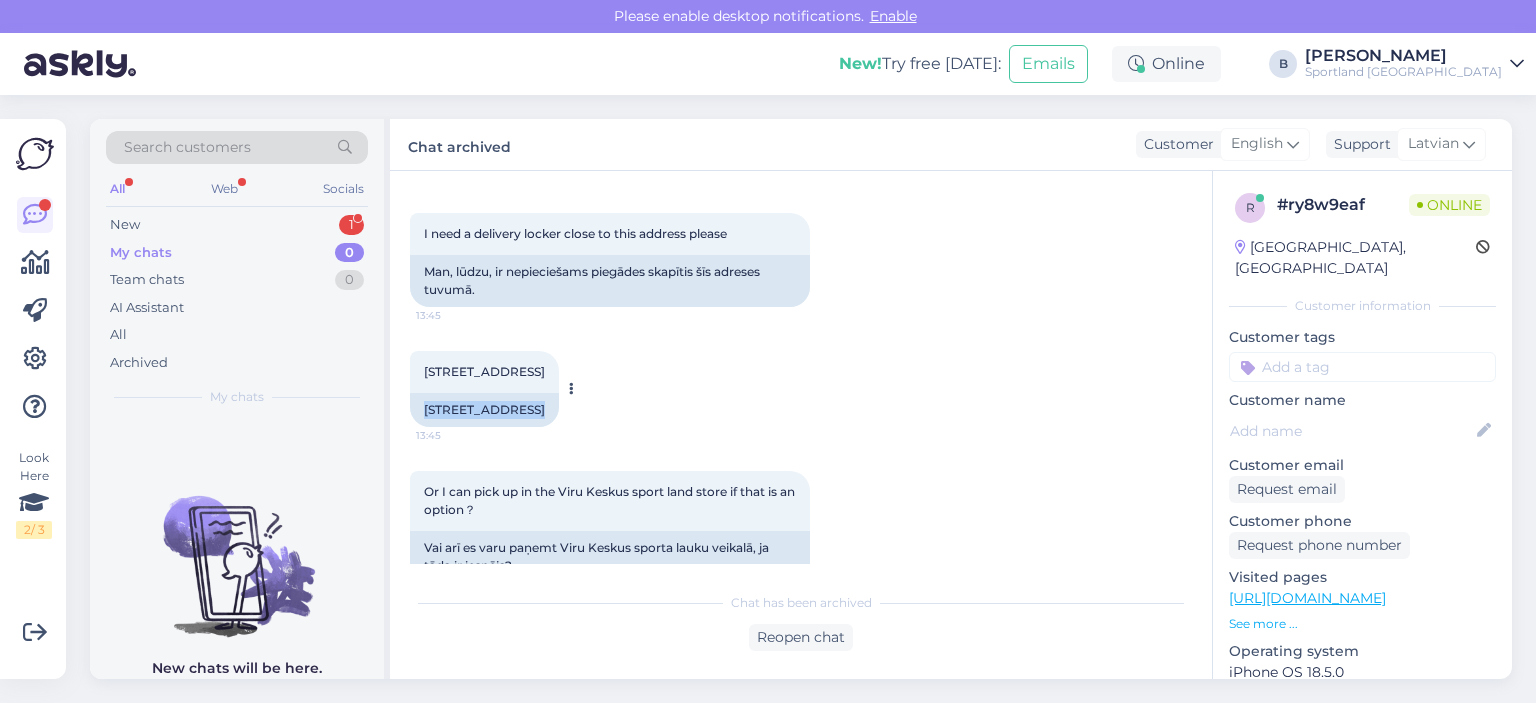 drag, startPoint x: 424, startPoint y: 407, endPoint x: 517, endPoint y: 414, distance: 93.26307 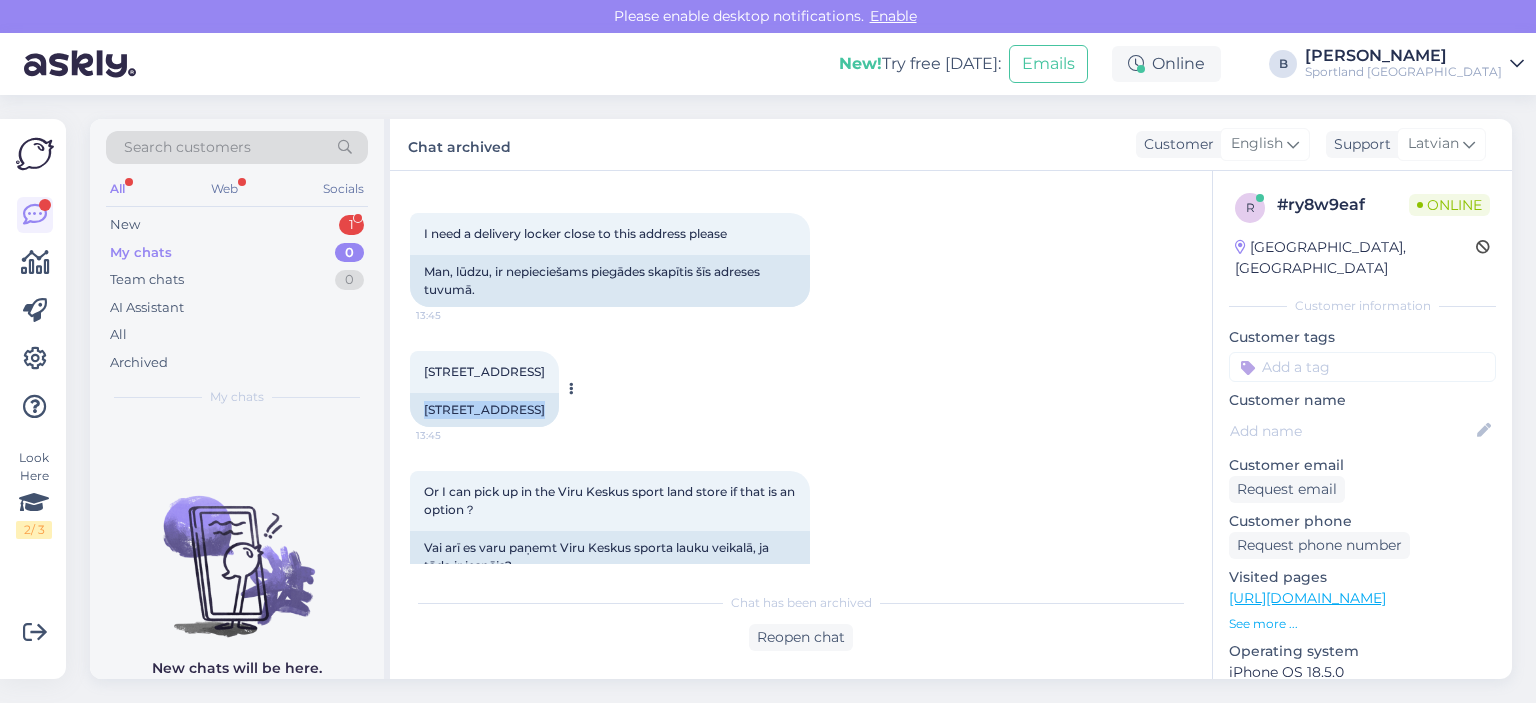 click on "[STREET_ADDRESS]" at bounding box center (484, 410) 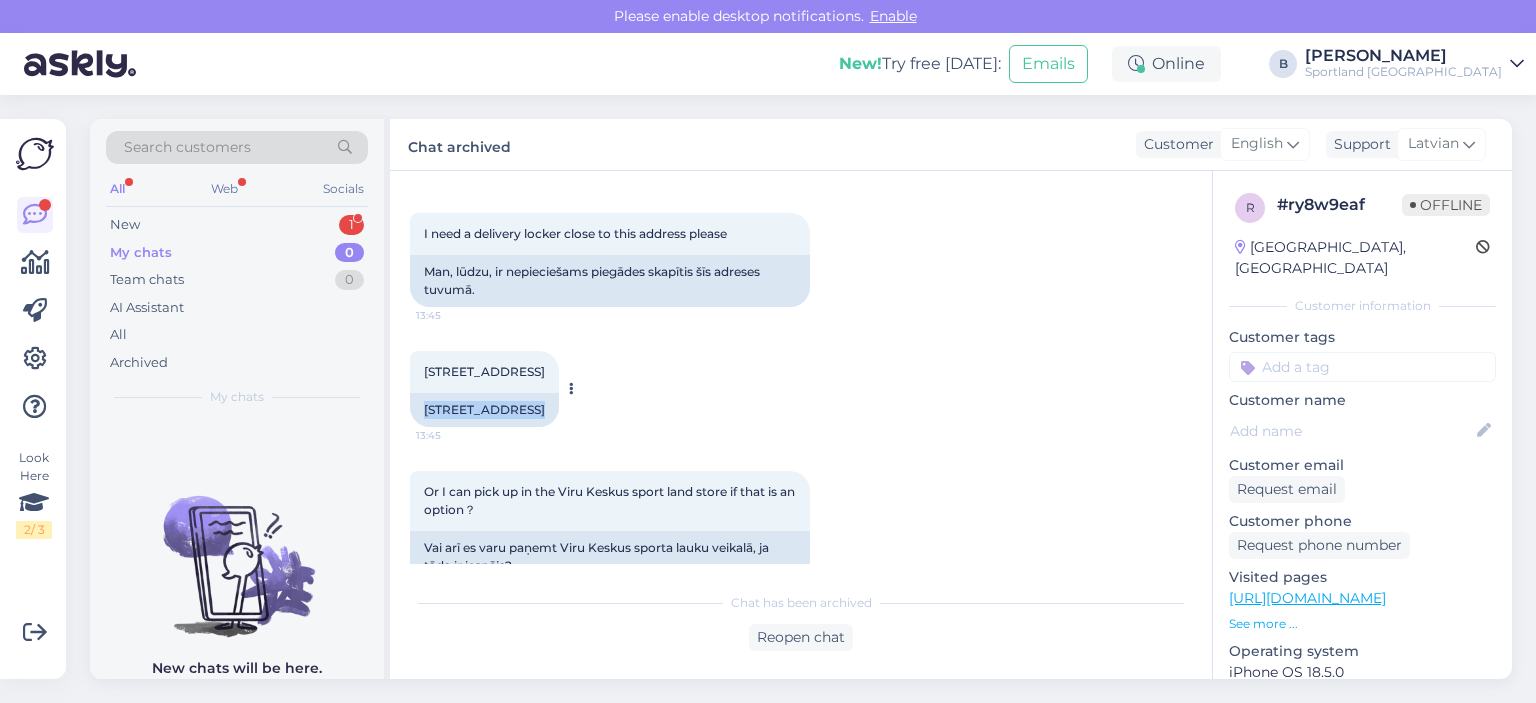 click on "[STREET_ADDRESS]" at bounding box center [484, 410] 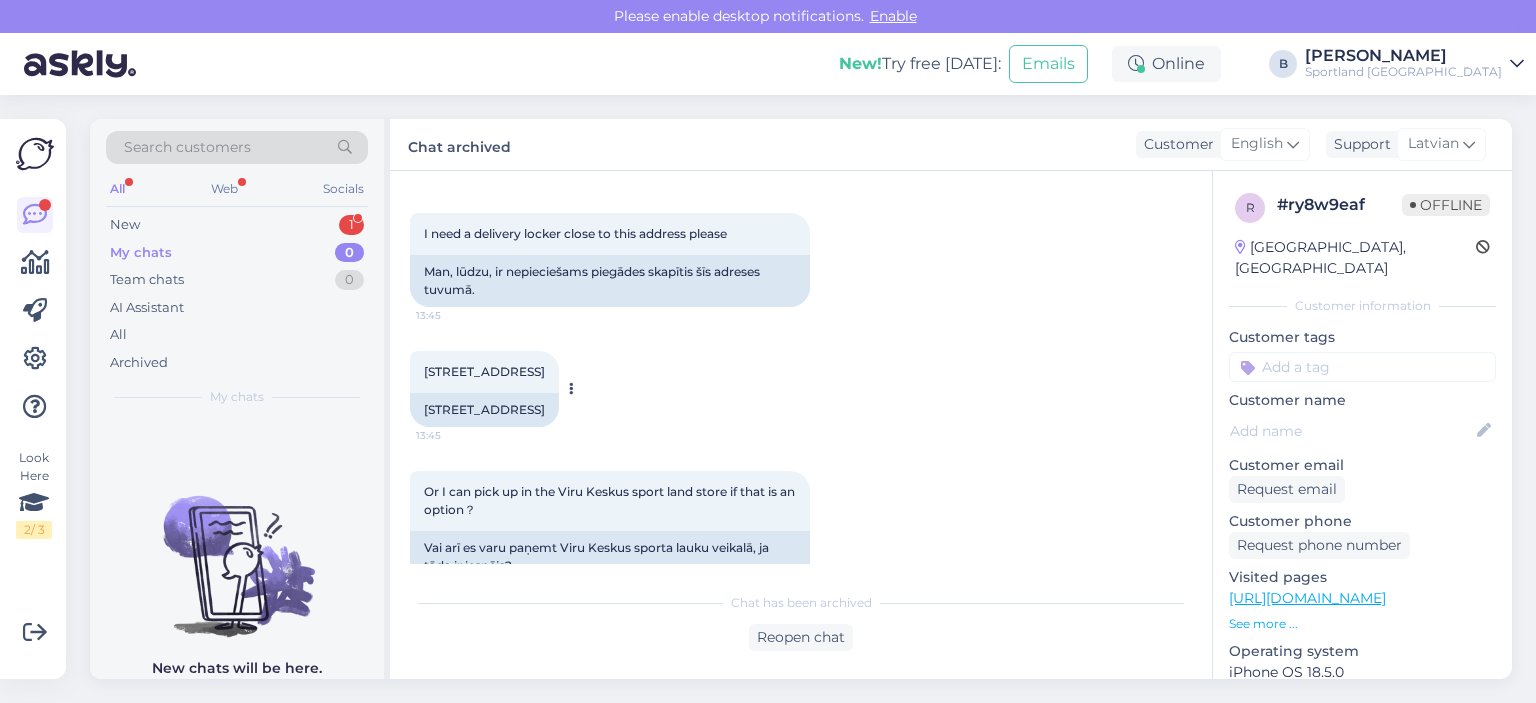 click on "[STREET_ADDRESS]" at bounding box center [484, 410] 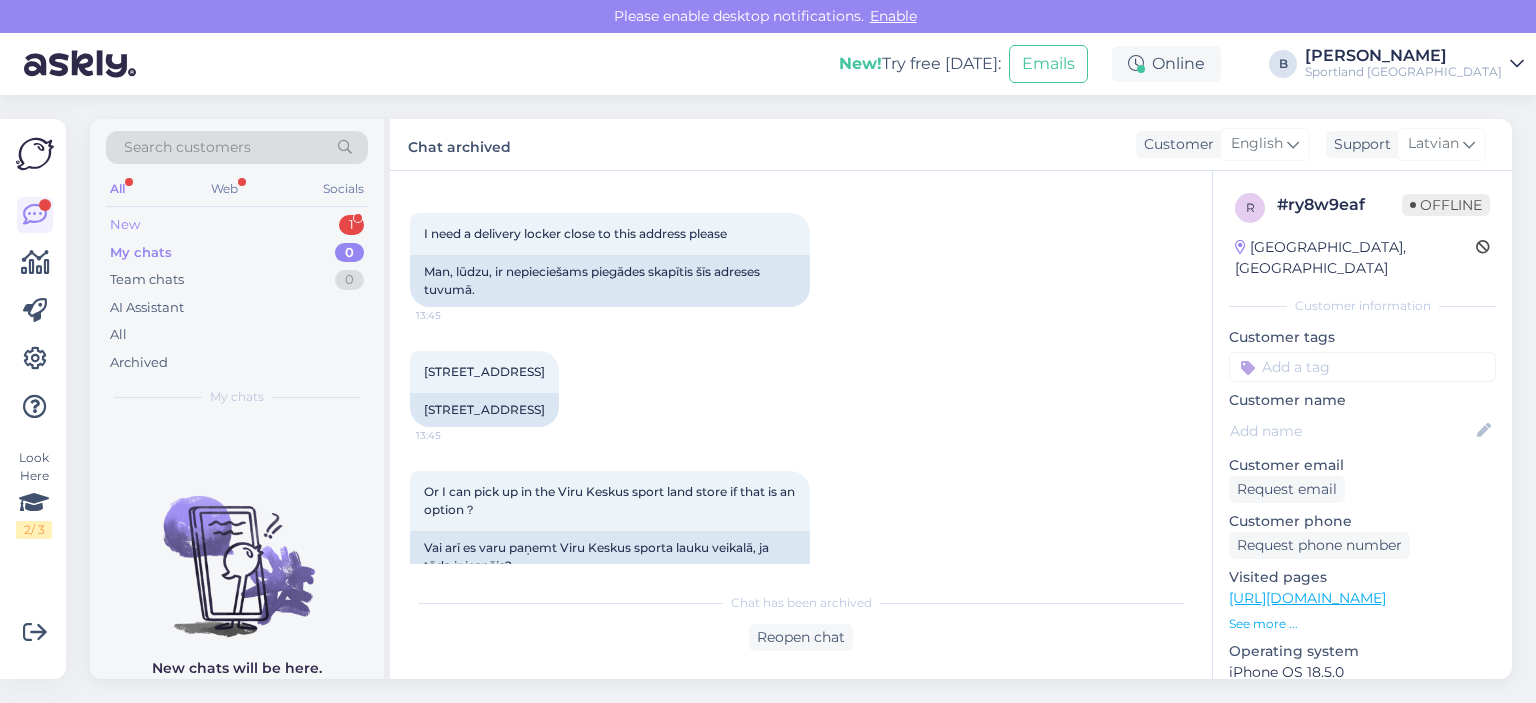click on "New 1" at bounding box center [237, 225] 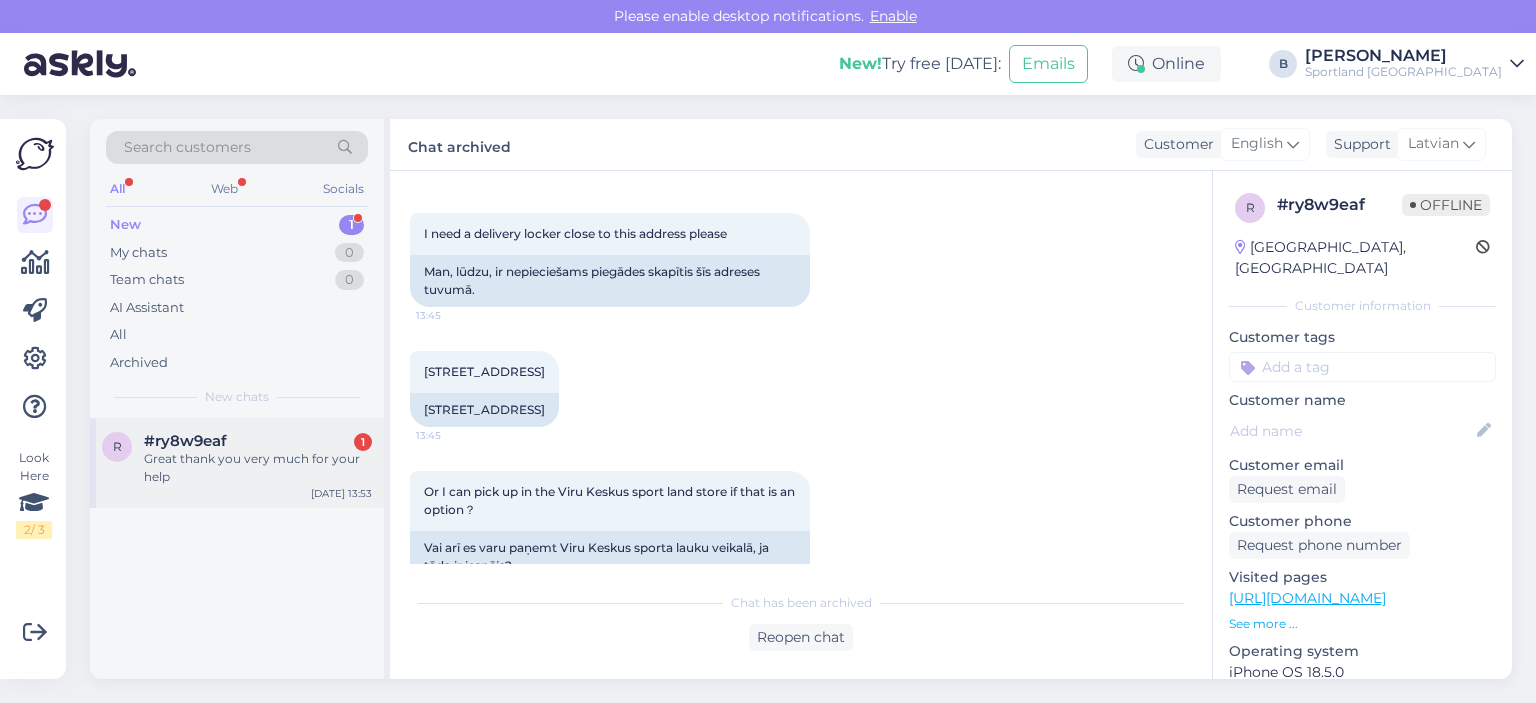 click on "Great thank you very much for your help" at bounding box center (258, 468) 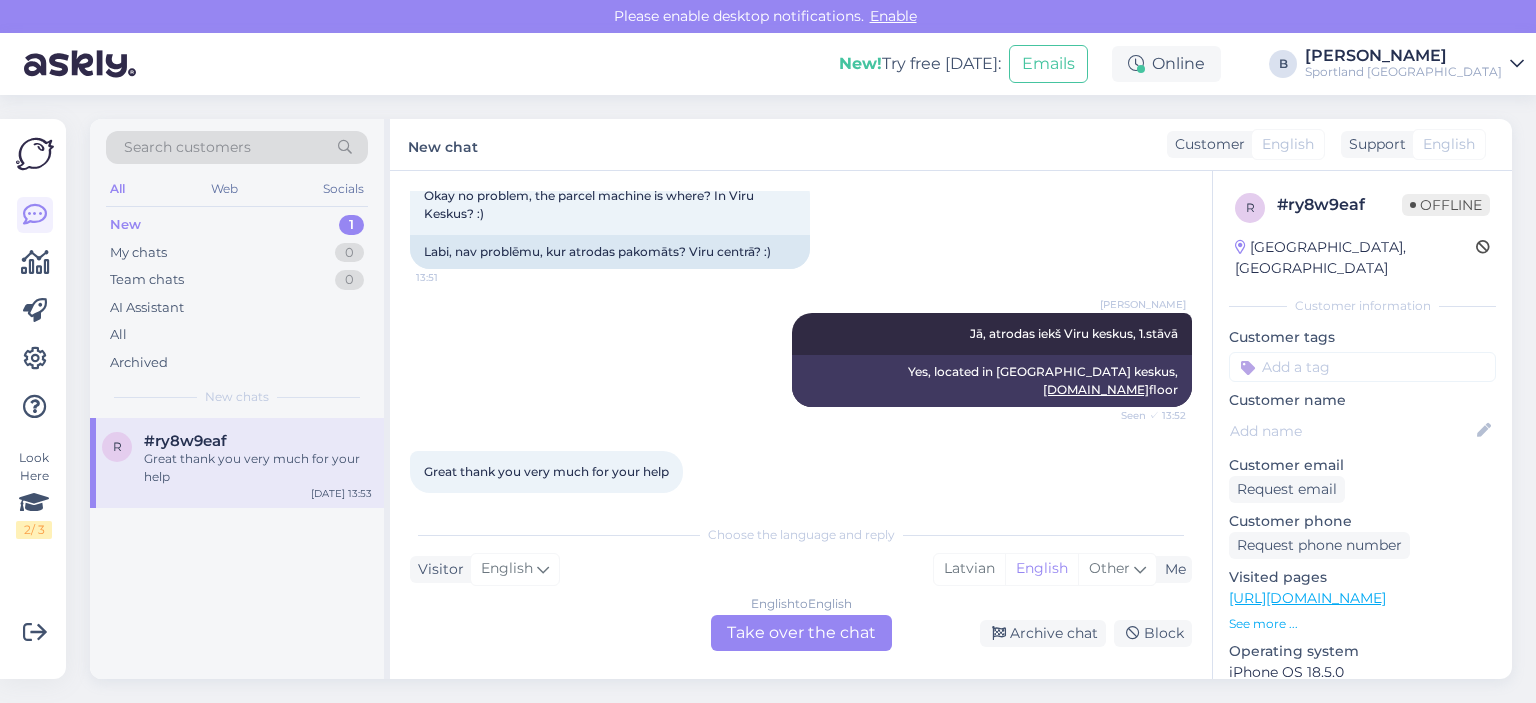 click on "English  to  English Take over the chat" at bounding box center [801, 633] 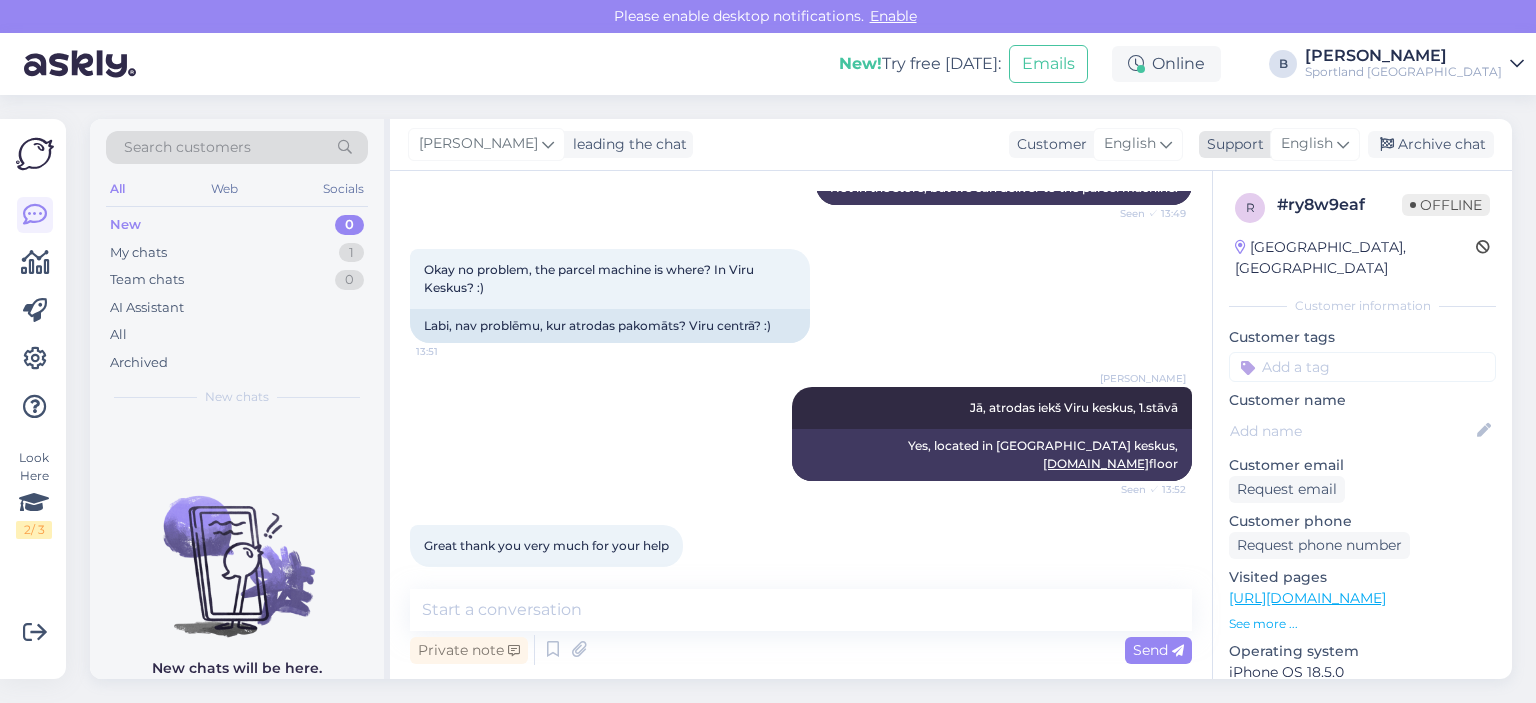 click on "English" at bounding box center (1307, 144) 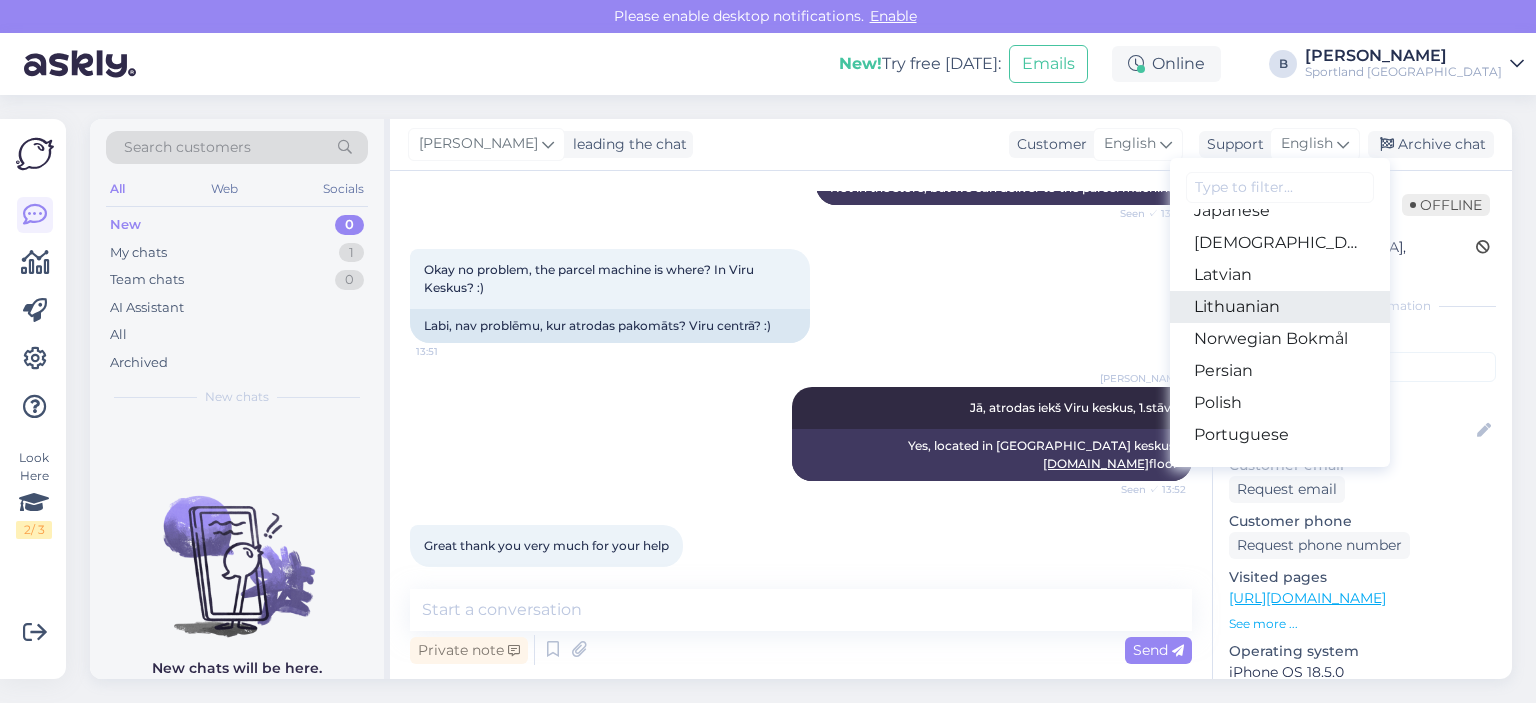 scroll, scrollTop: 500, scrollLeft: 0, axis: vertical 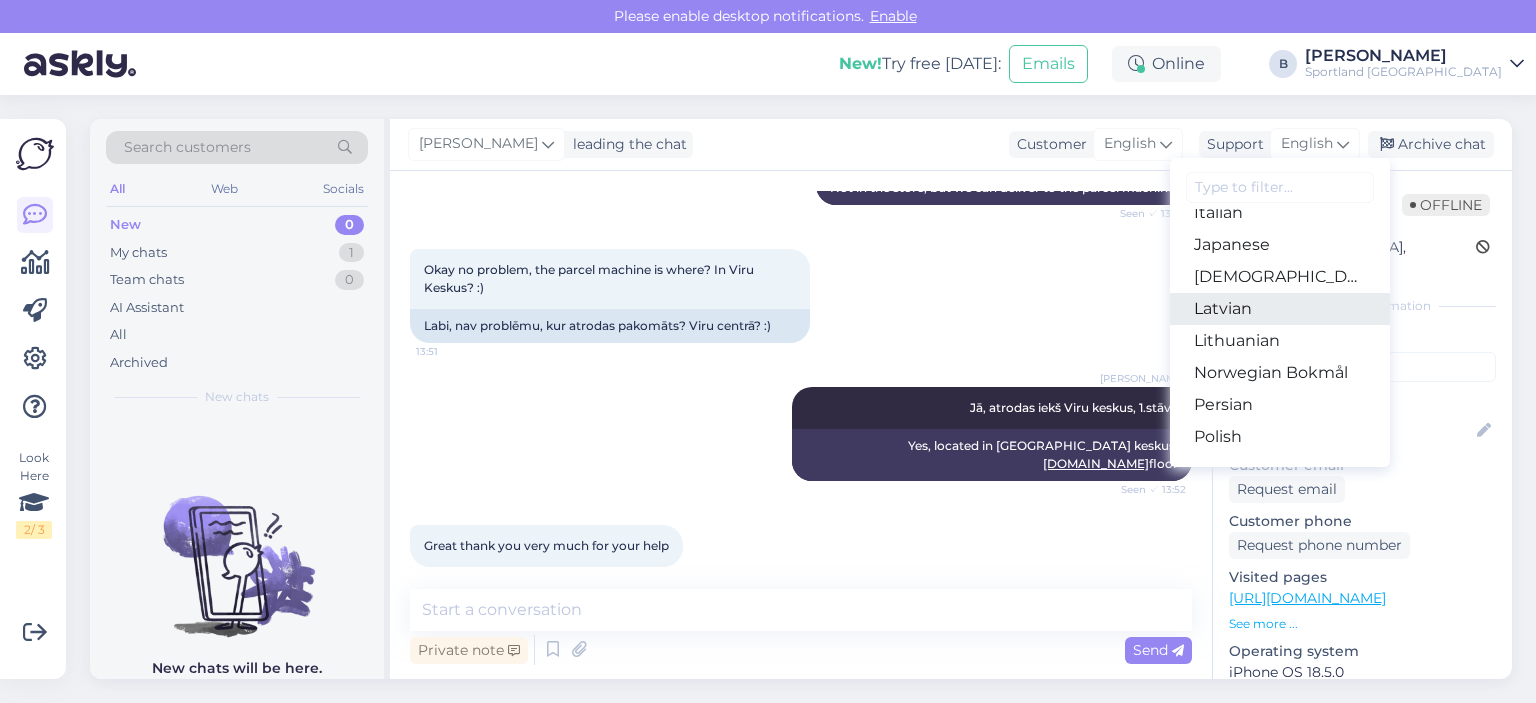 click on "Latvian" at bounding box center (1280, 309) 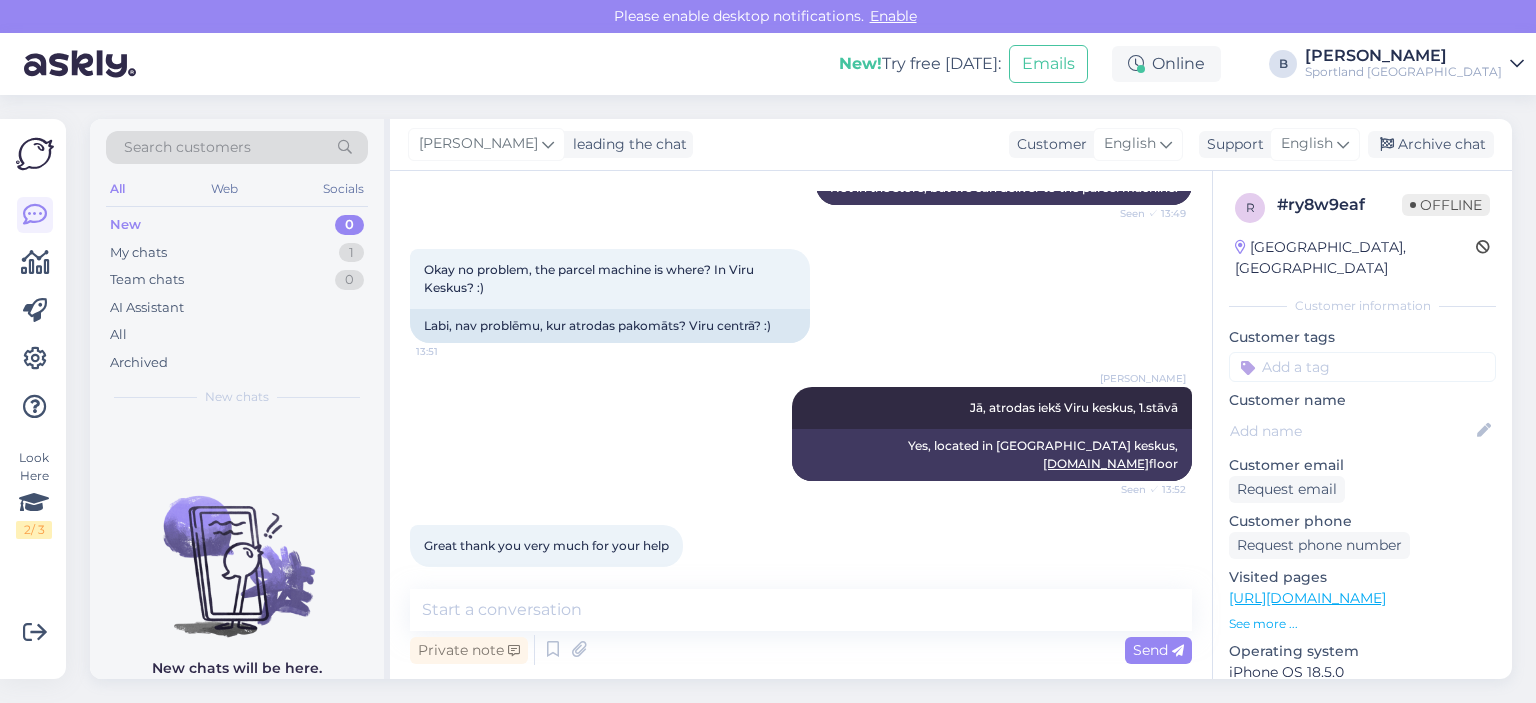 scroll, scrollTop: 2034, scrollLeft: 0, axis: vertical 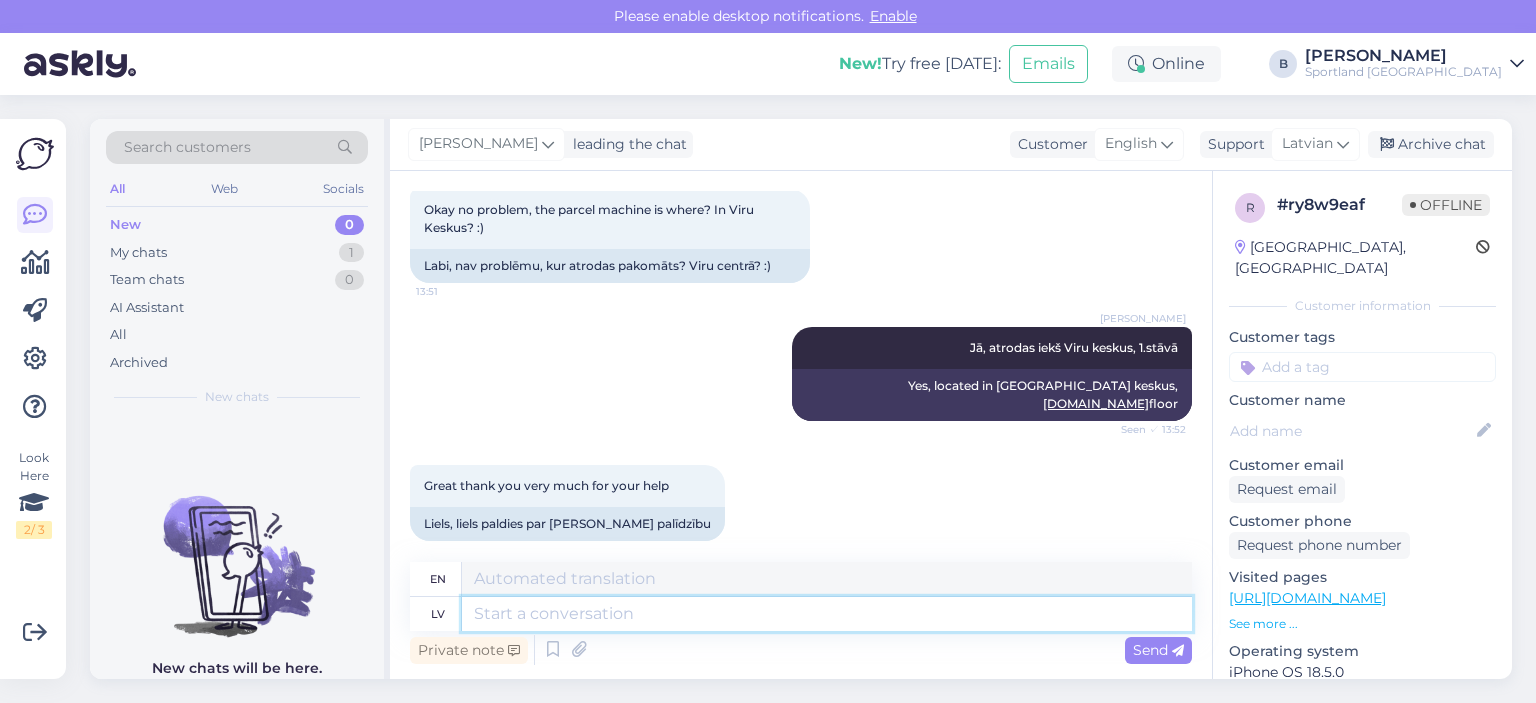 click at bounding box center (827, 614) 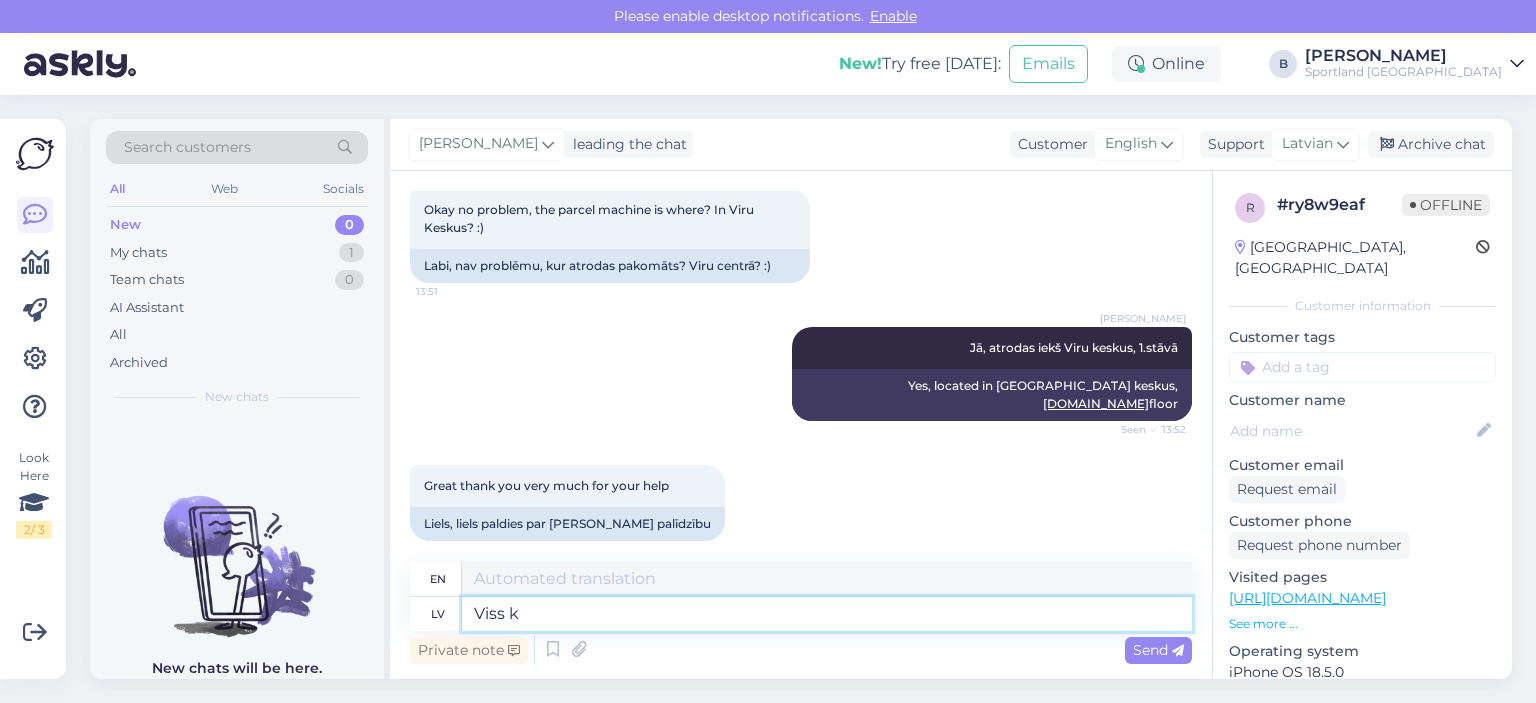 type on "Viss ka" 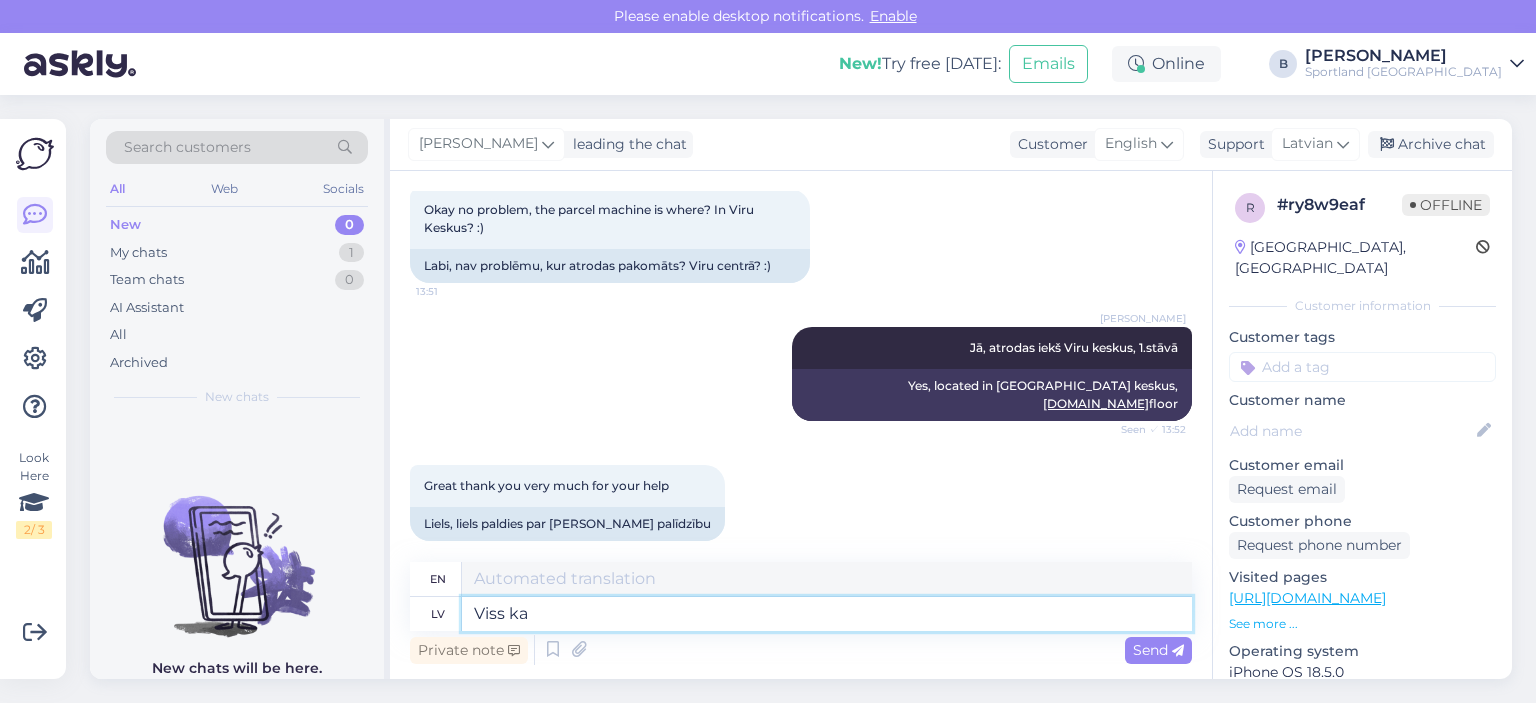 type on "Everything" 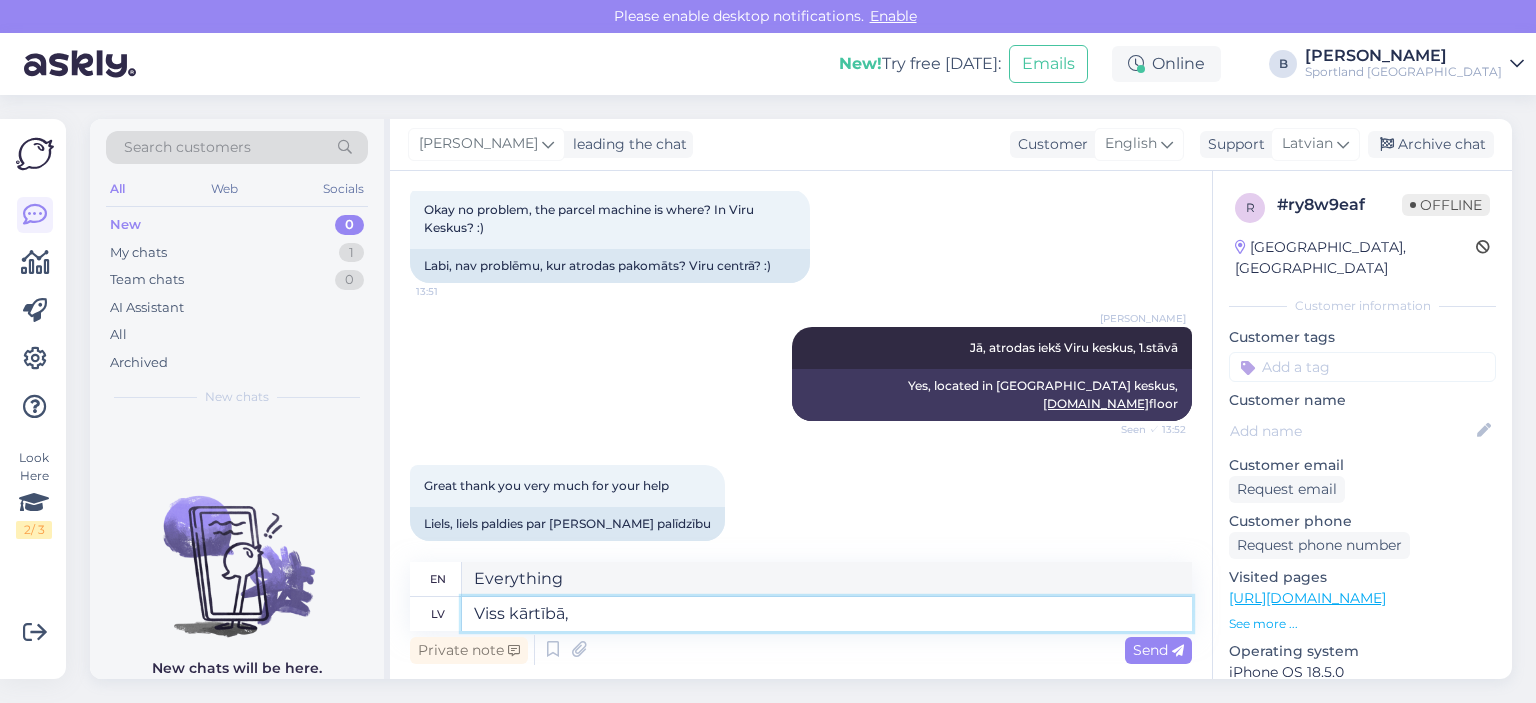 type on "Viss kārtībā," 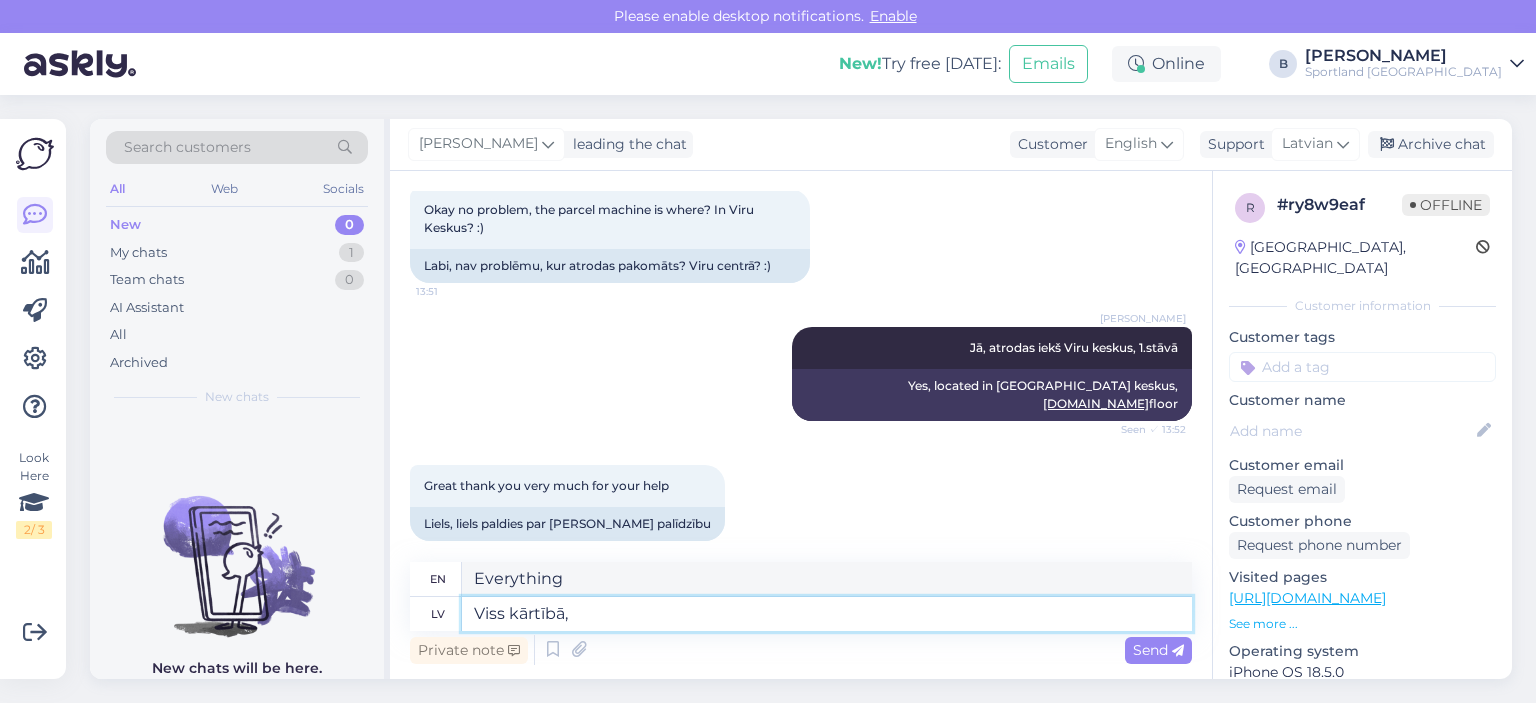 type on "Everything is fine," 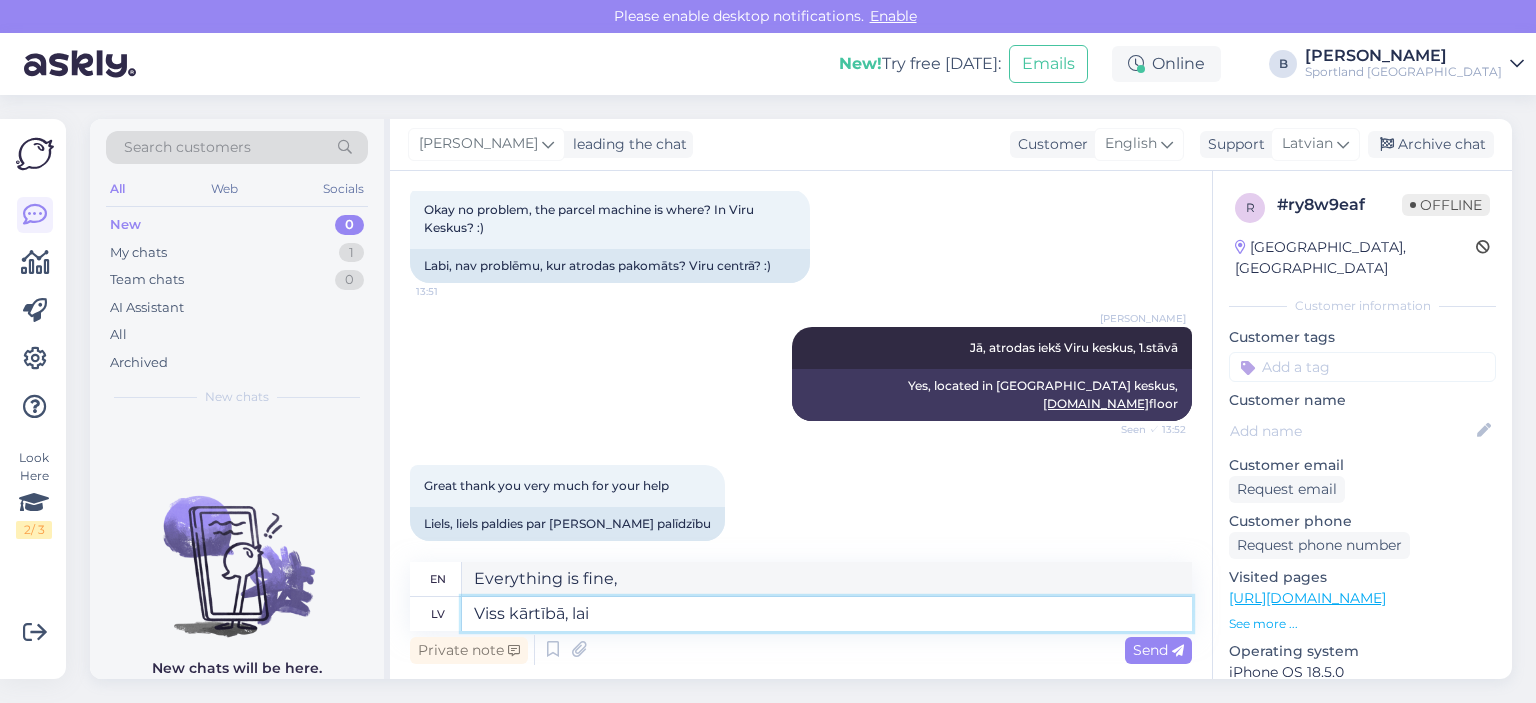 type on "Viss kārtībā, lai j" 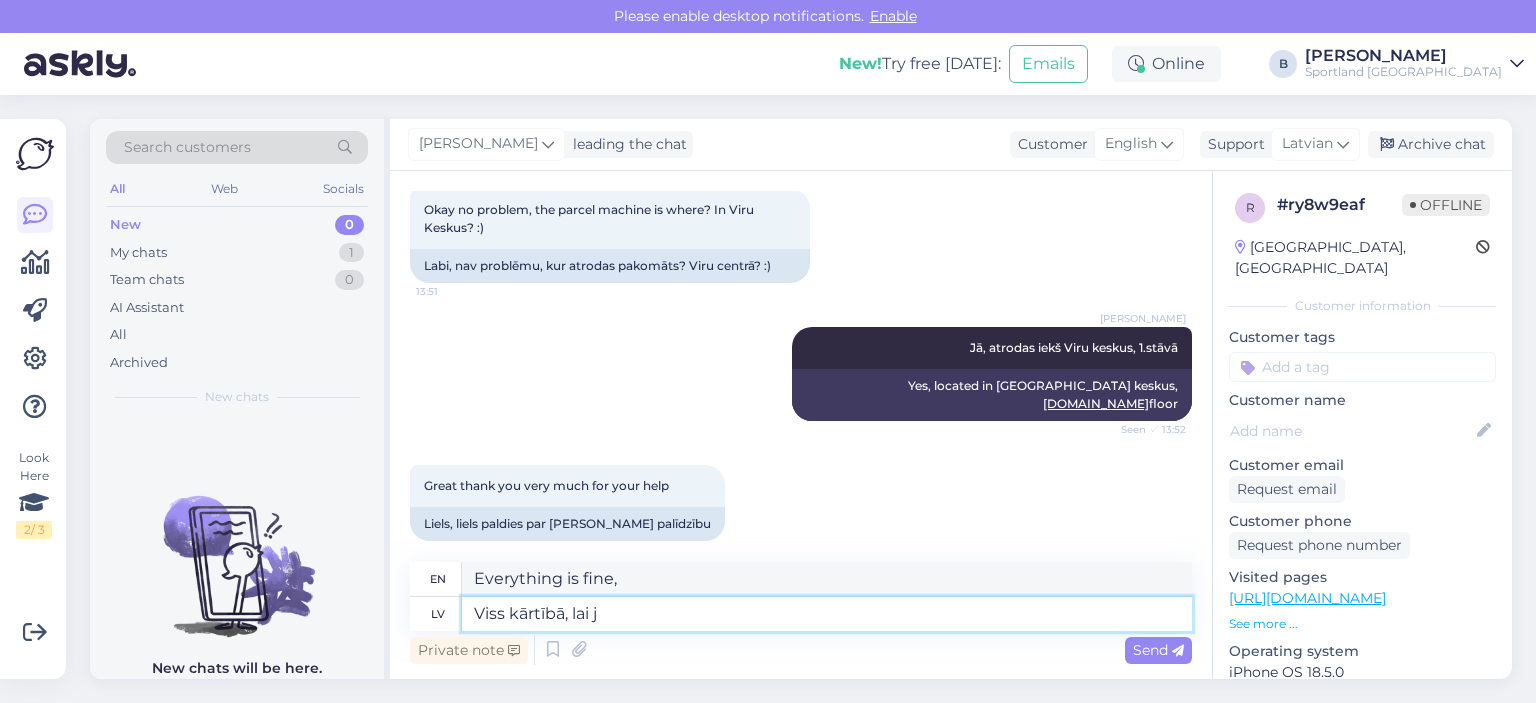type on "Everything is fine, so" 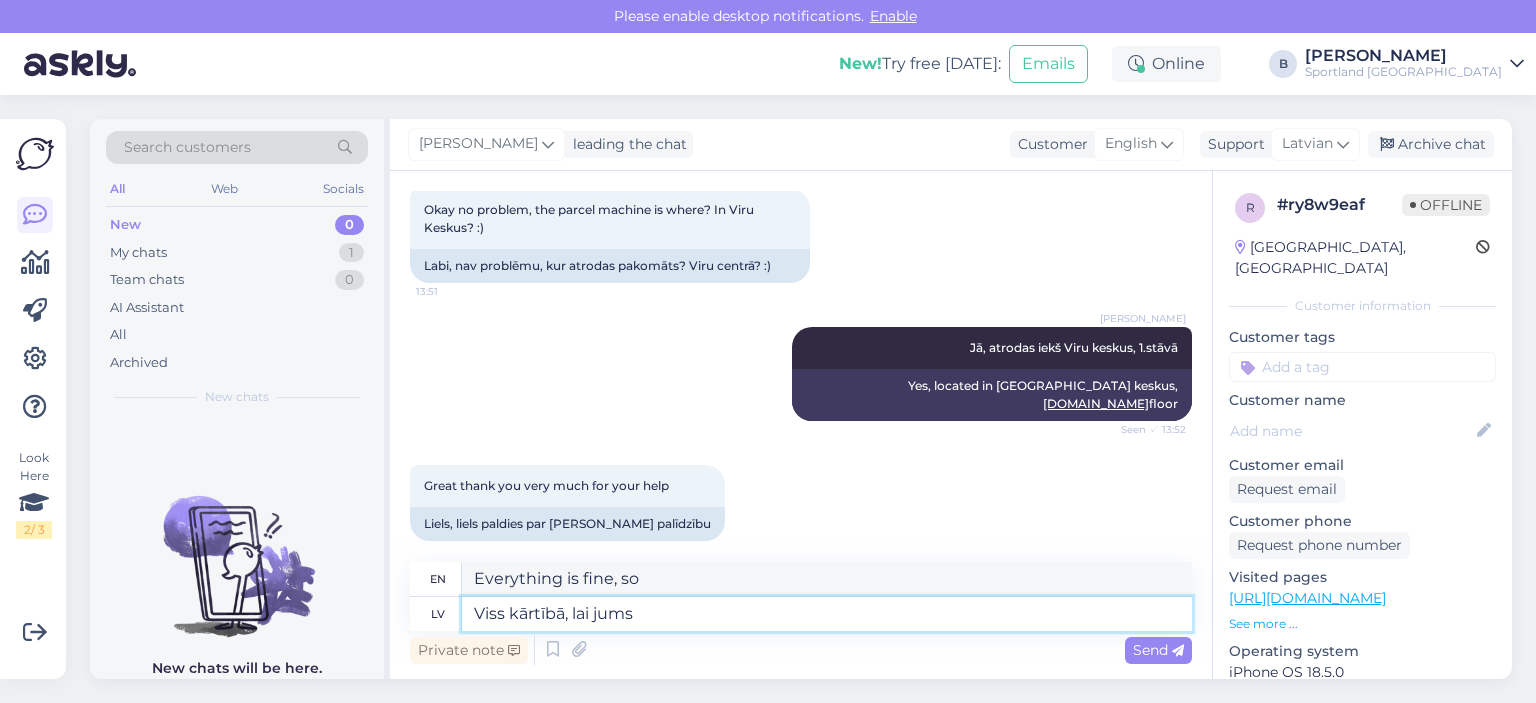 type on "Viss kārtībā, lai jums" 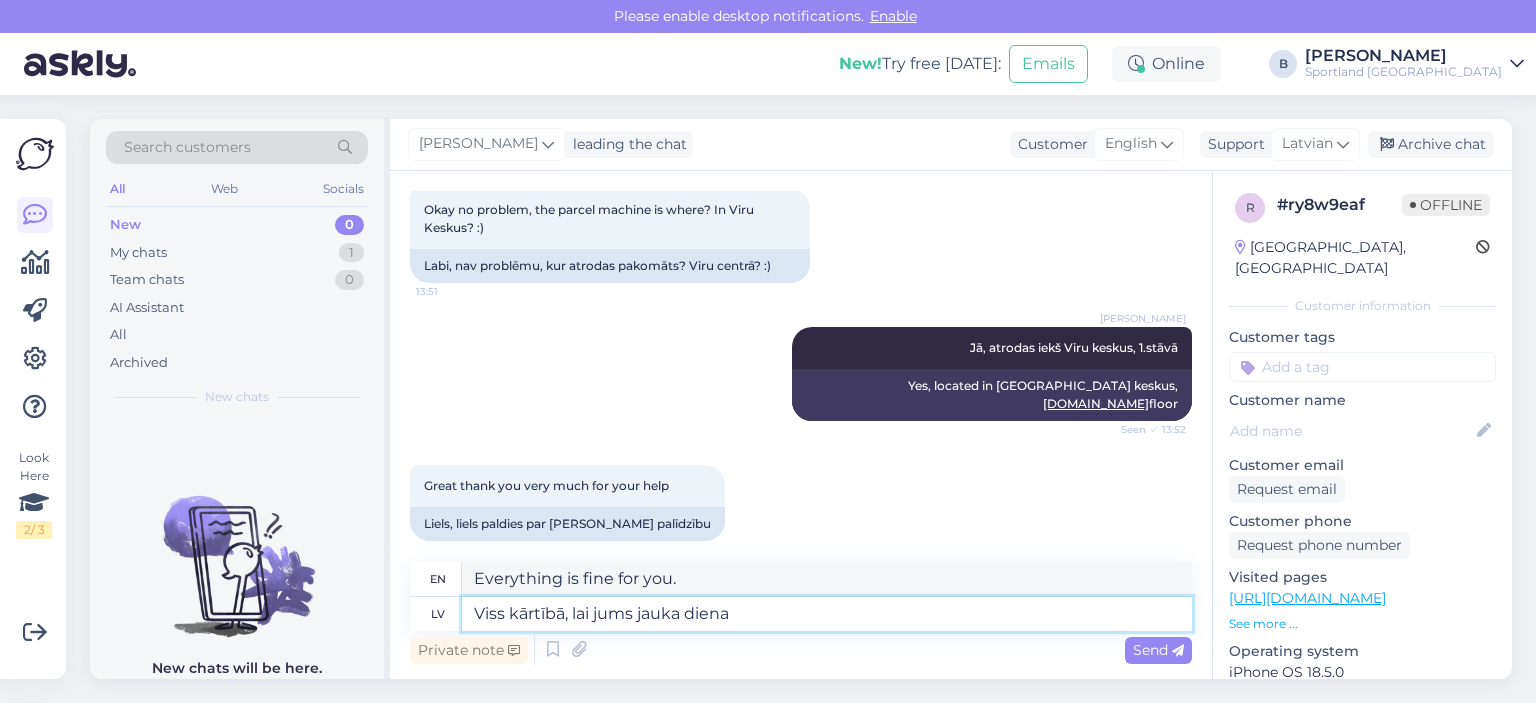 type on "Viss kārtībā, lai jums jauka diena!" 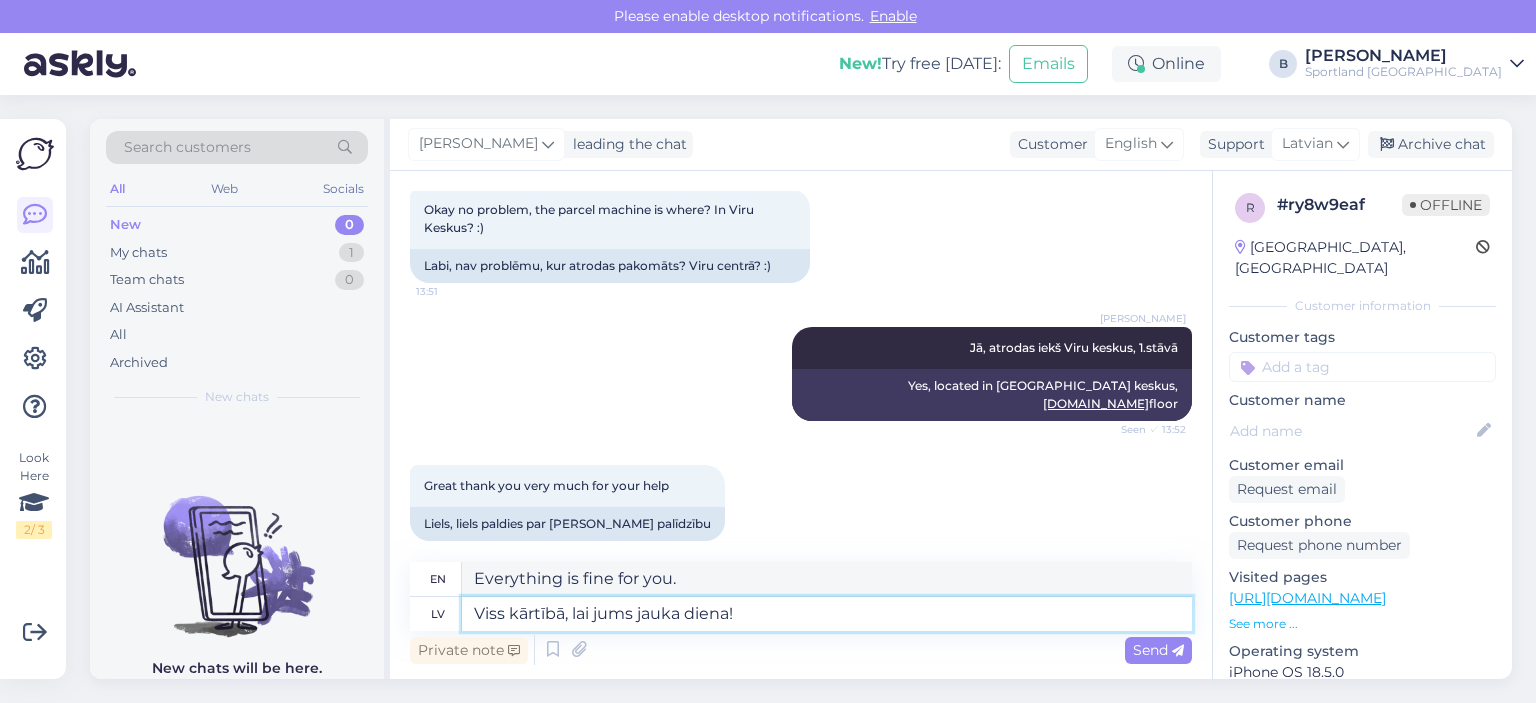type on "Everything is fine, have a nice day." 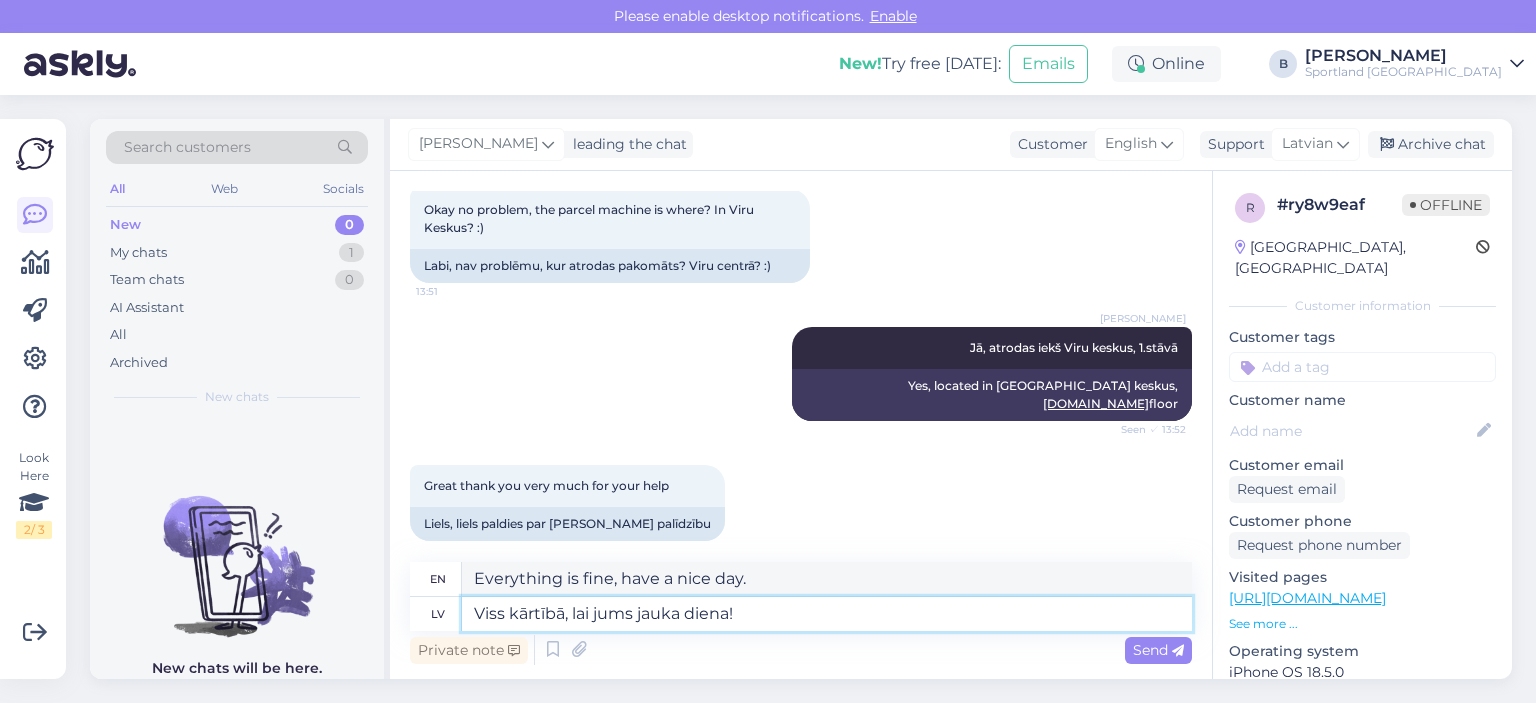 type on "Viss kārtībā, lai jums jauka diena! :" 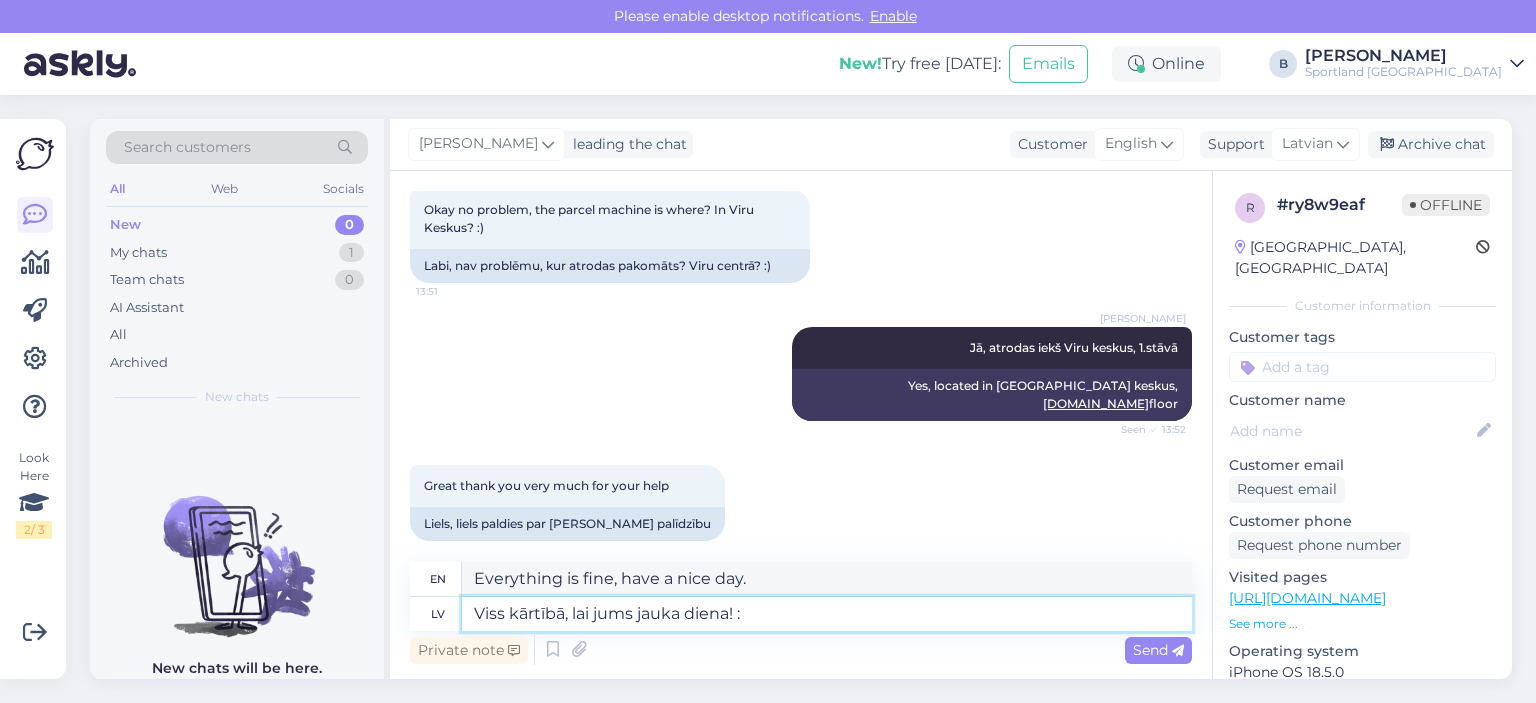 type on "Everything is fine, have a nice day!" 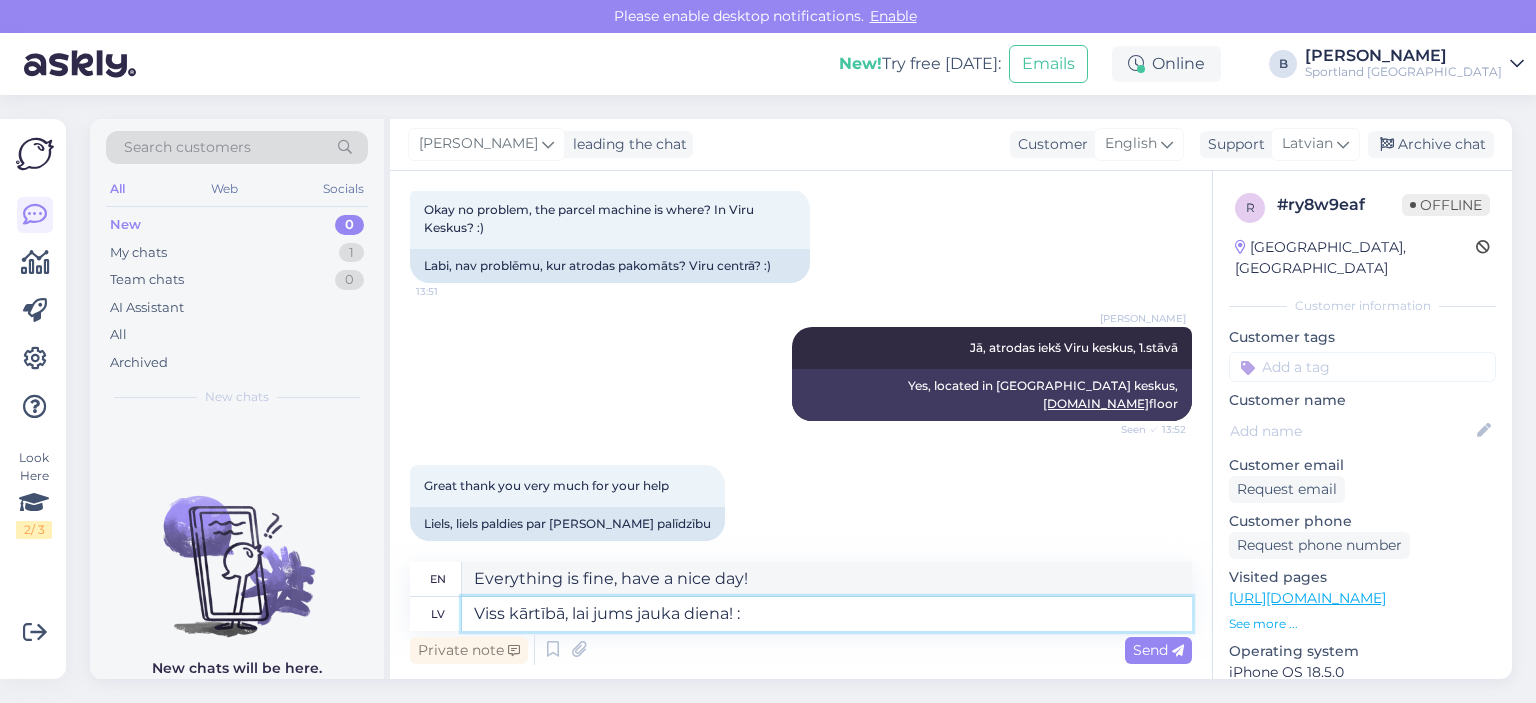 type on "Viss kārtībā, lai jums jauka diena! :)" 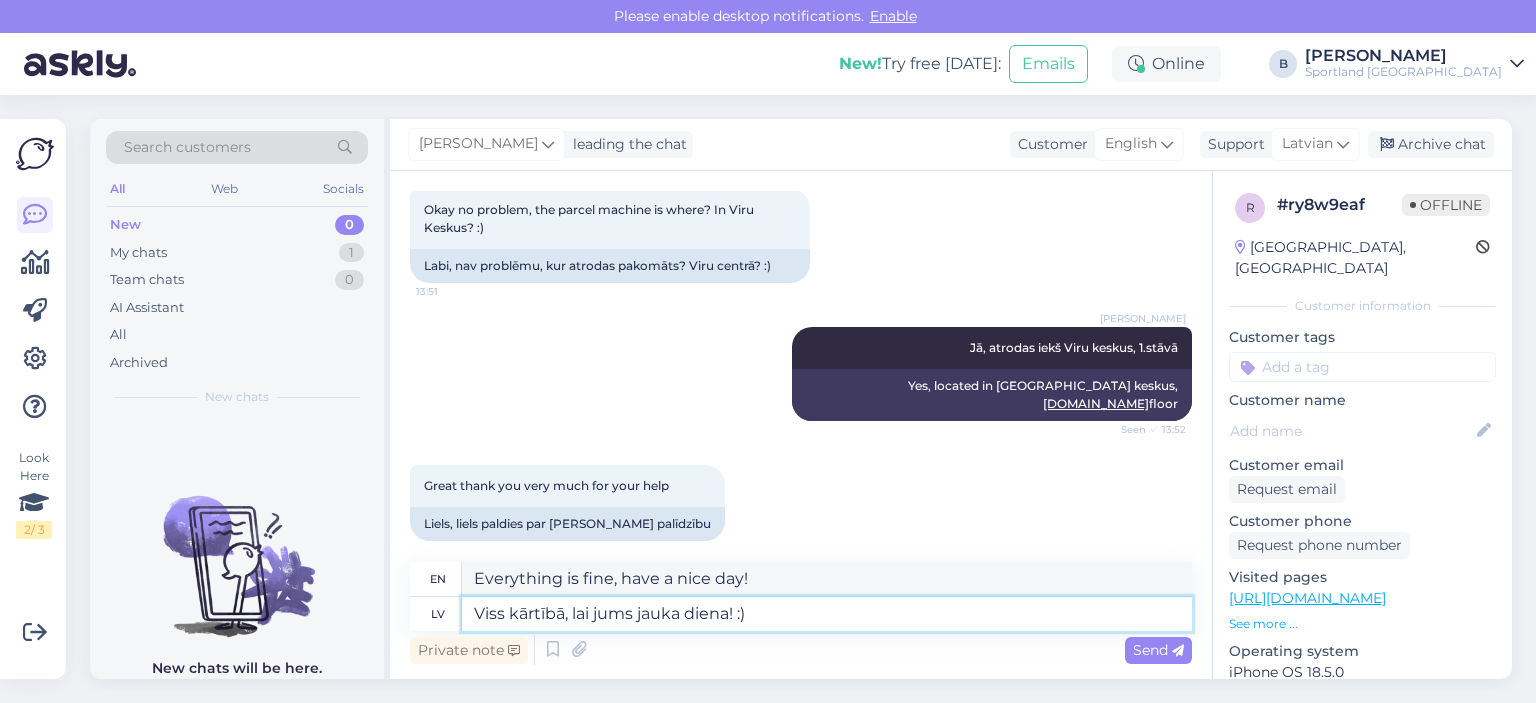 type on "Everything is fine, have a nice day! :)" 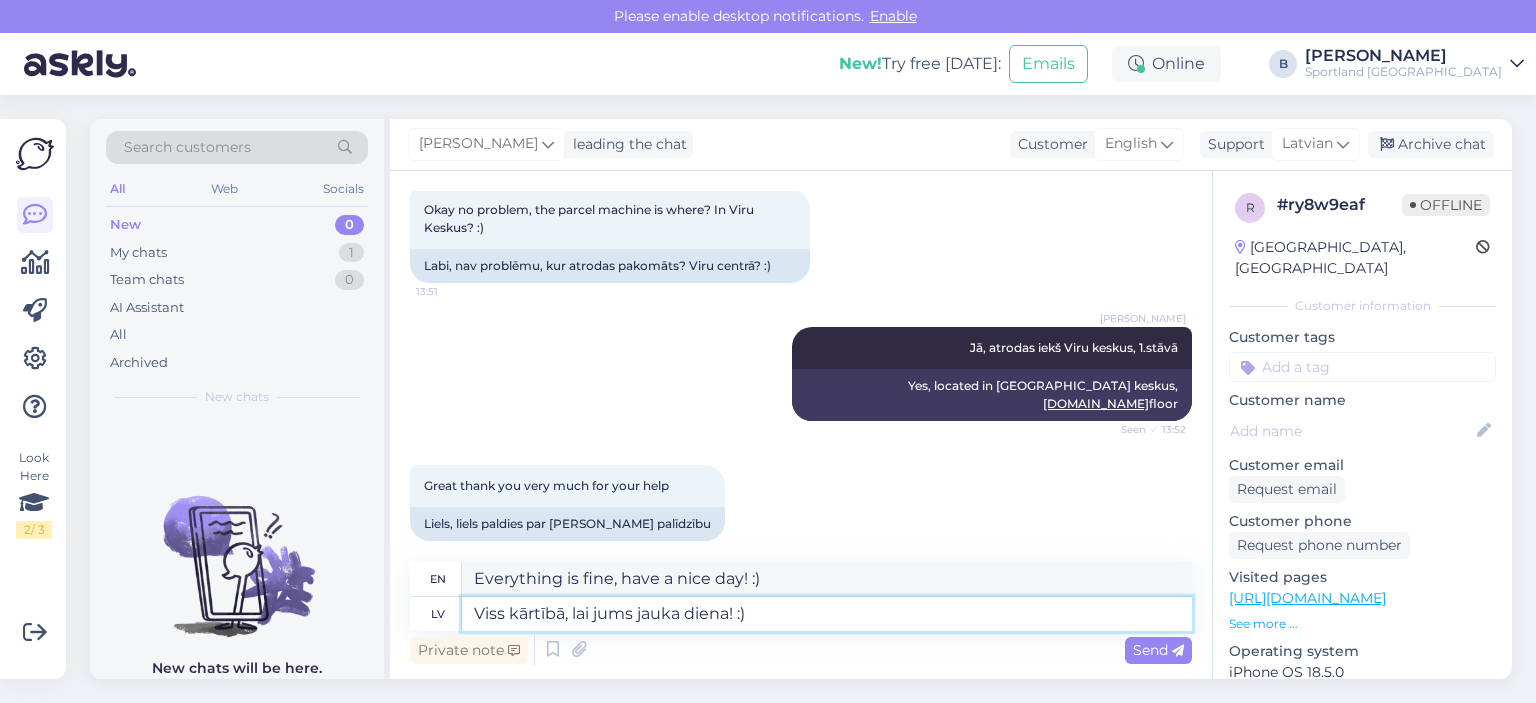 drag, startPoint x: 562, startPoint y: 613, endPoint x: 466, endPoint y: 613, distance: 96 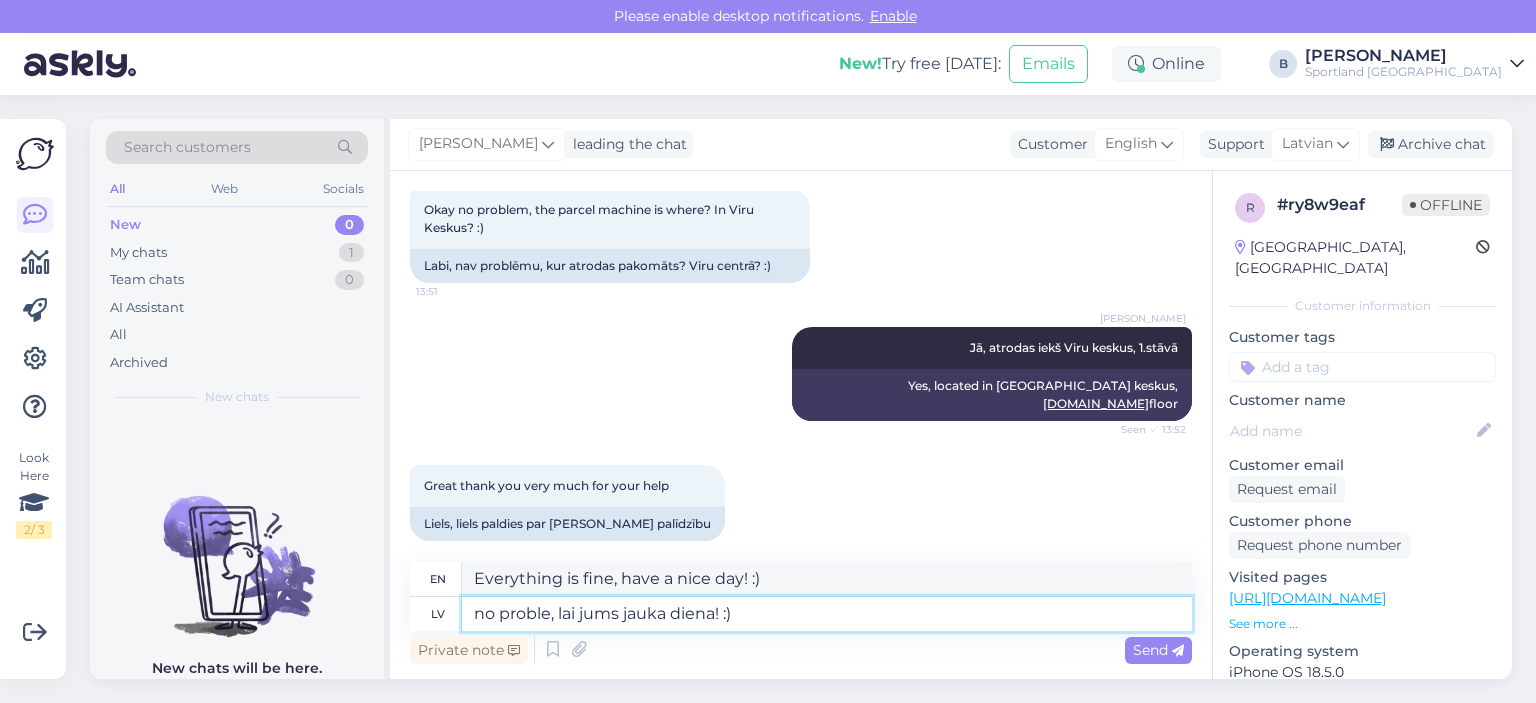 type on "no problem, [PERSON_NAME] jums jauka diena! :)" 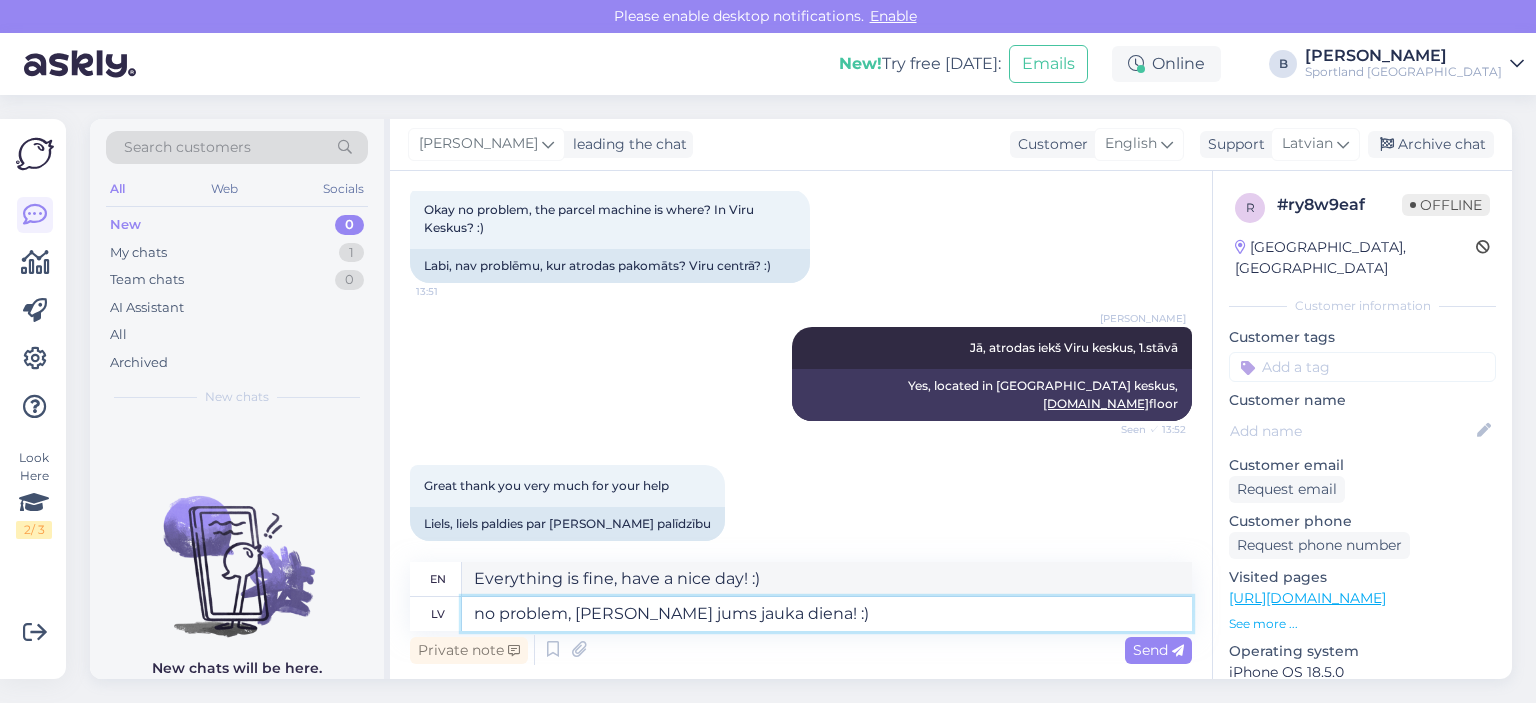 type on "no problem, have a nice day! :)" 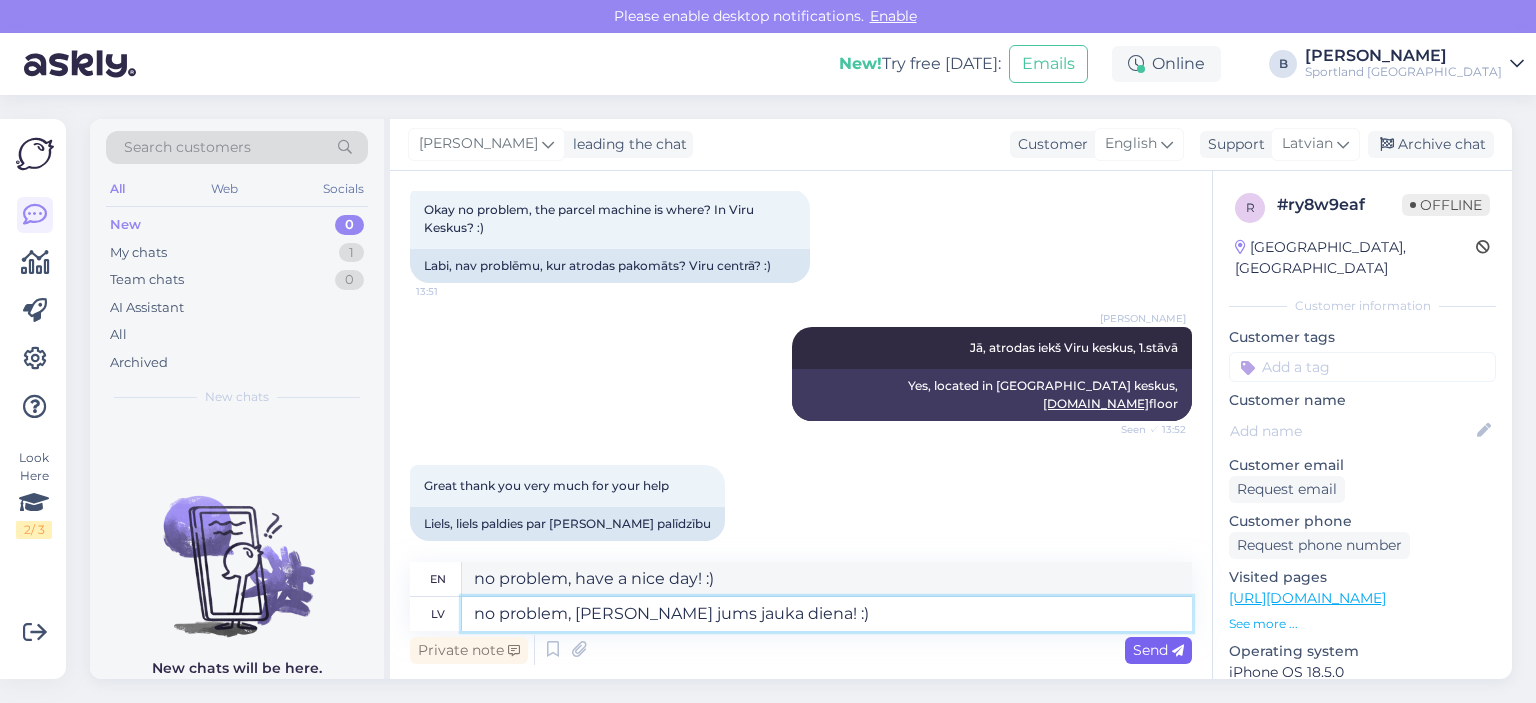 type on "no problem, [PERSON_NAME] jums jauka diena! :)" 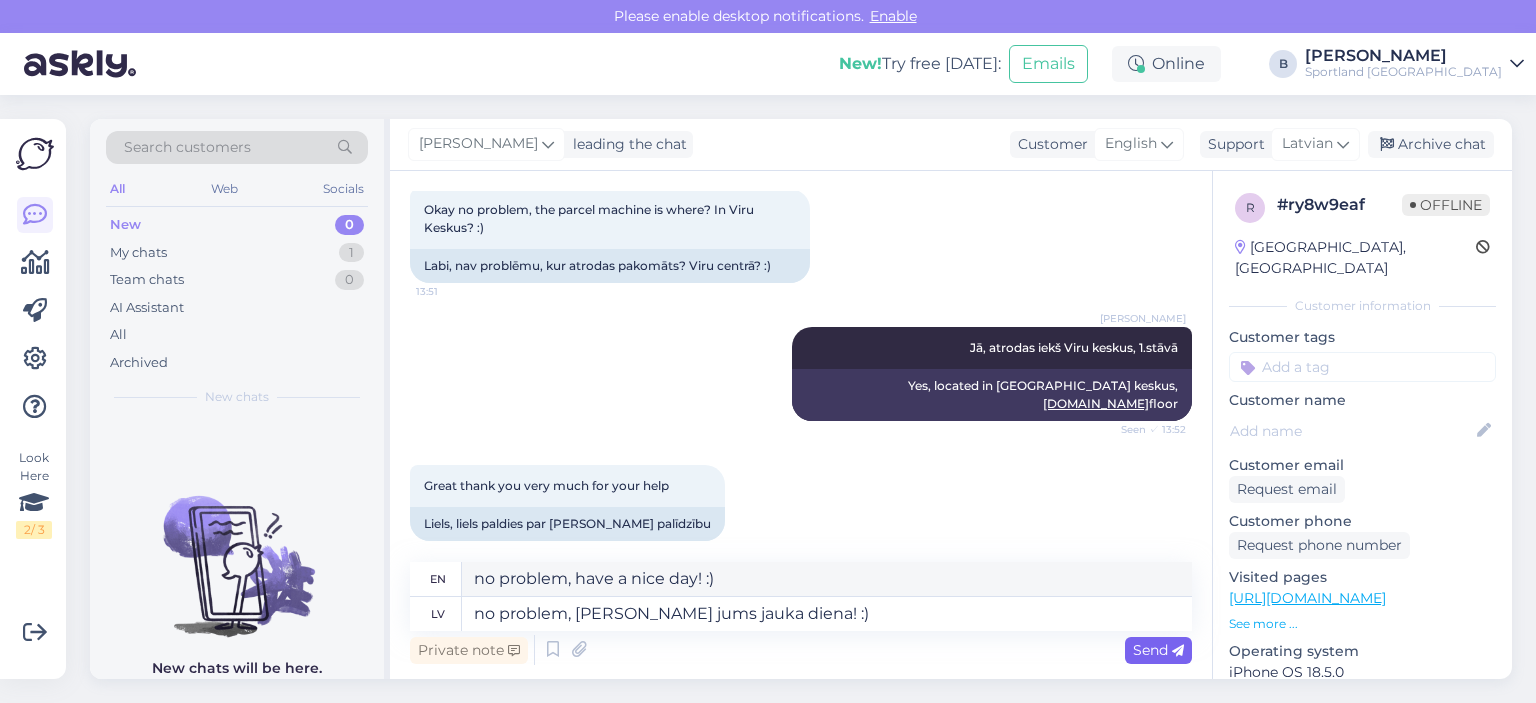 click on "Send" at bounding box center [1158, 650] 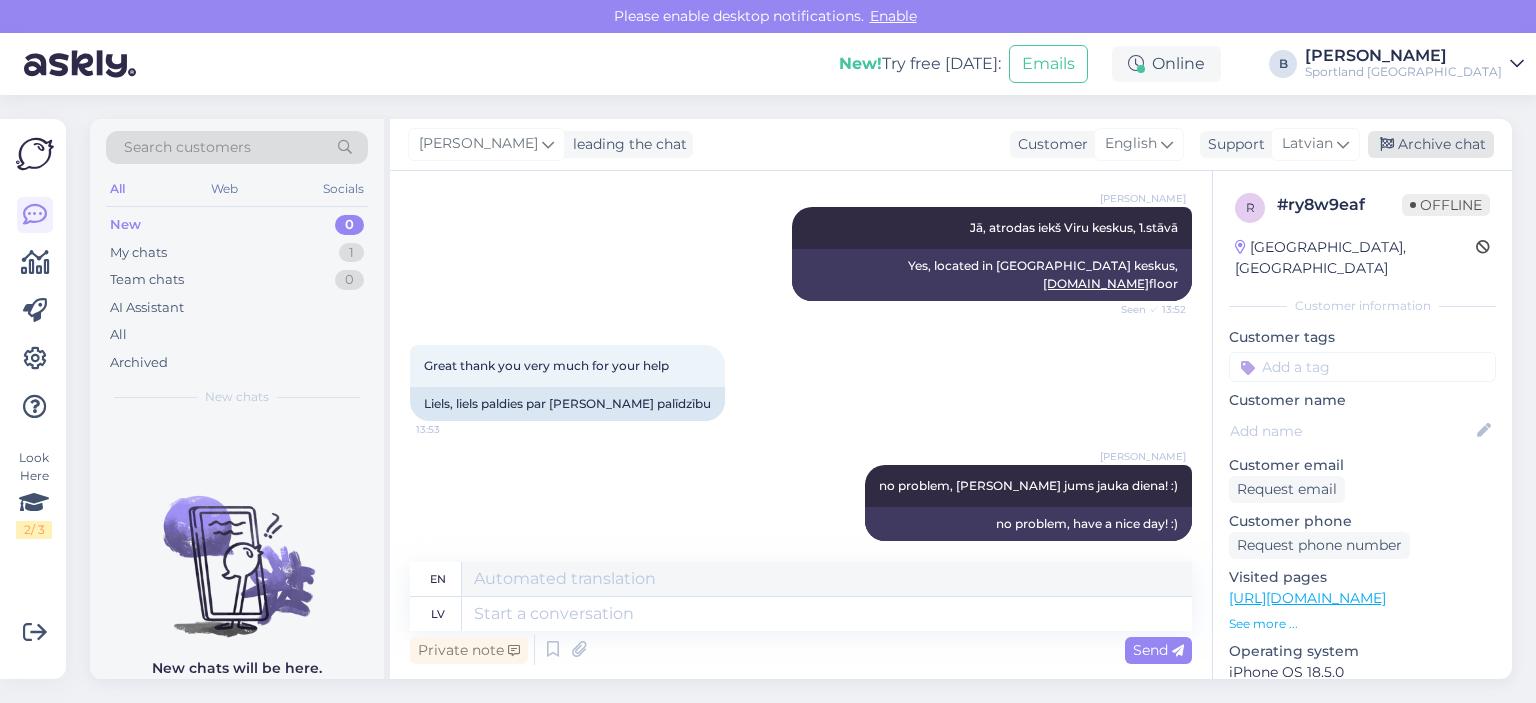 click on "Archive chat" at bounding box center (1431, 144) 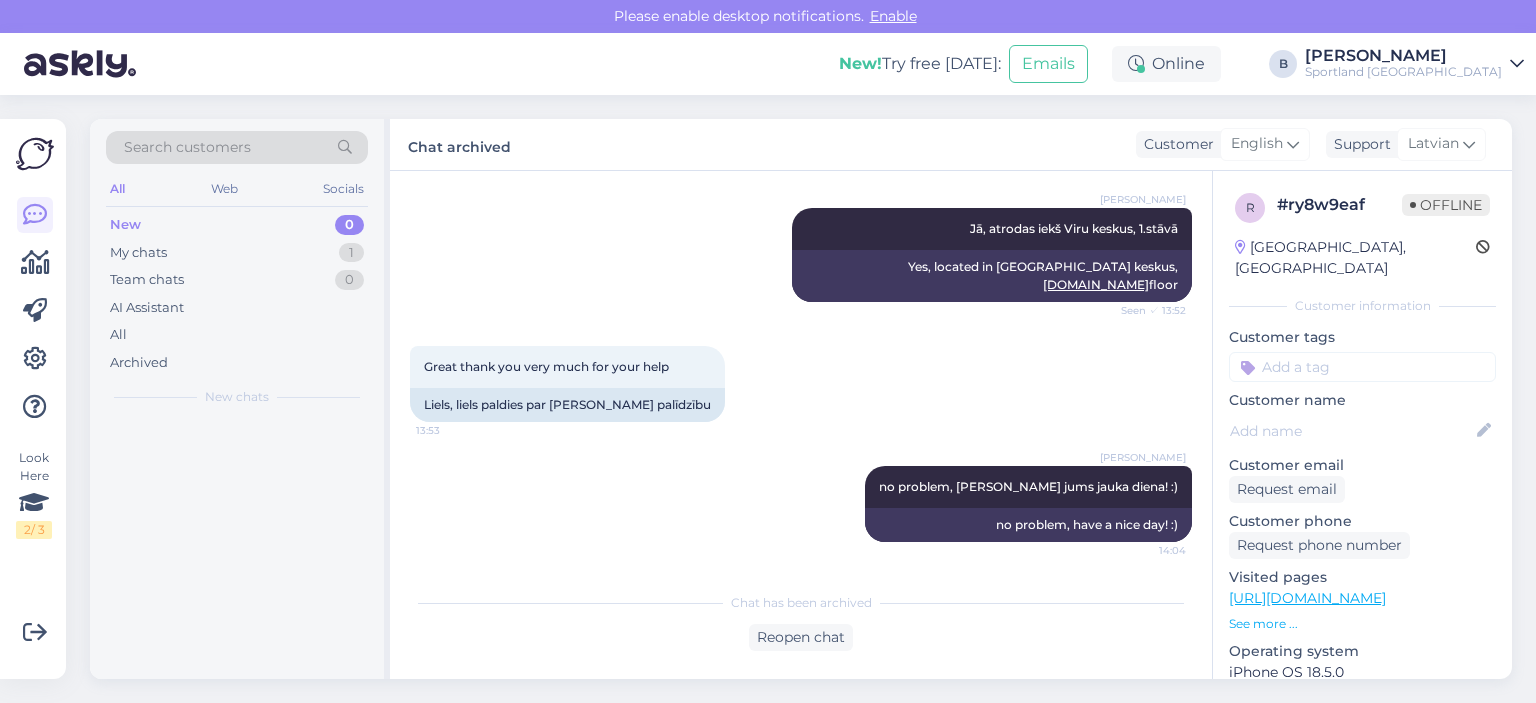 scroll, scrollTop: 2134, scrollLeft: 0, axis: vertical 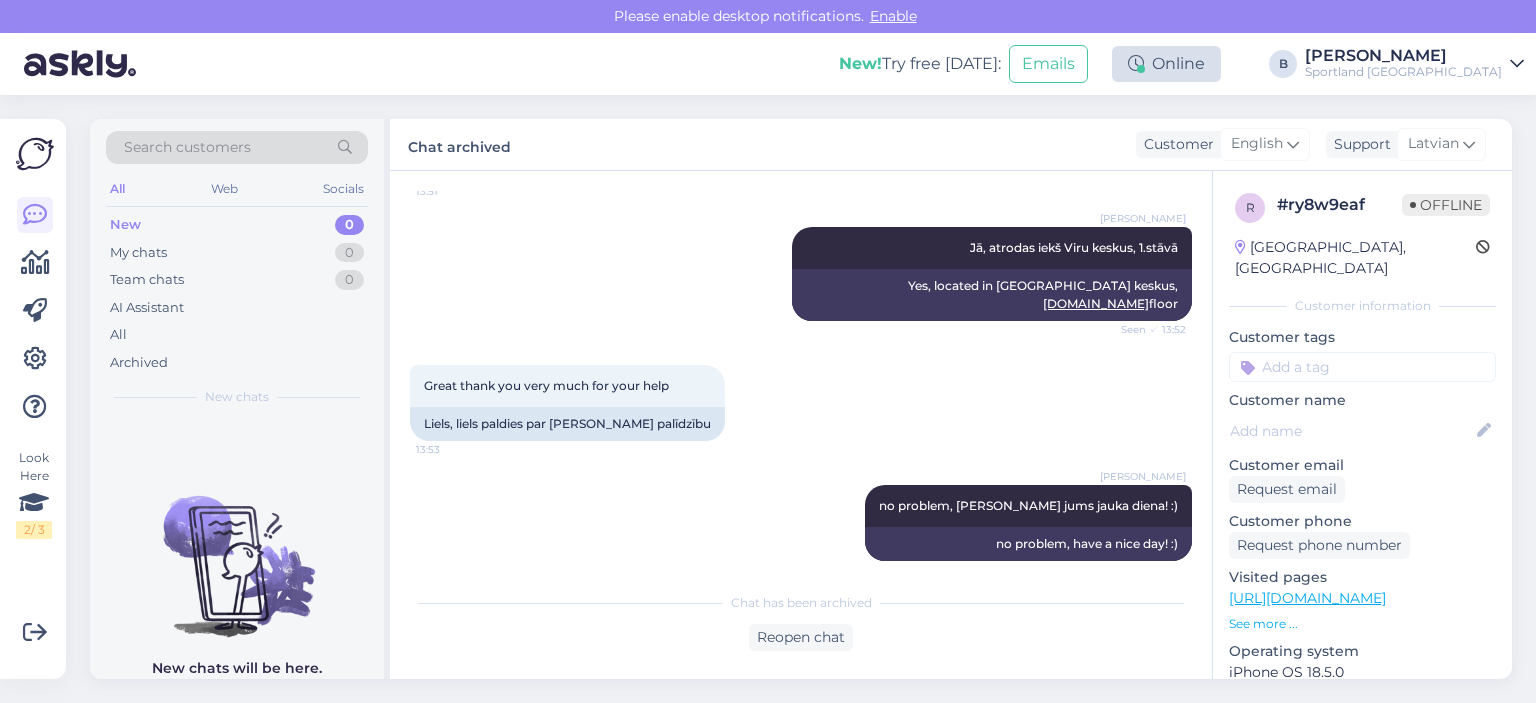 click on "Online" at bounding box center (1166, 64) 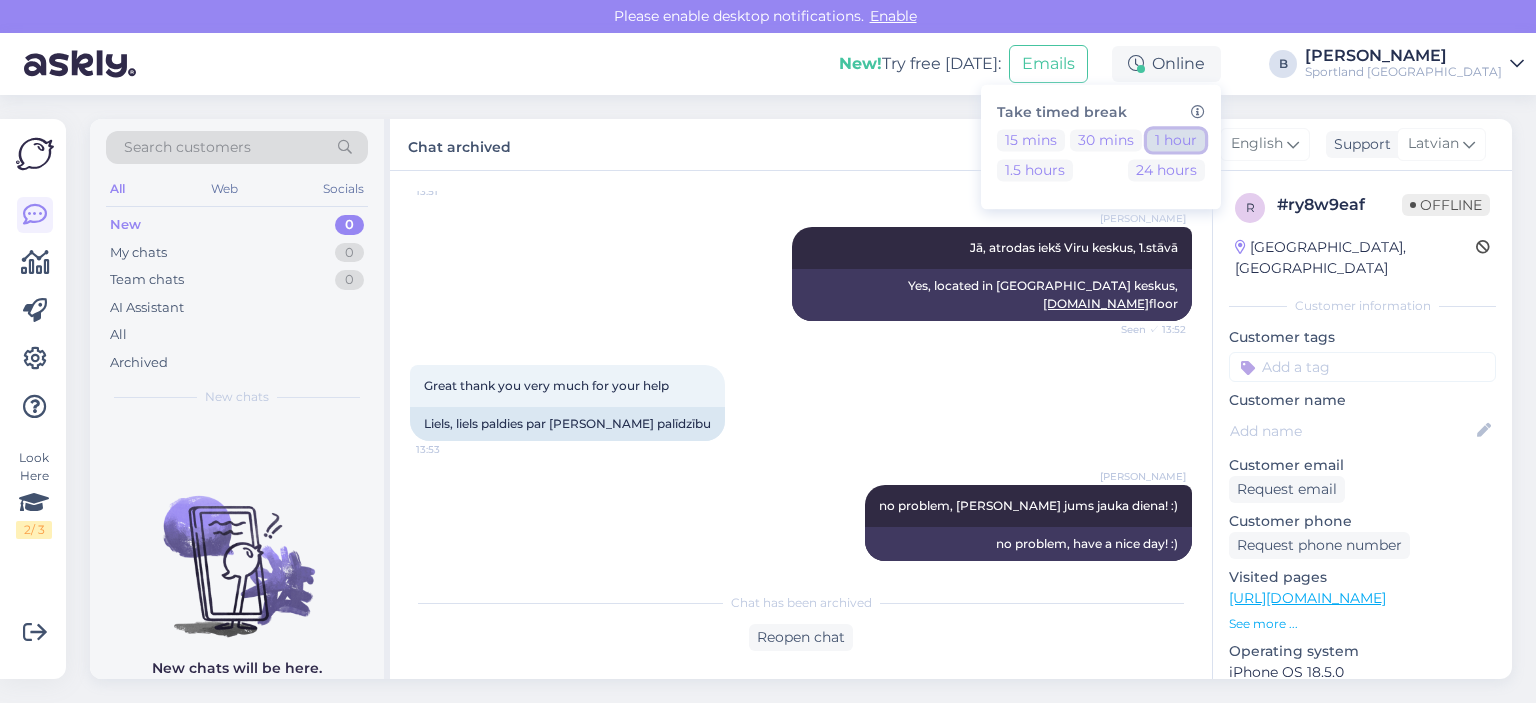 click on "1 hour" at bounding box center (1176, 140) 